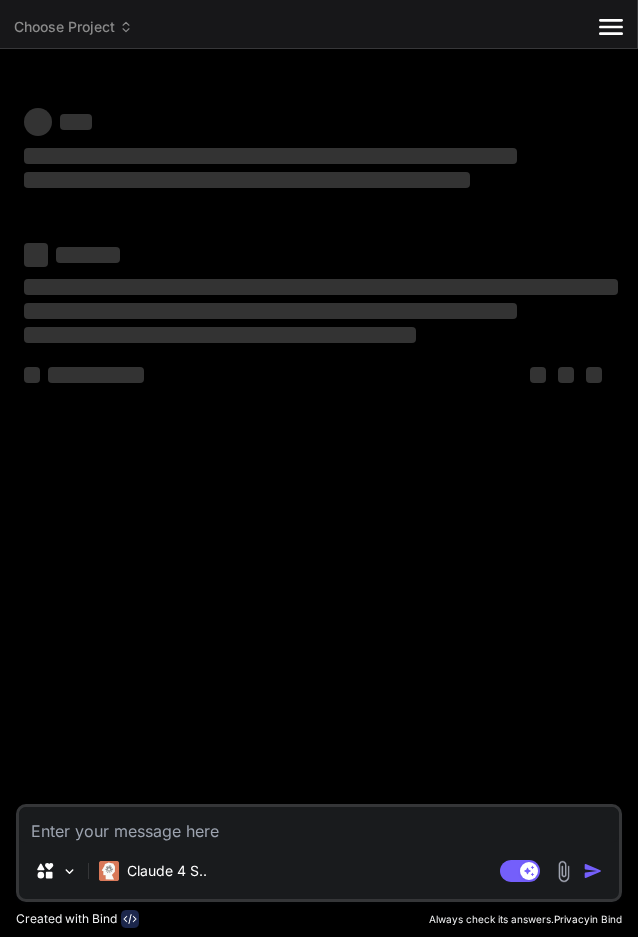 scroll, scrollTop: 0, scrollLeft: 0, axis: both 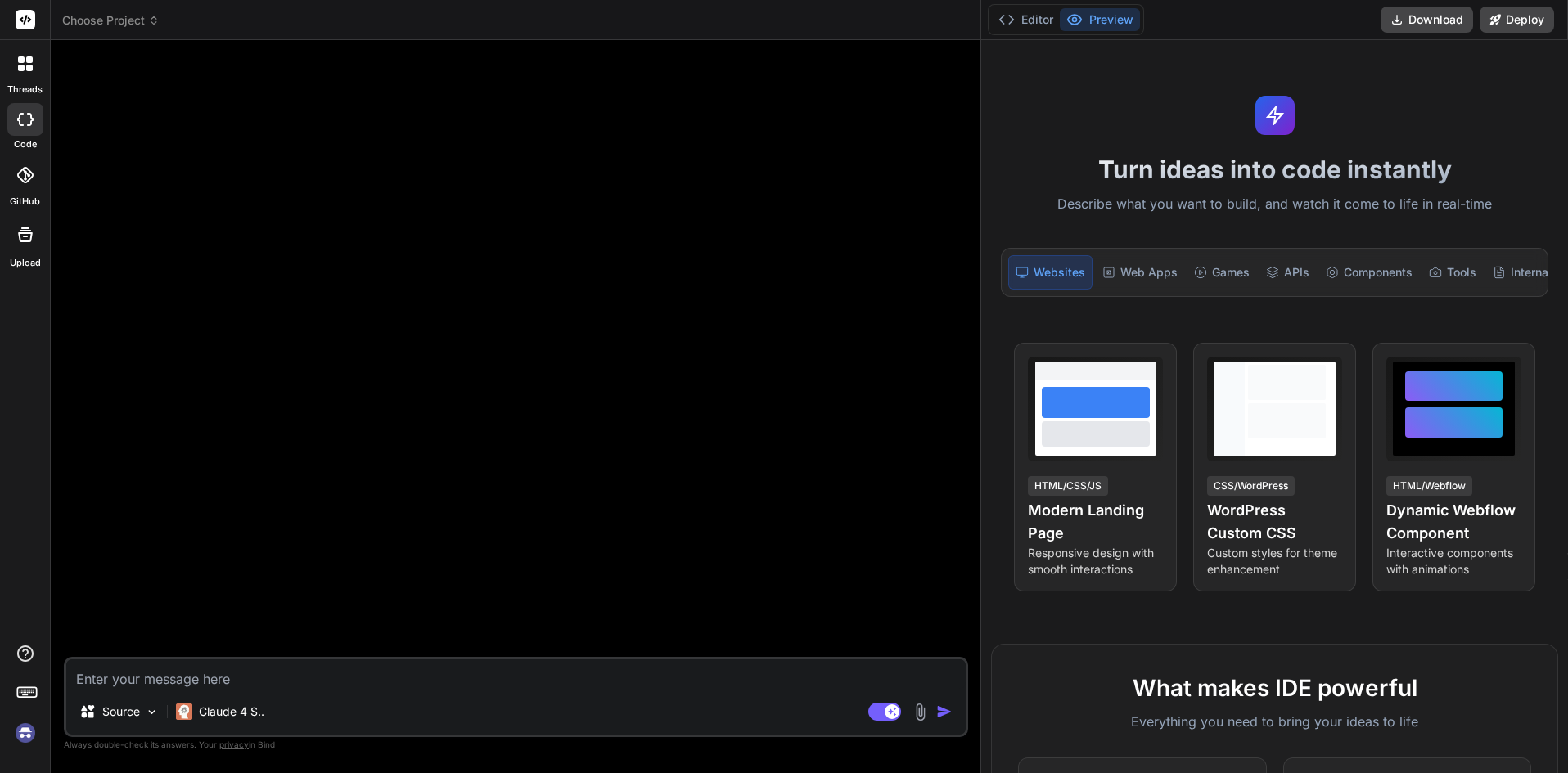 click at bounding box center (25, 64) 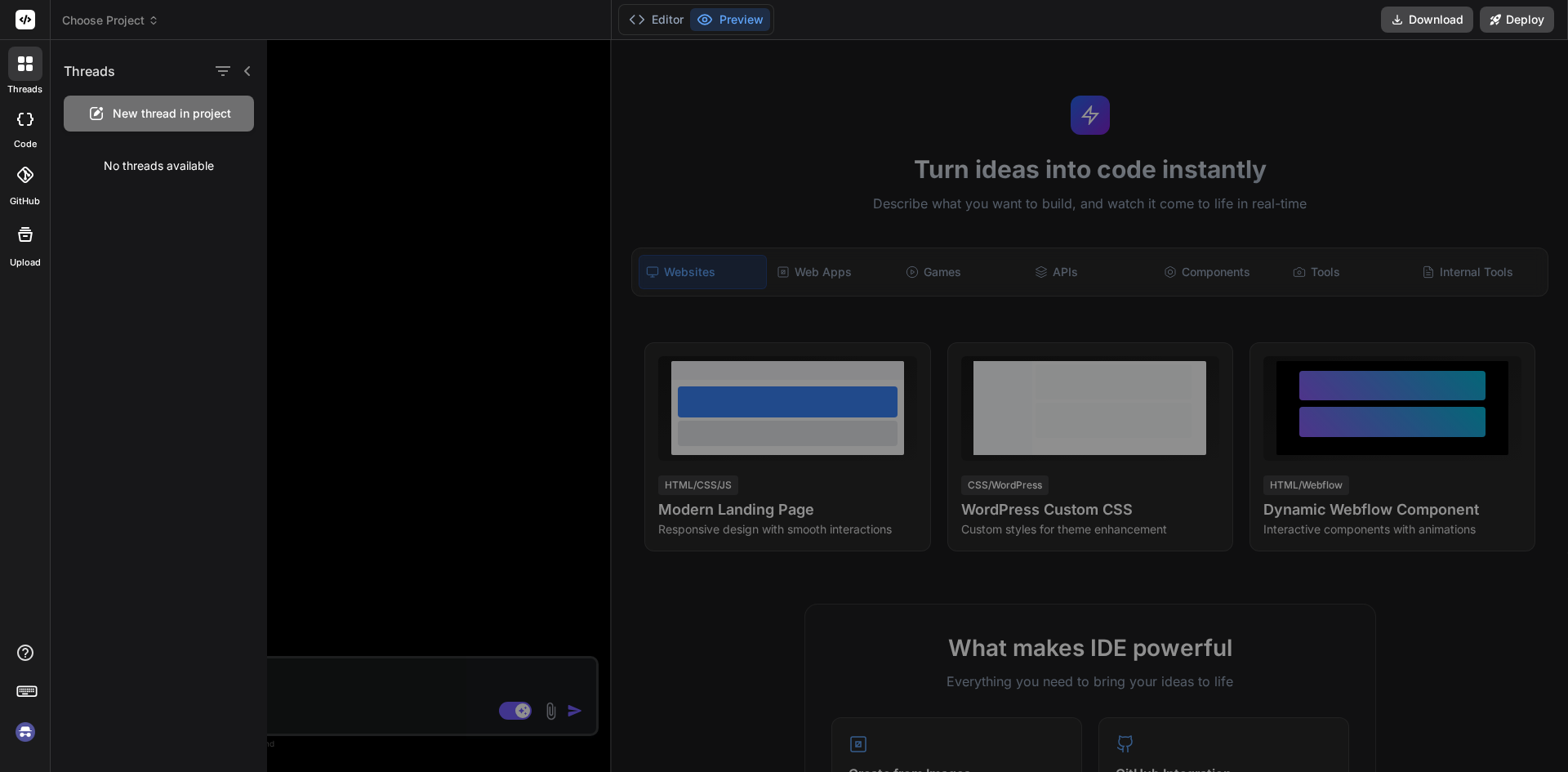 click at bounding box center (25, 119) 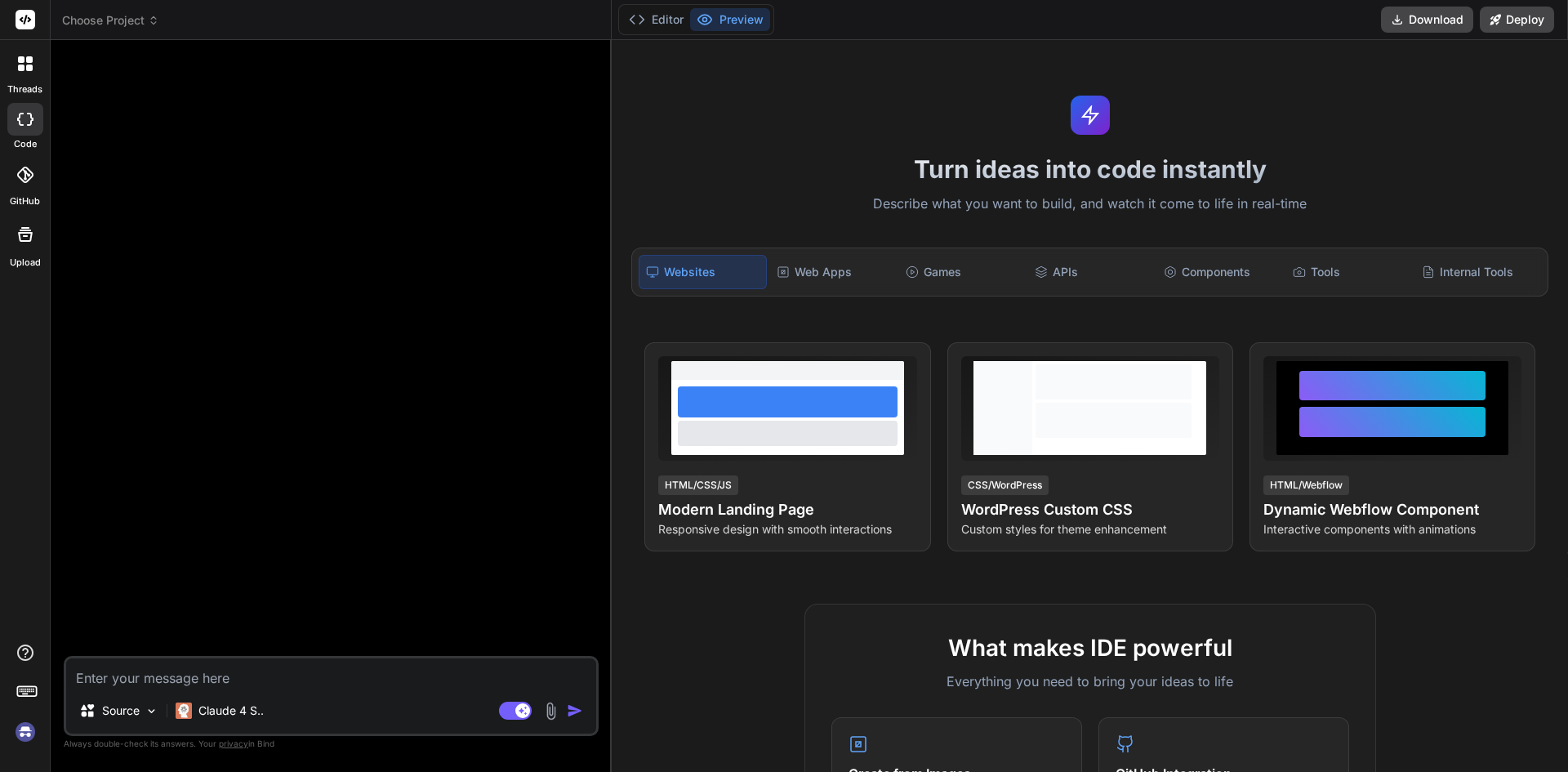 click 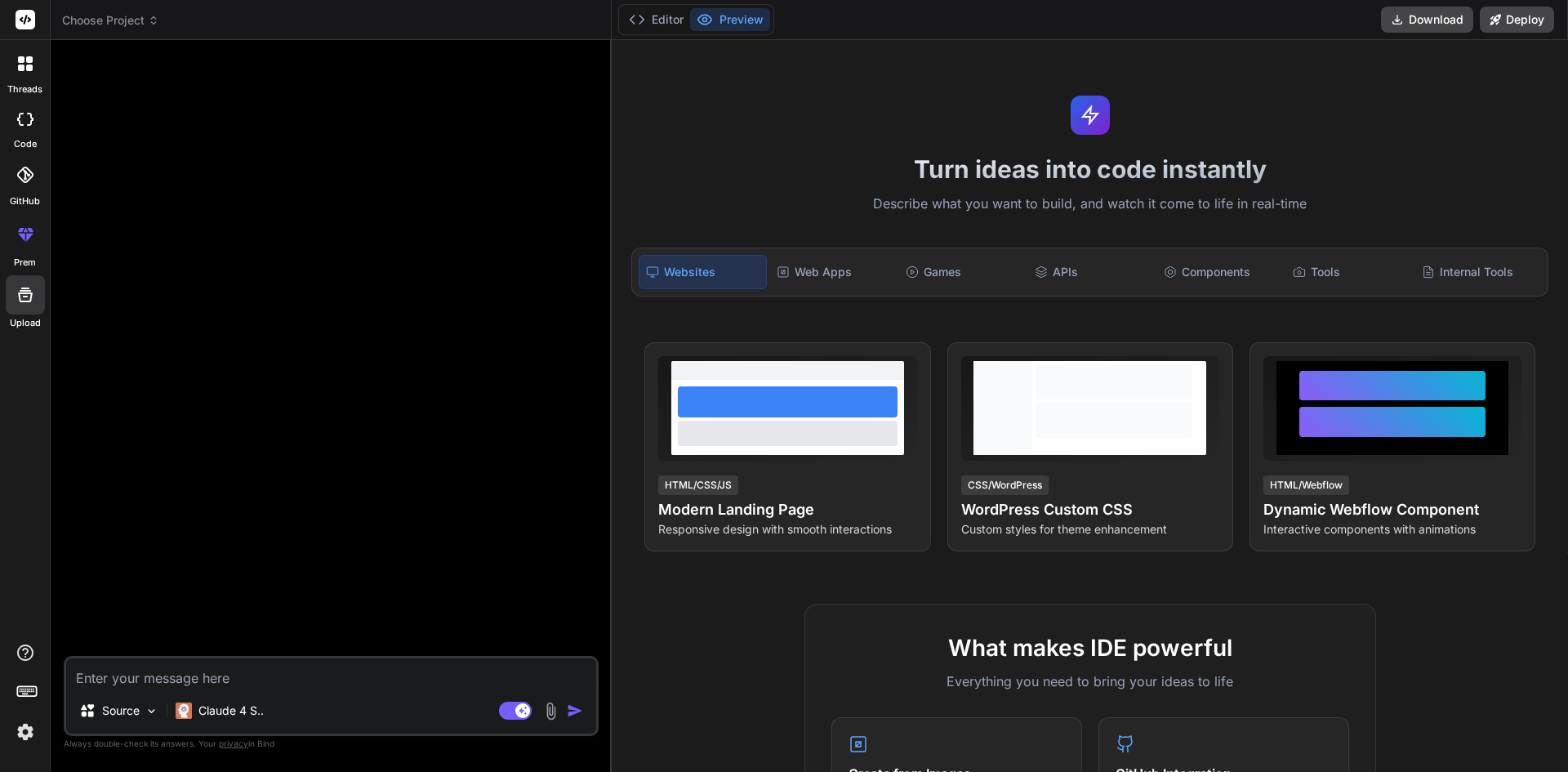 click 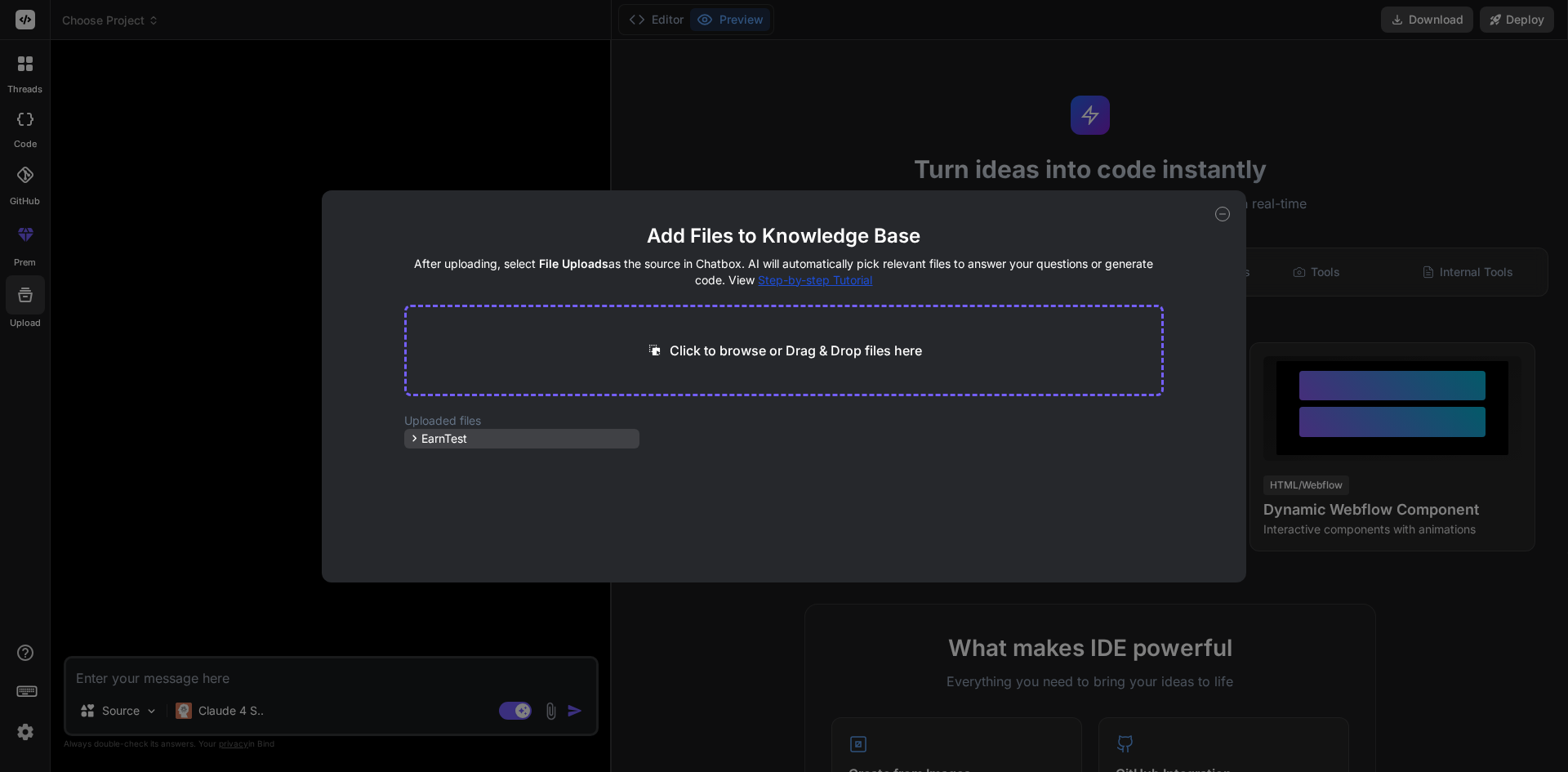 click 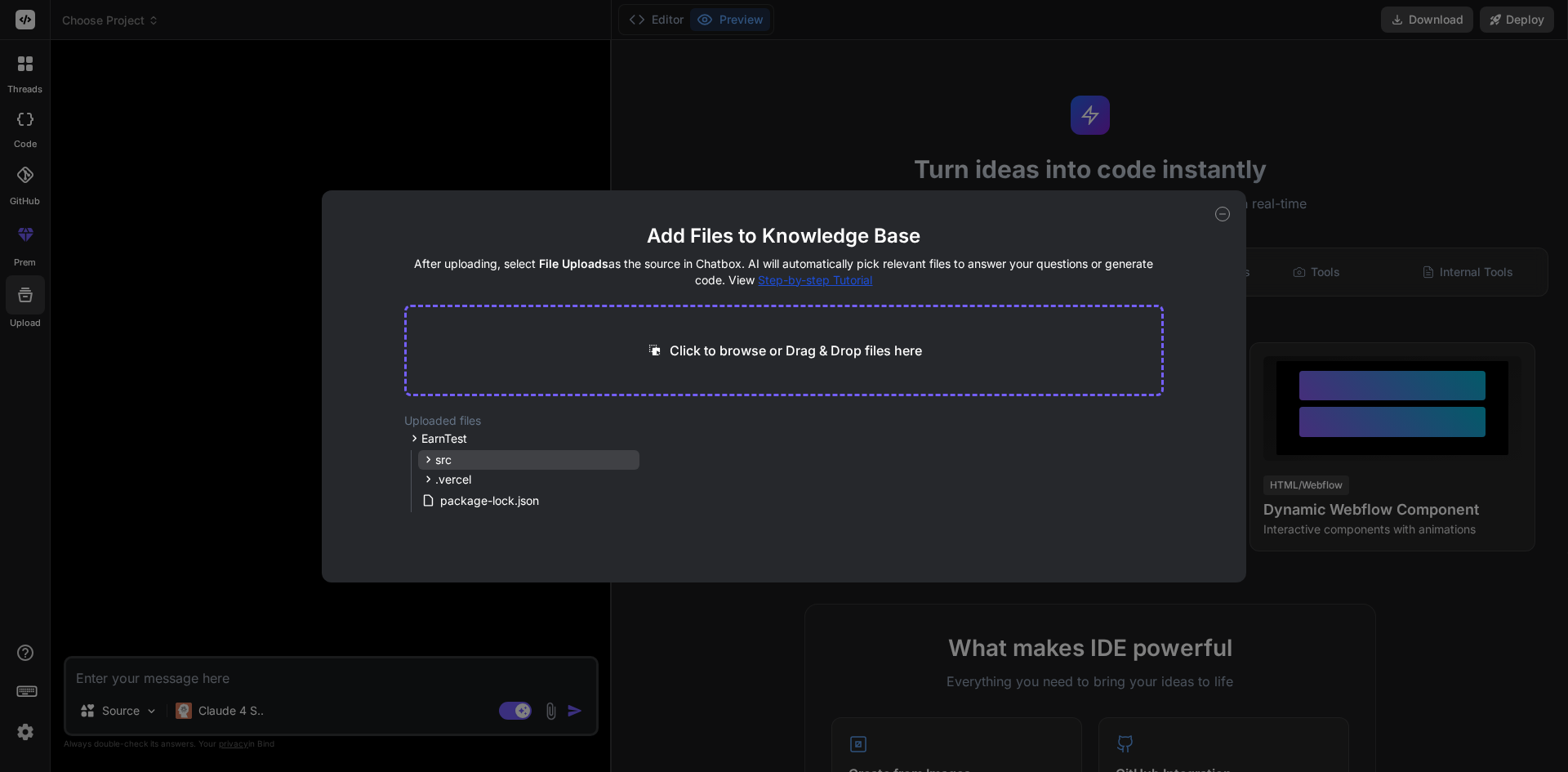 click 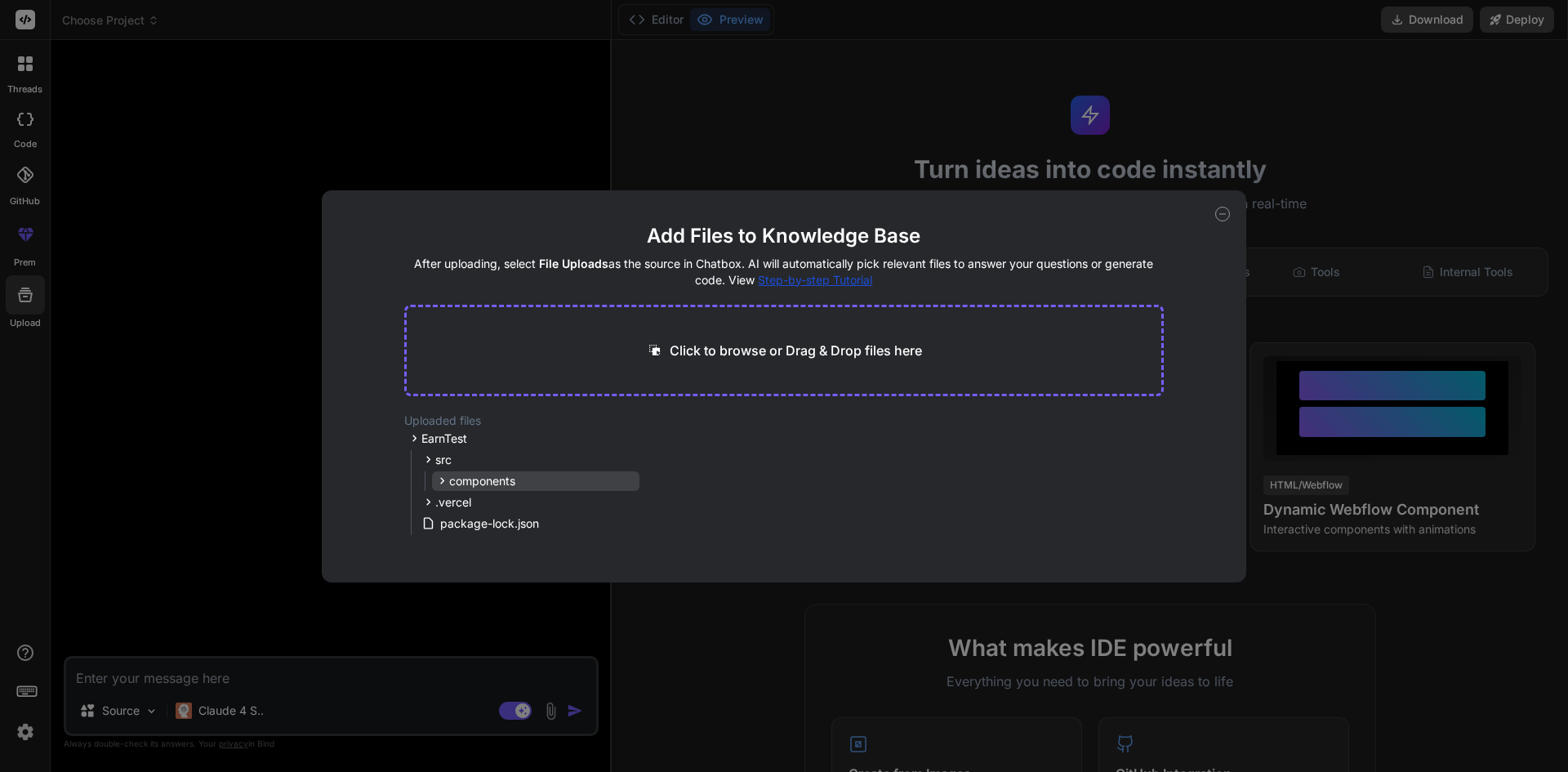 click 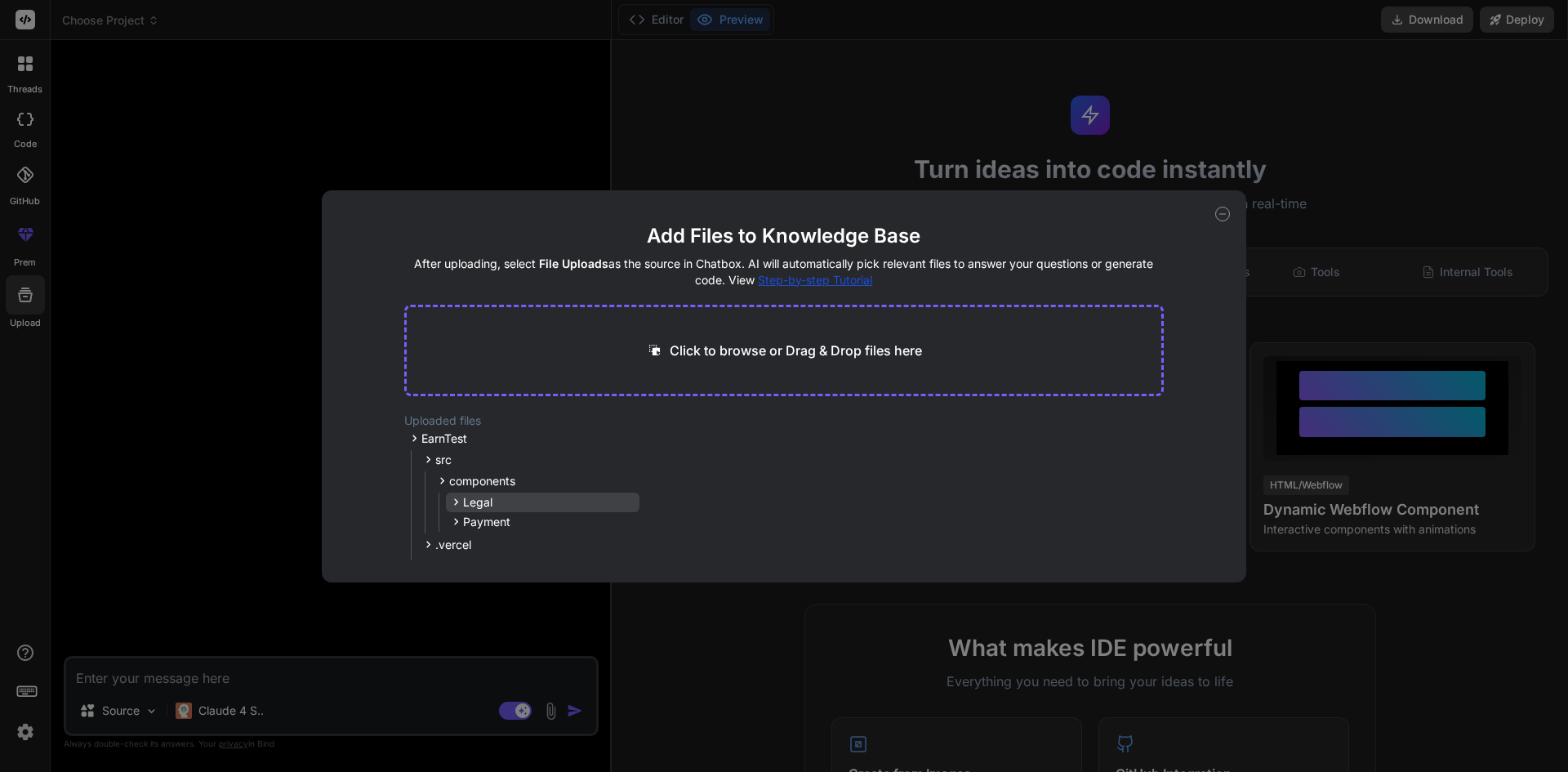 click 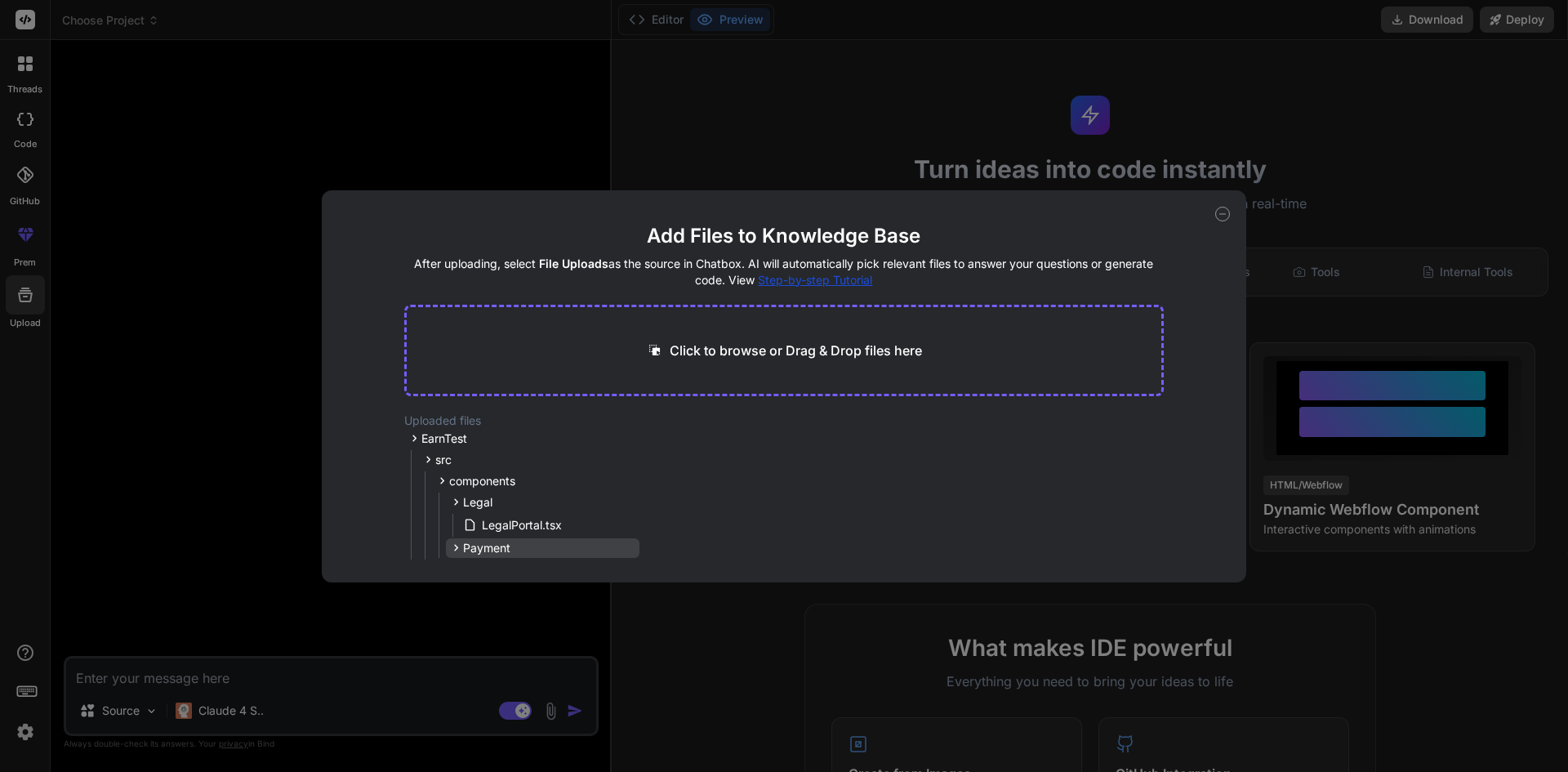 click 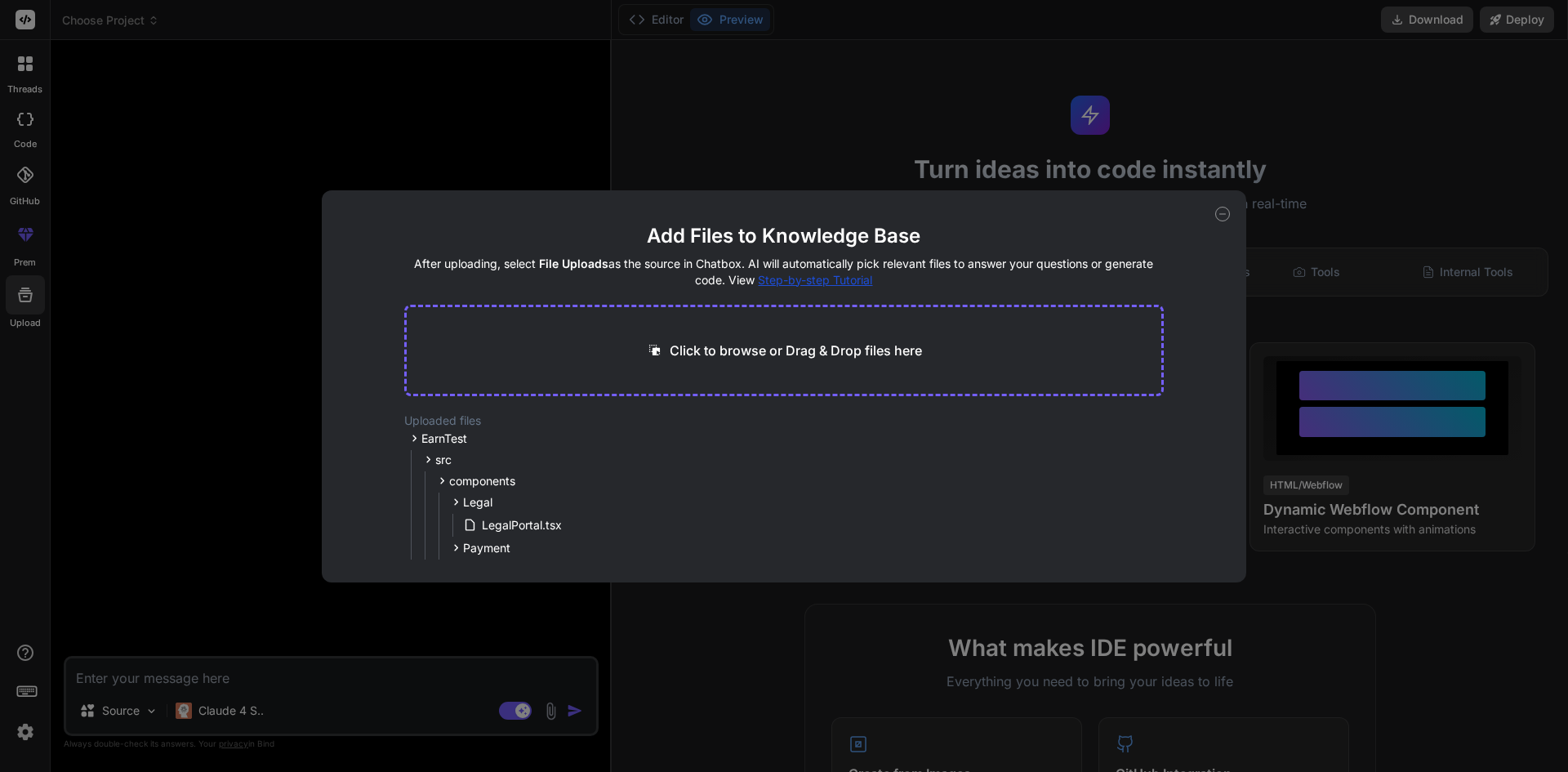 scroll, scrollTop: 72, scrollLeft: 0, axis: vertical 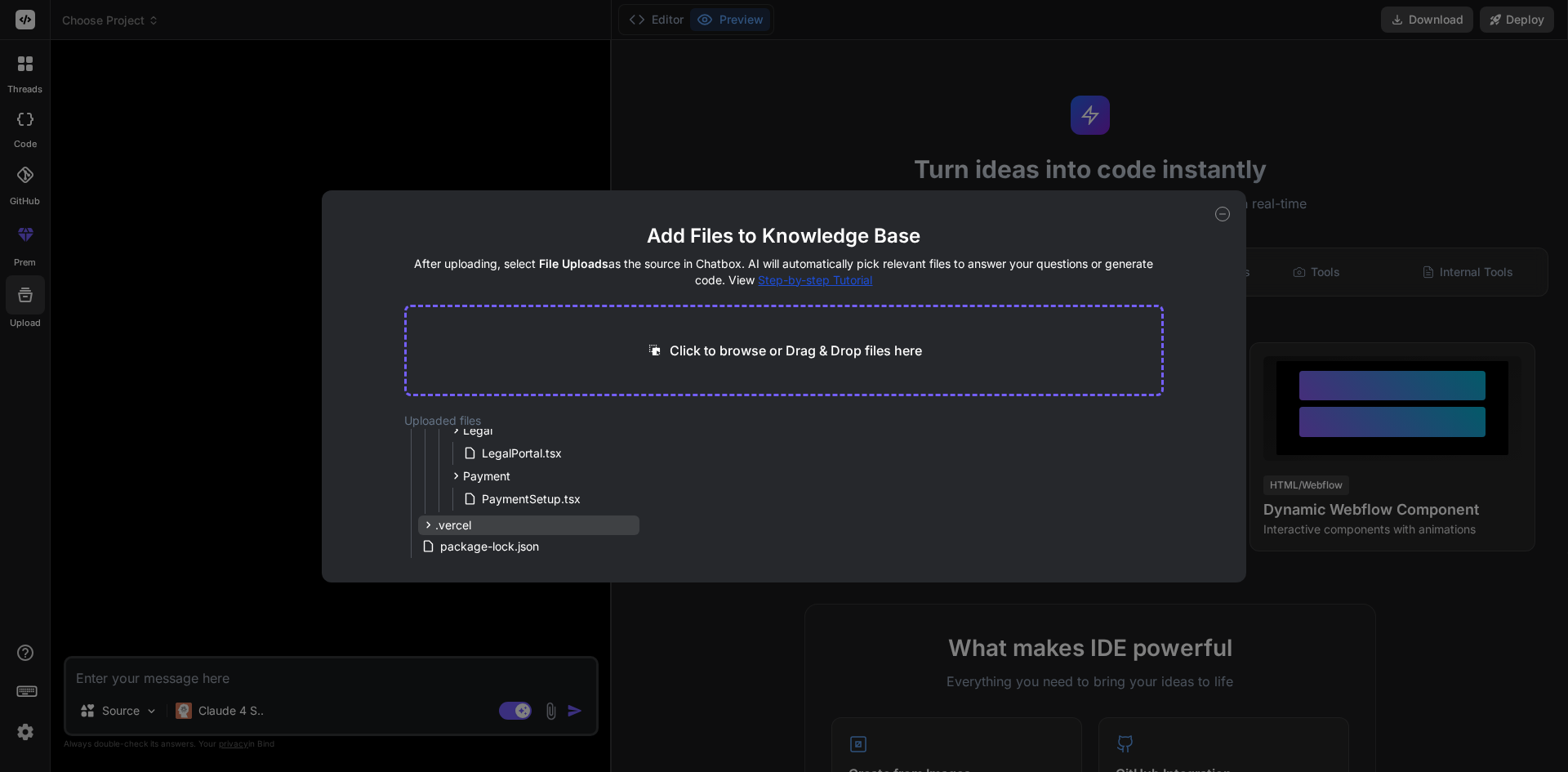 click 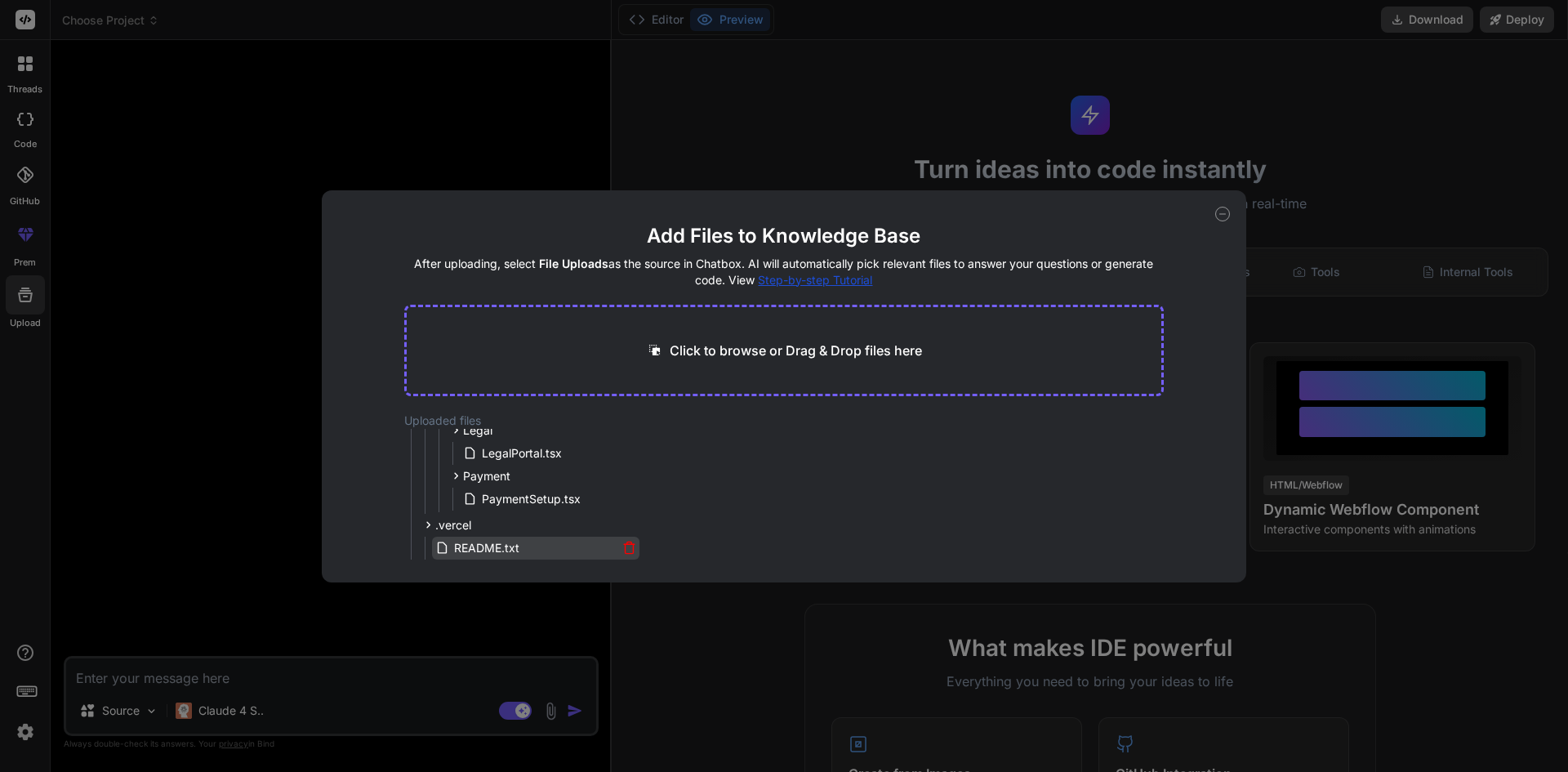 scroll, scrollTop: 121, scrollLeft: 0, axis: vertical 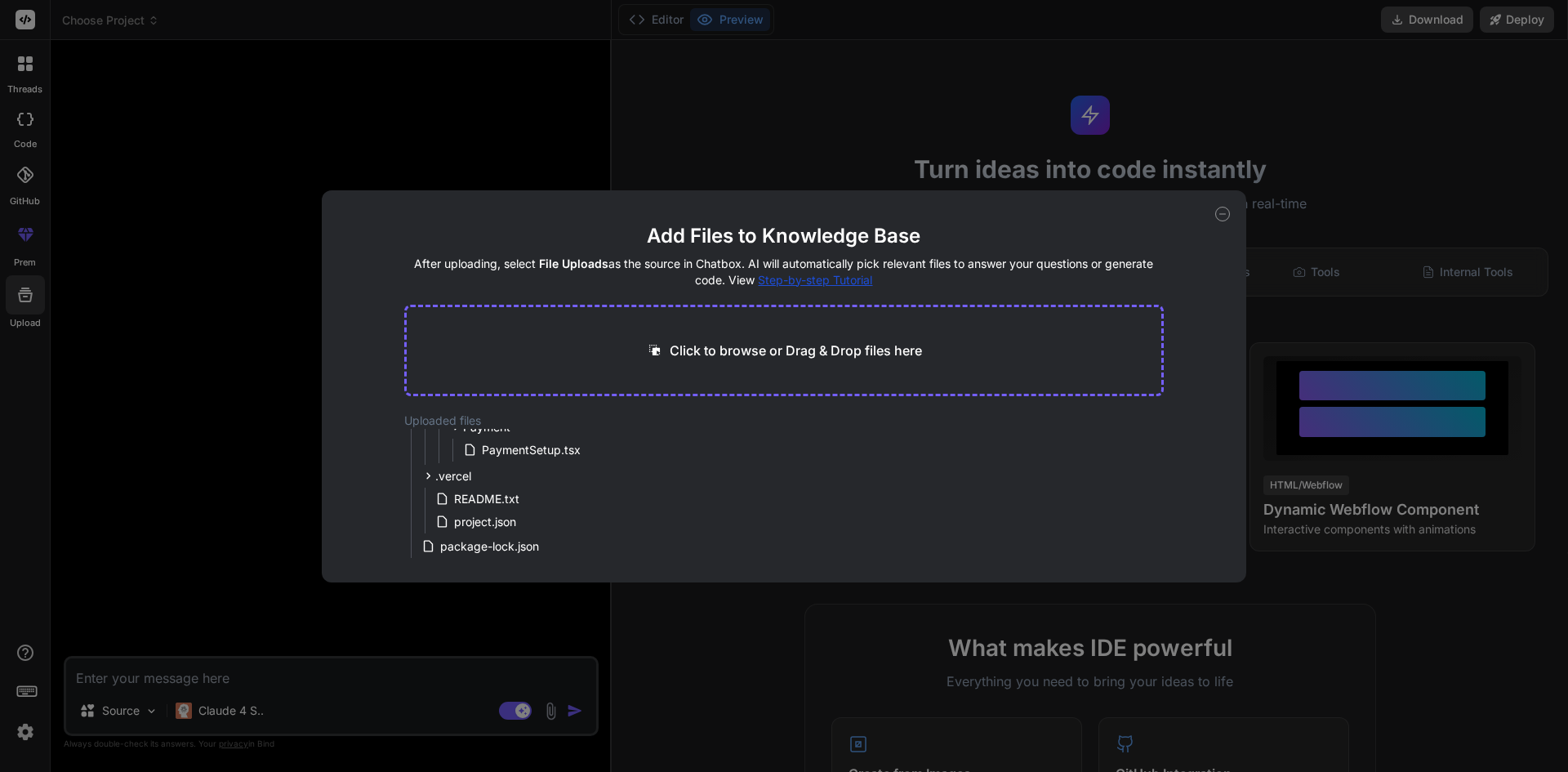 click on "Add Files to Knowledge Base After uploading, select File Uploads as the source in Chatbox. AI will automatically pick relevant files to answer your questions or generate code. View Step-by-step Tutorial Click to browse or Drag & Drop files here Uploaded files EarnTest src components Legal LegalPortal.tsx Payment PaymentSetup.tsx .vercel README.txt project.json package-lock.json" at bounding box center (784, 386) 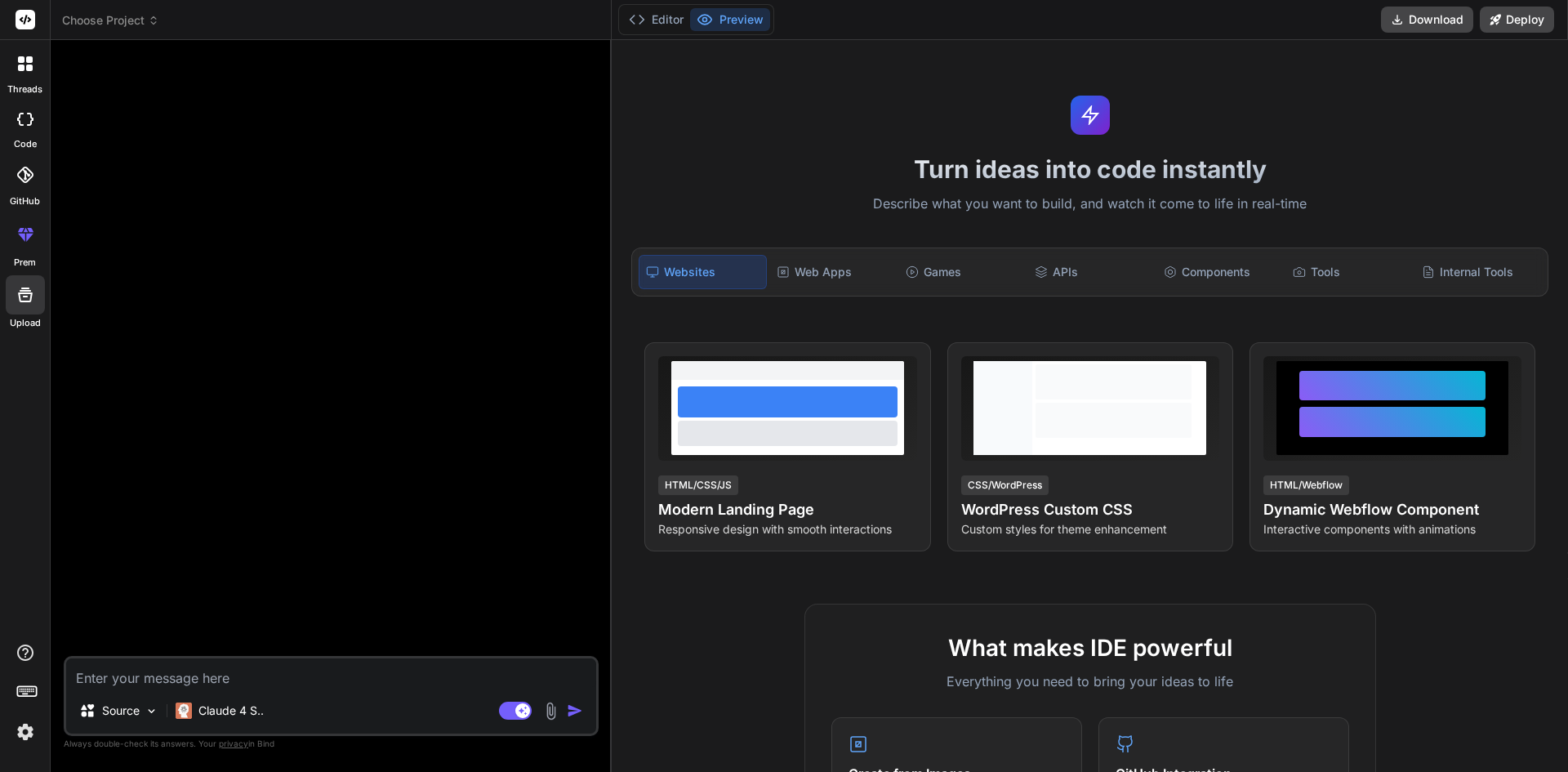 click at bounding box center (331, 673) 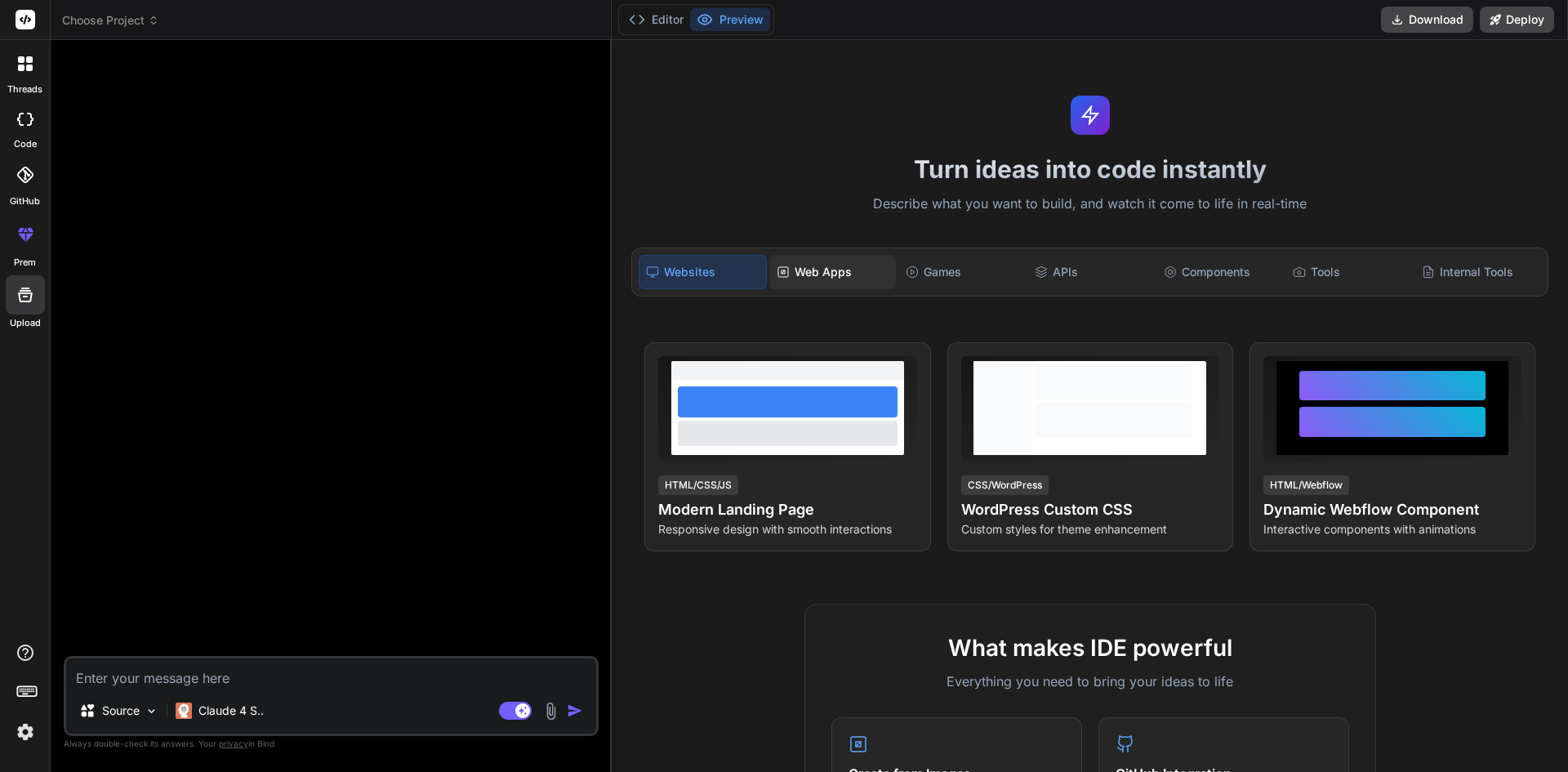 click on "Web Apps" at bounding box center [833, 272] 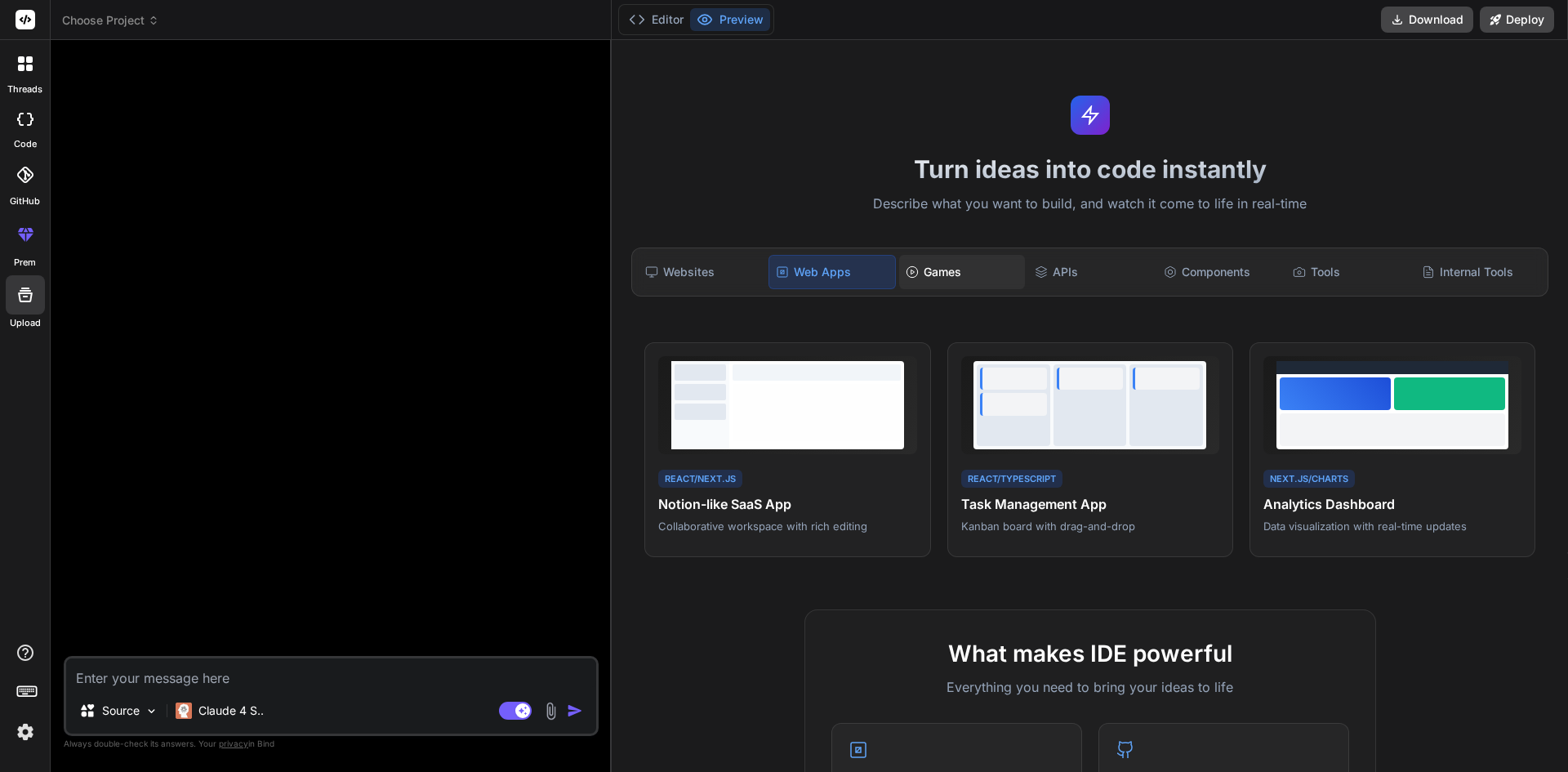 click on "Games" at bounding box center (962, 272) 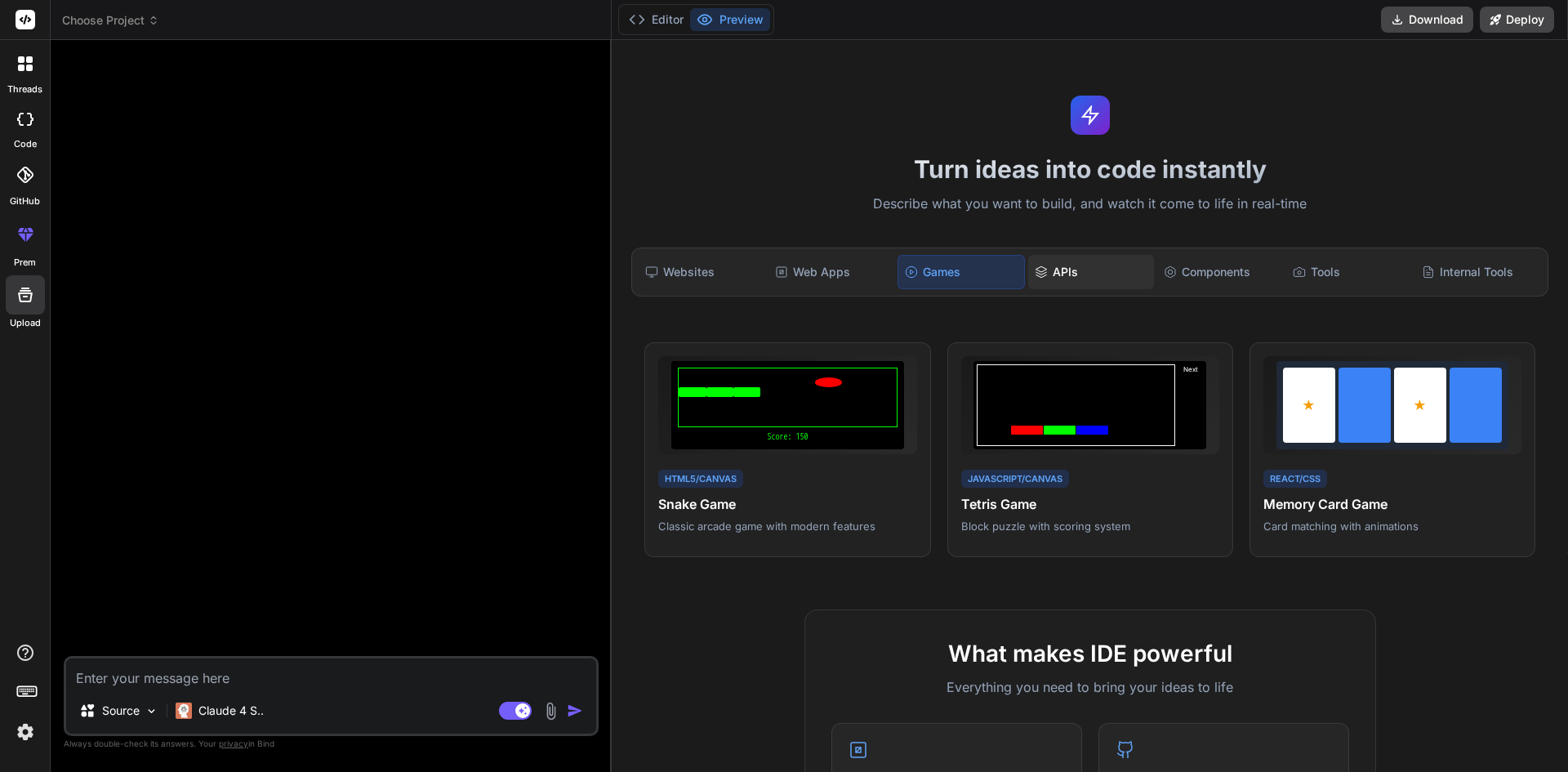 click on "APIs" at bounding box center (1091, 272) 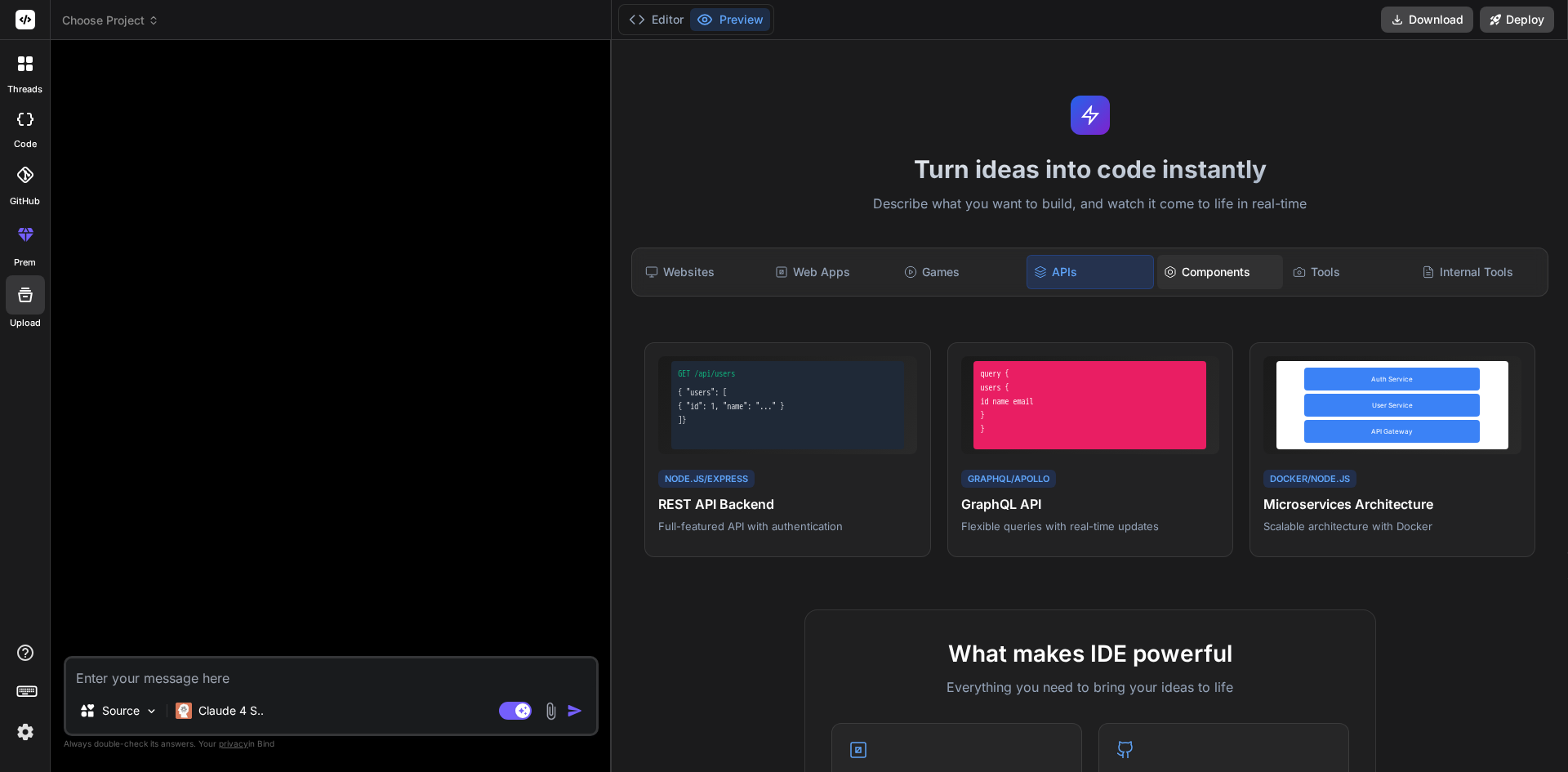click on "Components" at bounding box center [1220, 272] 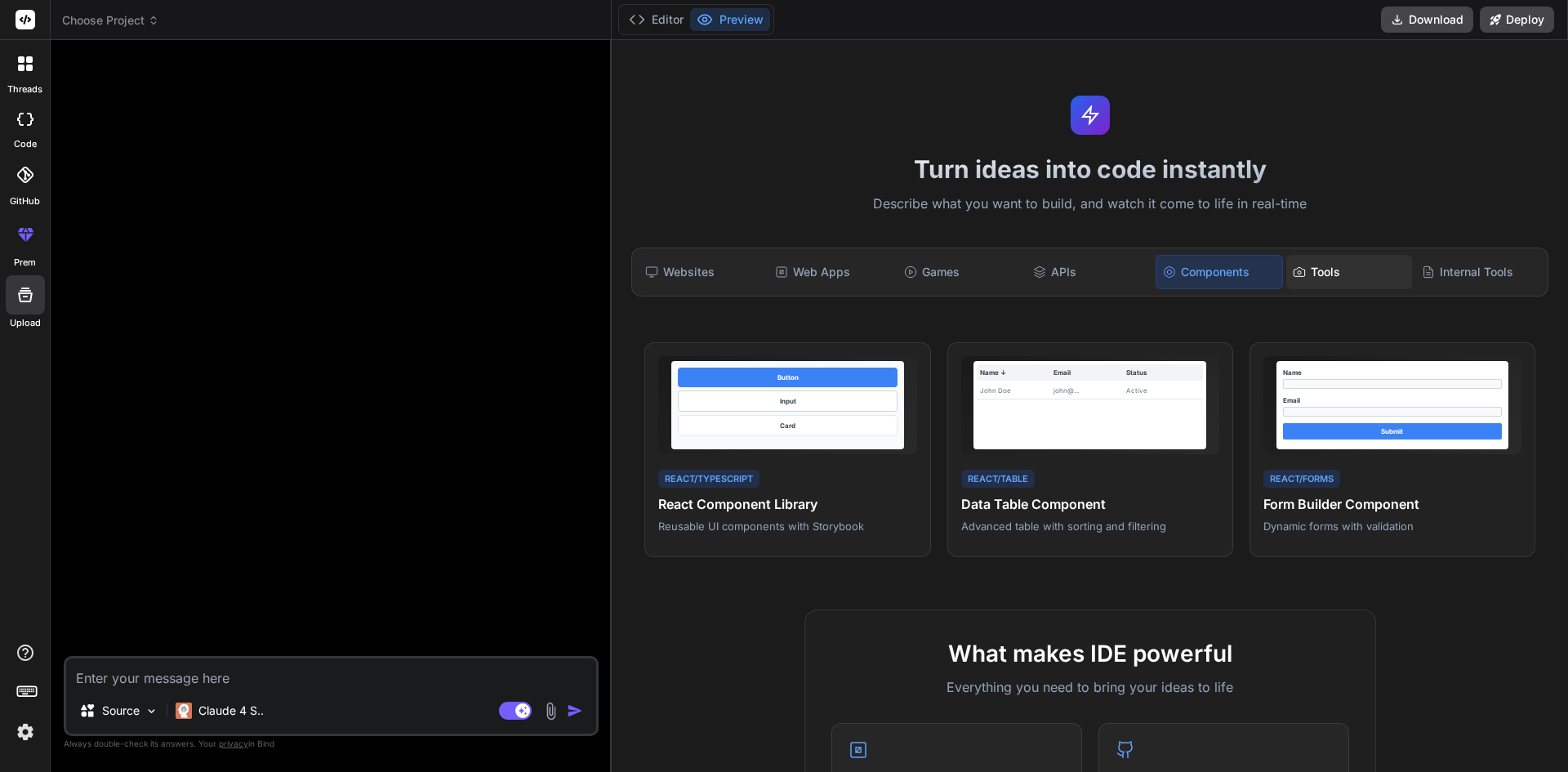 click on "Tools" at bounding box center (1349, 272) 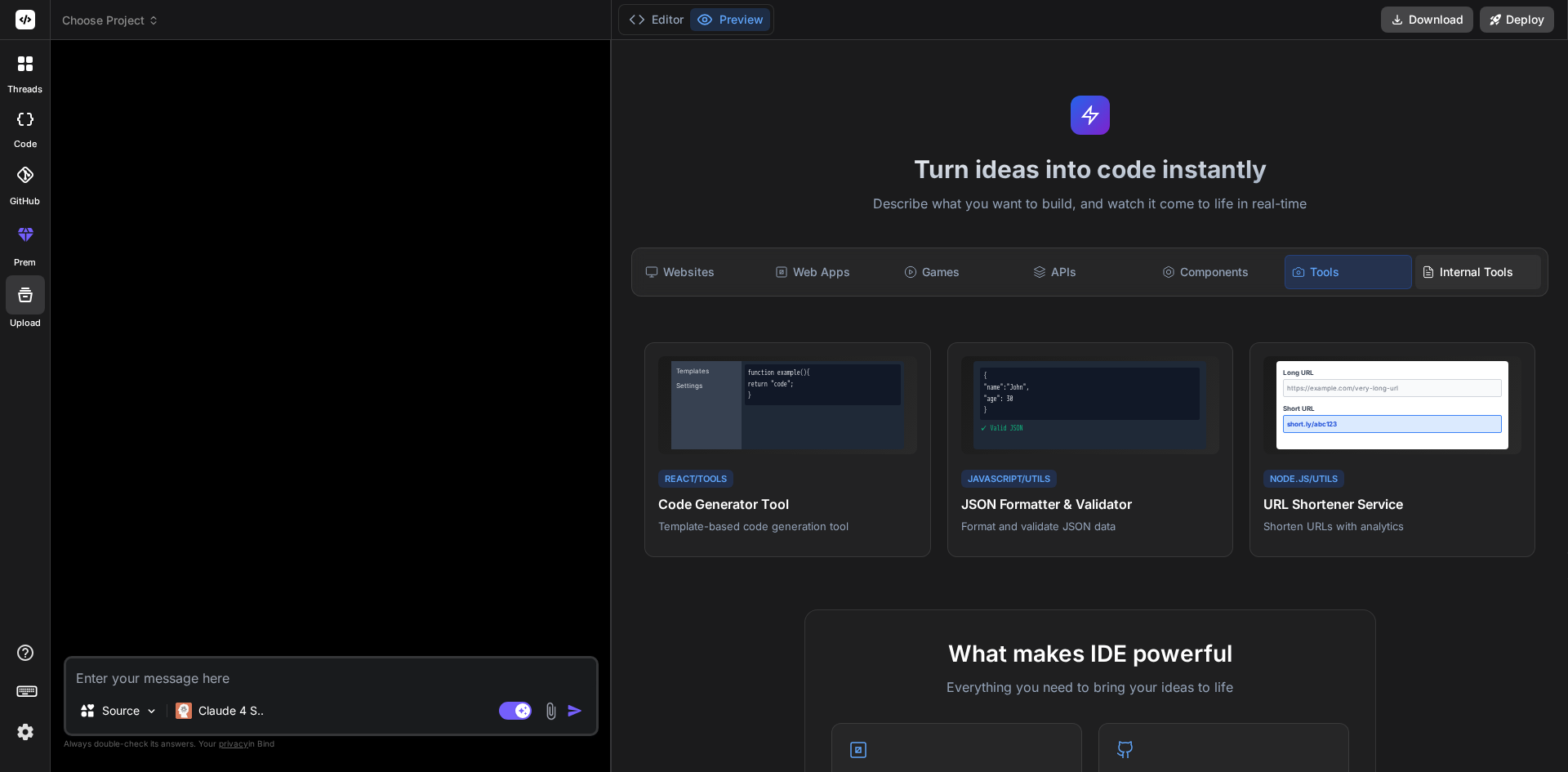 click on "Internal Tools" at bounding box center [1478, 272] 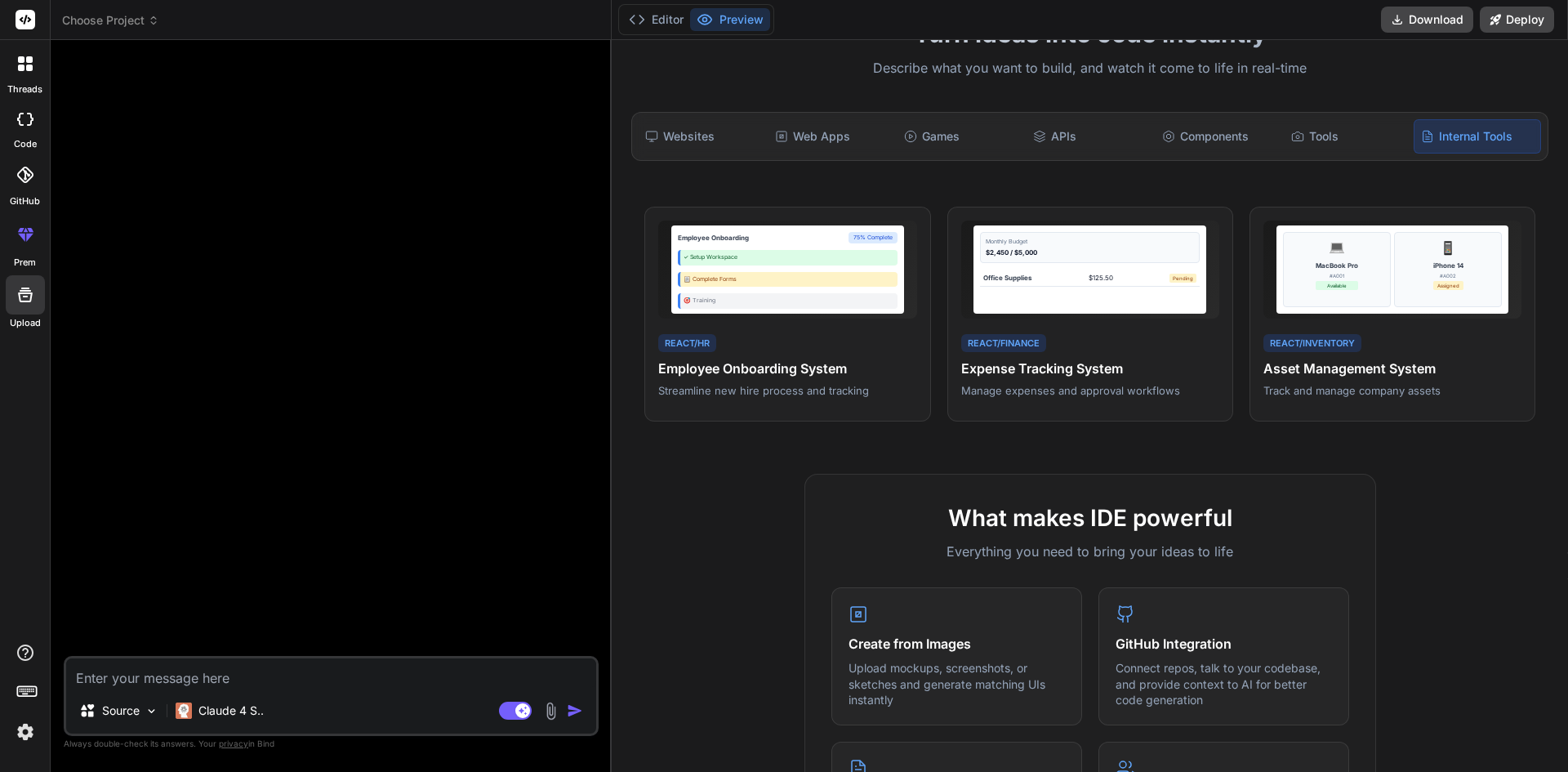 scroll, scrollTop: 0, scrollLeft: 0, axis: both 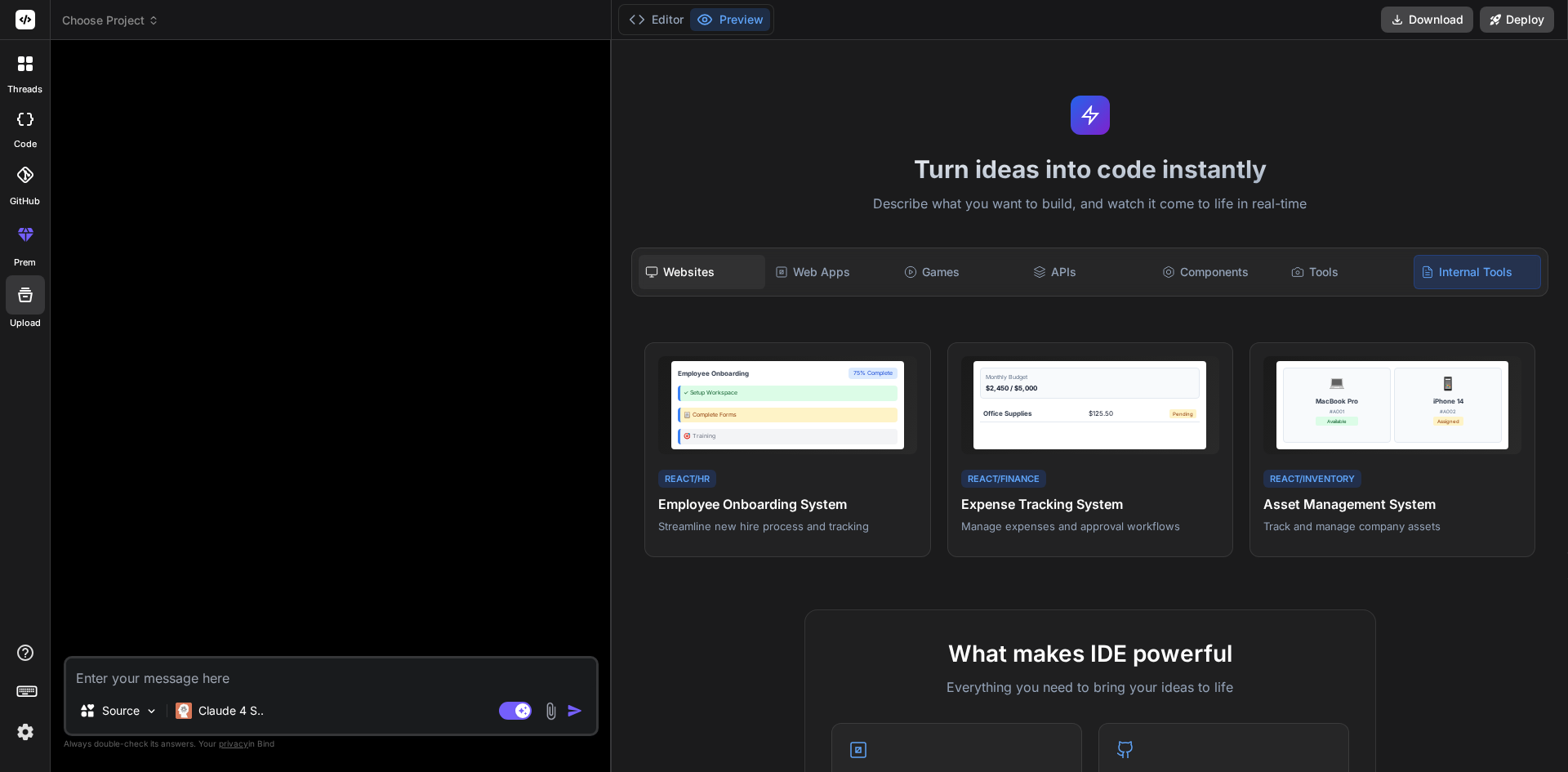 click on "Websites" at bounding box center [702, 272] 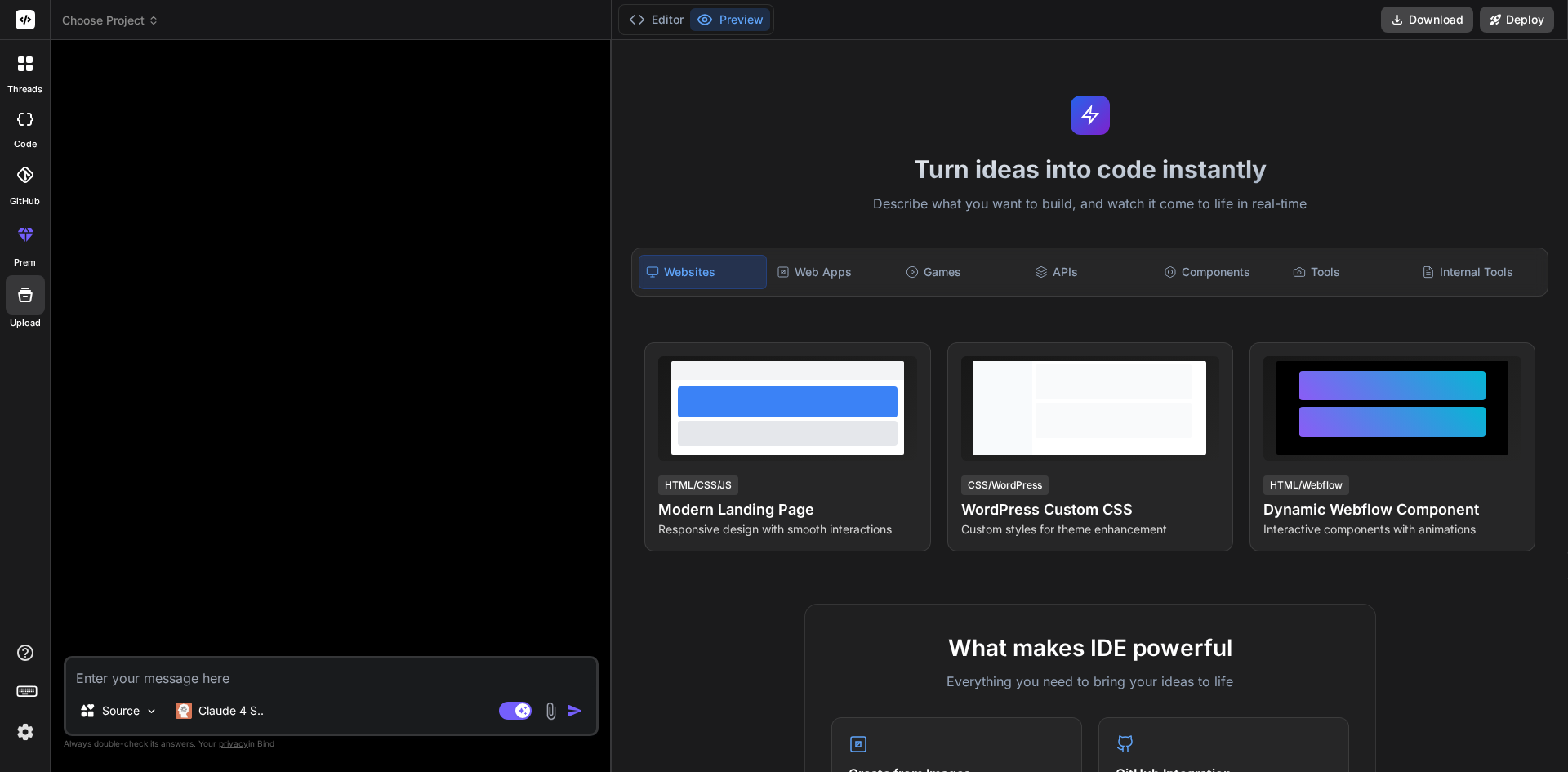 click on "Turn ideas into code instantly Describe what you want to build, and watch it come to life in real-time   Websites   Web Apps   Games   APIs   Components   Tools   Internal Tools View Prompt HTML/CSS/JS Modern Landing Page Responsive design with smooth interactions View Prompt CSS/WordPress WordPress Custom CSS Custom styles for theme enhancement View Prompt HTML/Webflow Dynamic Webflow Component Interactive components with animations What makes IDE powerful Everything you need to bring your ideas to life Create from Images Upload mockups, screenshots, or sketches and generate matching UIs instantly GitHub Integration Connect repos, talk to your codebase, and provide context to AI for better code generation Upload 50+ Formats Support for code files, PDFs, images, docs, and much more to provide rich context For Everyone Perfect for founders, builders, and developers. Use on mobile browser for on-the-go development One-Click Deploy Deploy full-stack apps to Vercel, Fly.io, or download for custom deployment" at bounding box center [1089, 406] 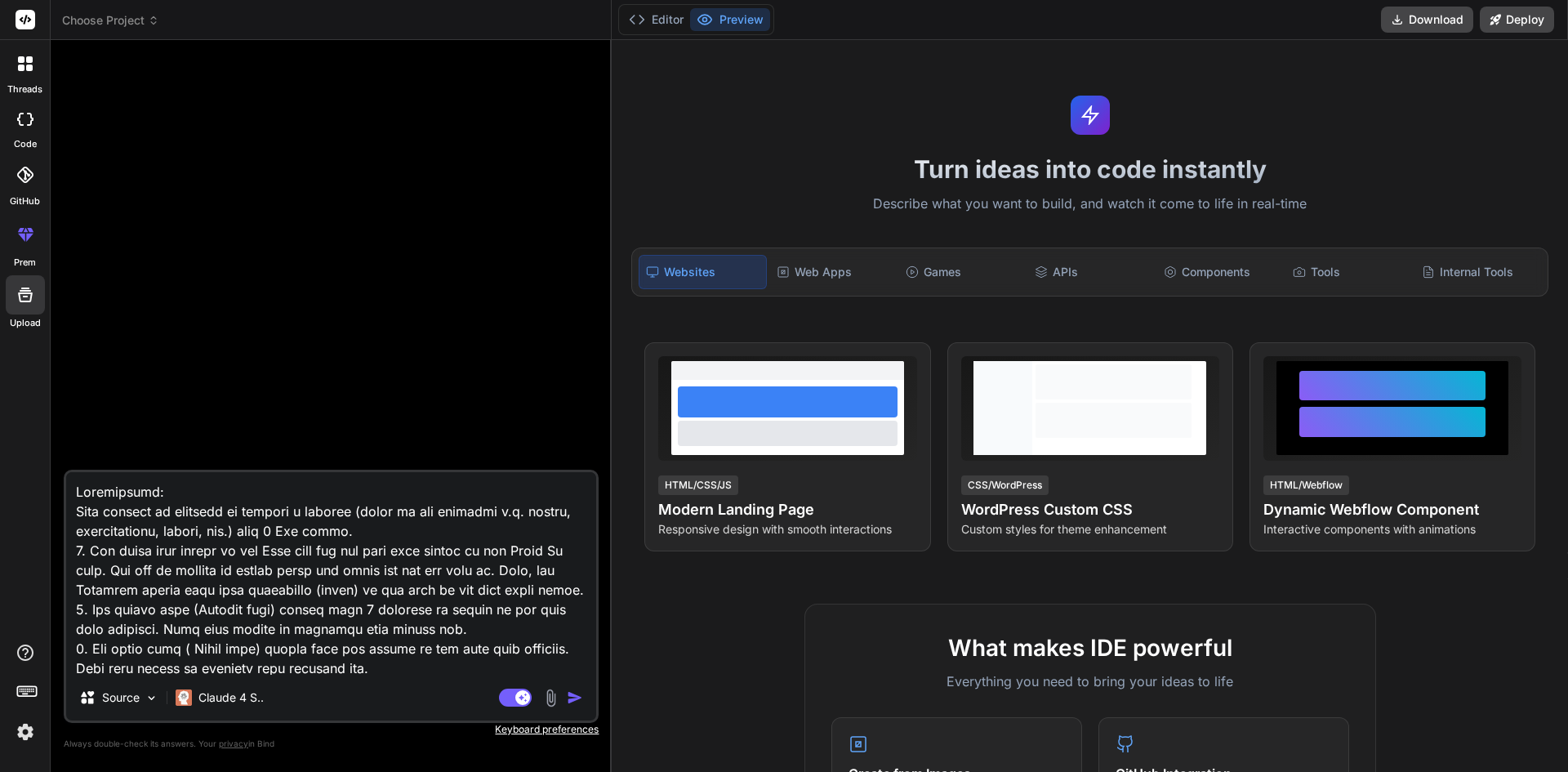 scroll, scrollTop: 199, scrollLeft: 0, axis: vertical 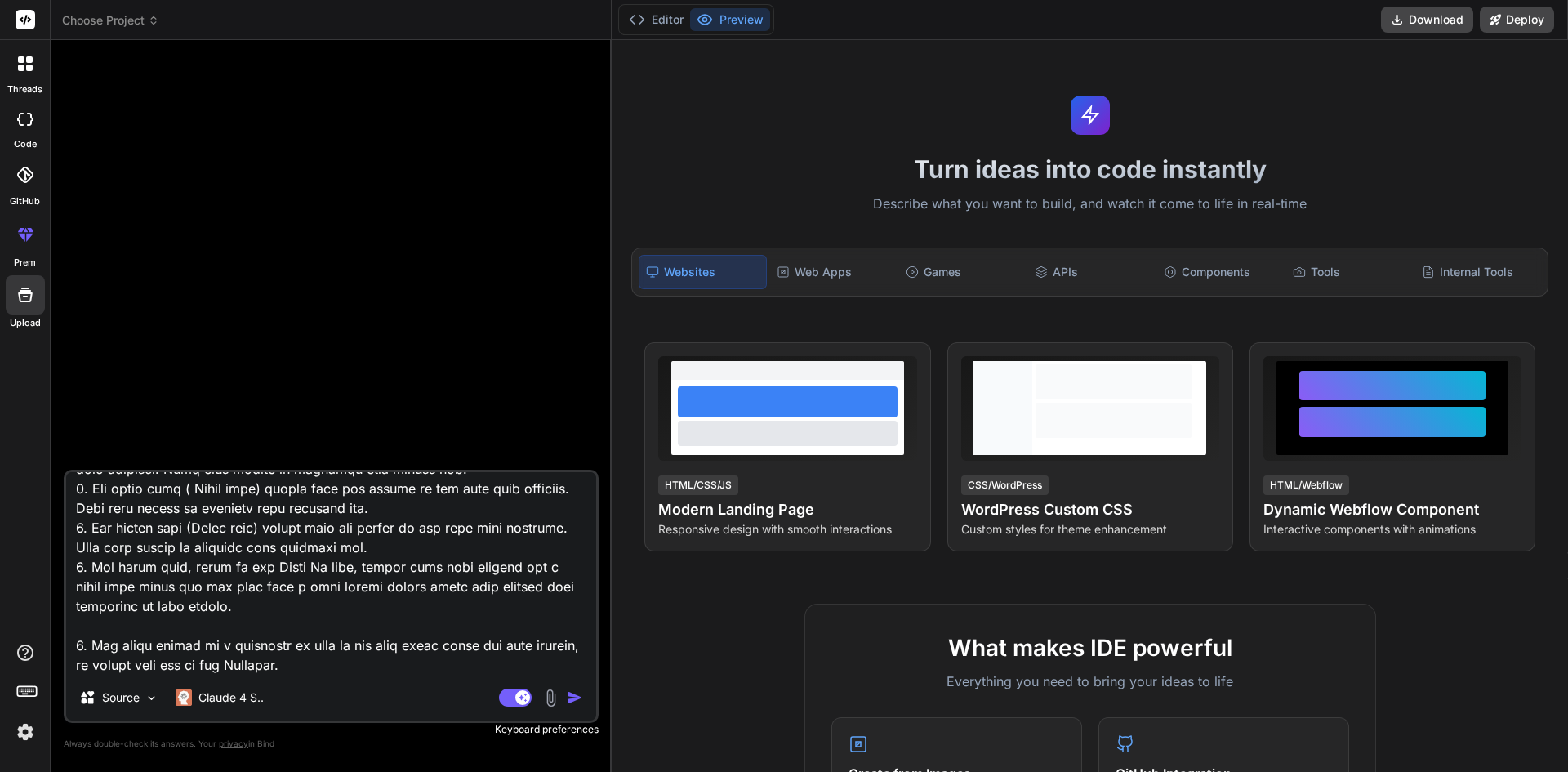 type on "x" 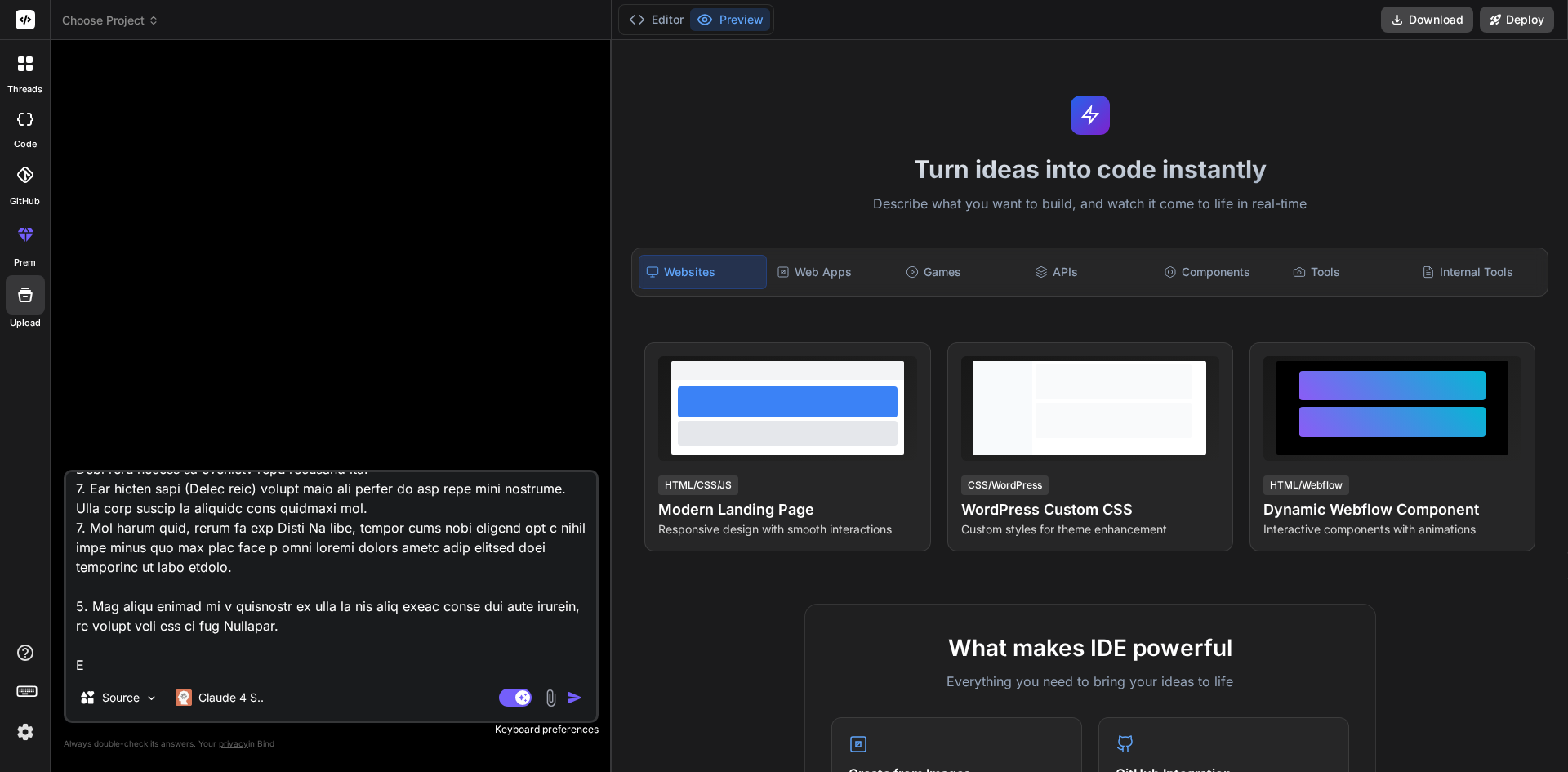 scroll, scrollTop: 217, scrollLeft: 0, axis: vertical 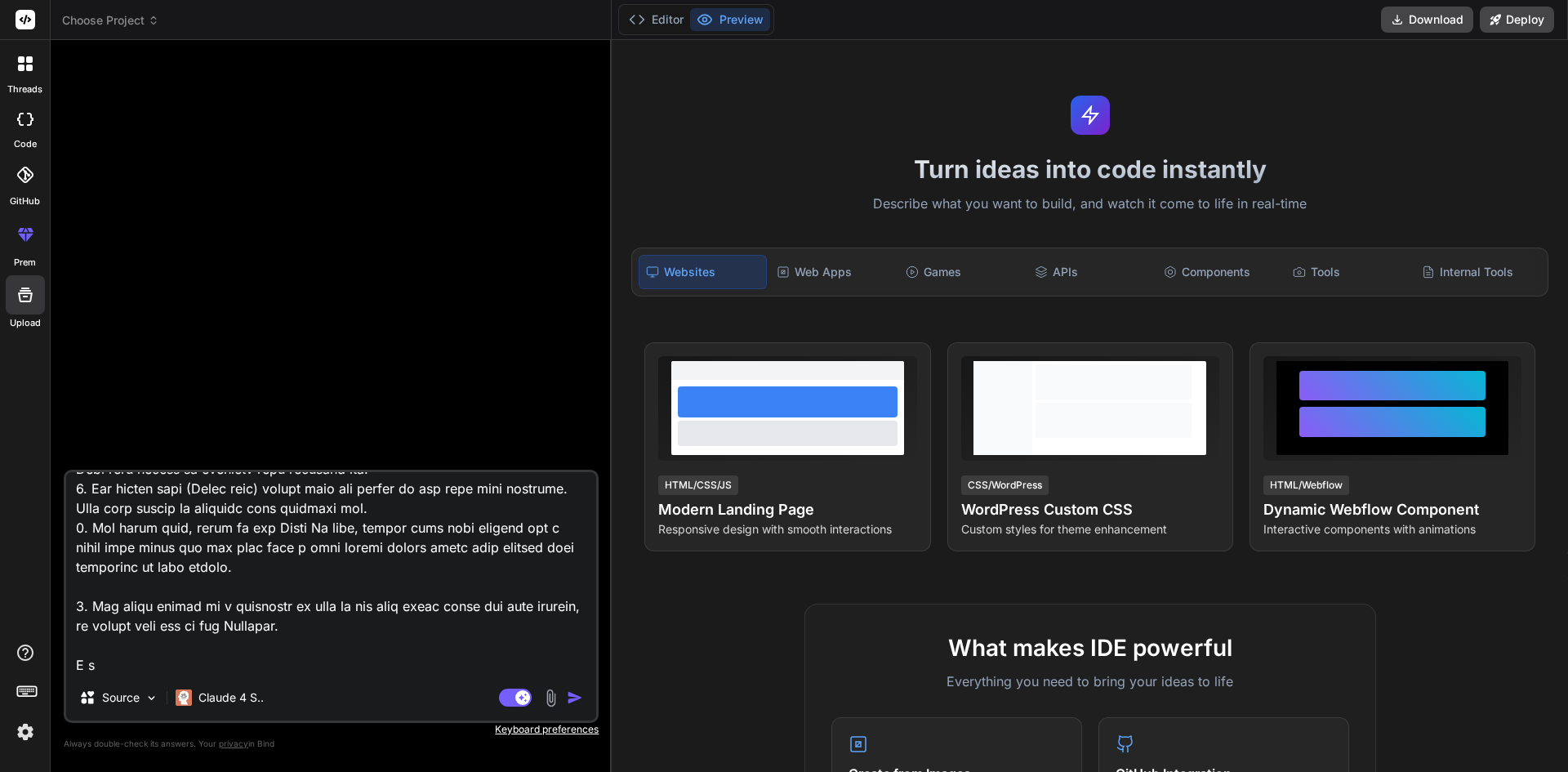 type on "Description:
Each student is supposed to develop a website (based on any interest e.g. sports, entertainment, health, etc.) with 5 Web pages.
1. The first page should be the Home page and the last page should be the About Me page. You are at liberty to design these two pages the way you want it. Also, the Homepage should have four hyperlinks (menus) to the rest of the four other pages.
2. The second page (Picture page) should have 4 pictures or images on the page with captions. This page should be designed with inline css.
3. The third page ( Audio page) should have two audios on the page with captions. This page should be designed with internal css.
4. The fourth page (Video page) should have two videos on the page with captions. This page should be designed with external css.
5. The fifth page, which is the About Me page, should have your picture and a brief text about you and also have a java script button which when clicked does something of your choice.
6. And there should be a hyperlink on each of t..." 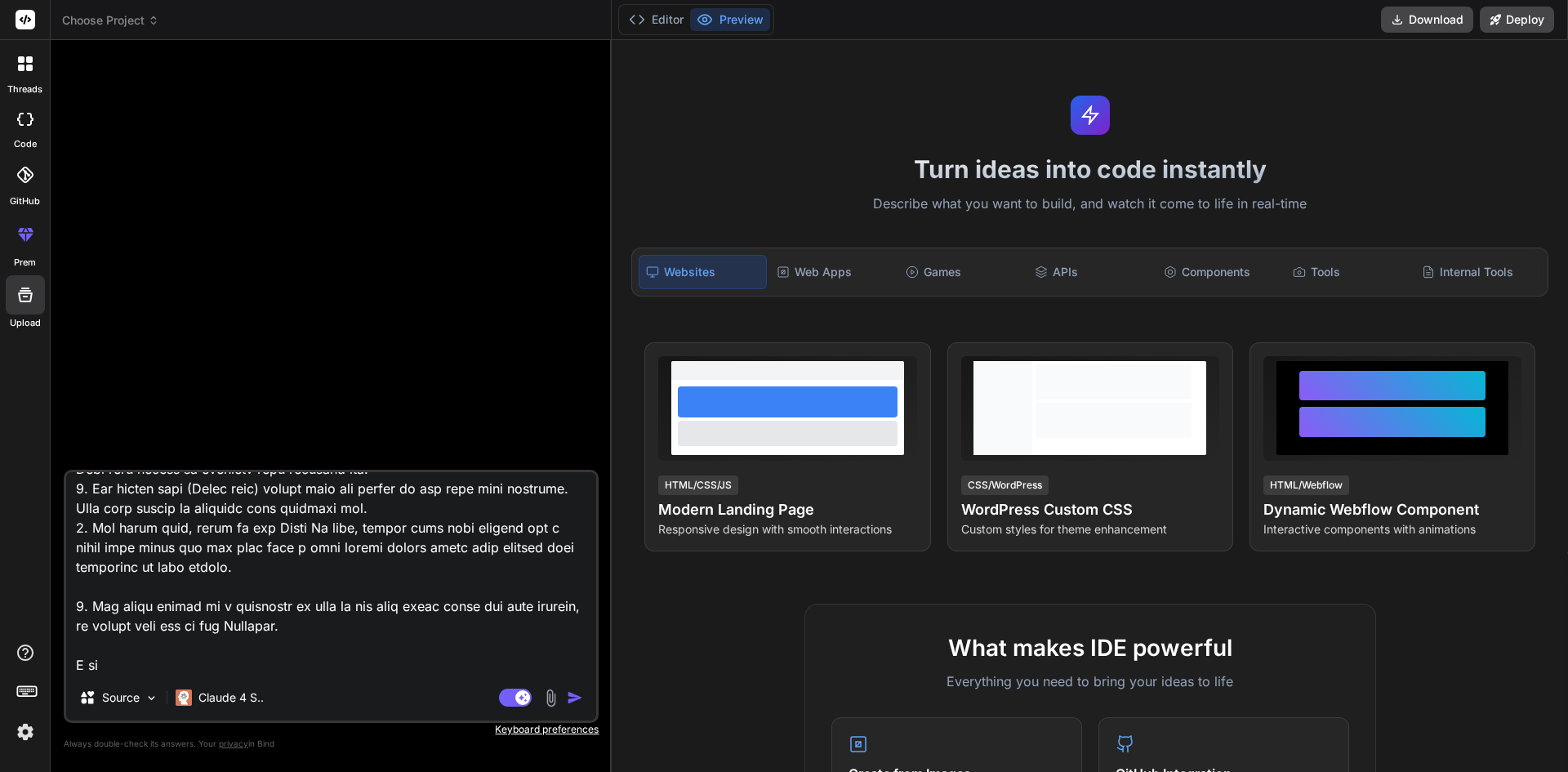 type on "Description:
Each student is supposed to develop a website (based on any interest e.g. sports, entertainment, health, etc.) with 5 Web pages.
1. The first page should be the Home page and the last page should be the About Me page. You are at liberty to design these two pages the way you want it. Also, the Homepage should have four hyperlinks (menus) to the rest of the four other pages.
2. The second page (Picture page) should have 4 pictures or images on the page with captions. This page should be designed with inline css.
3. The third page ( Audio page) should have two audios on the page with captions. This page should be designed with internal css.
4. The fourth page (Video page) should have two videos on the page with captions. This page should be designed with external css.
5. The fifth page, which is the About Me page, should have your picture and a brief text about you and also have a java script button which when clicked does something of your choice.
6. And there should be a hyperlink on each of t..." 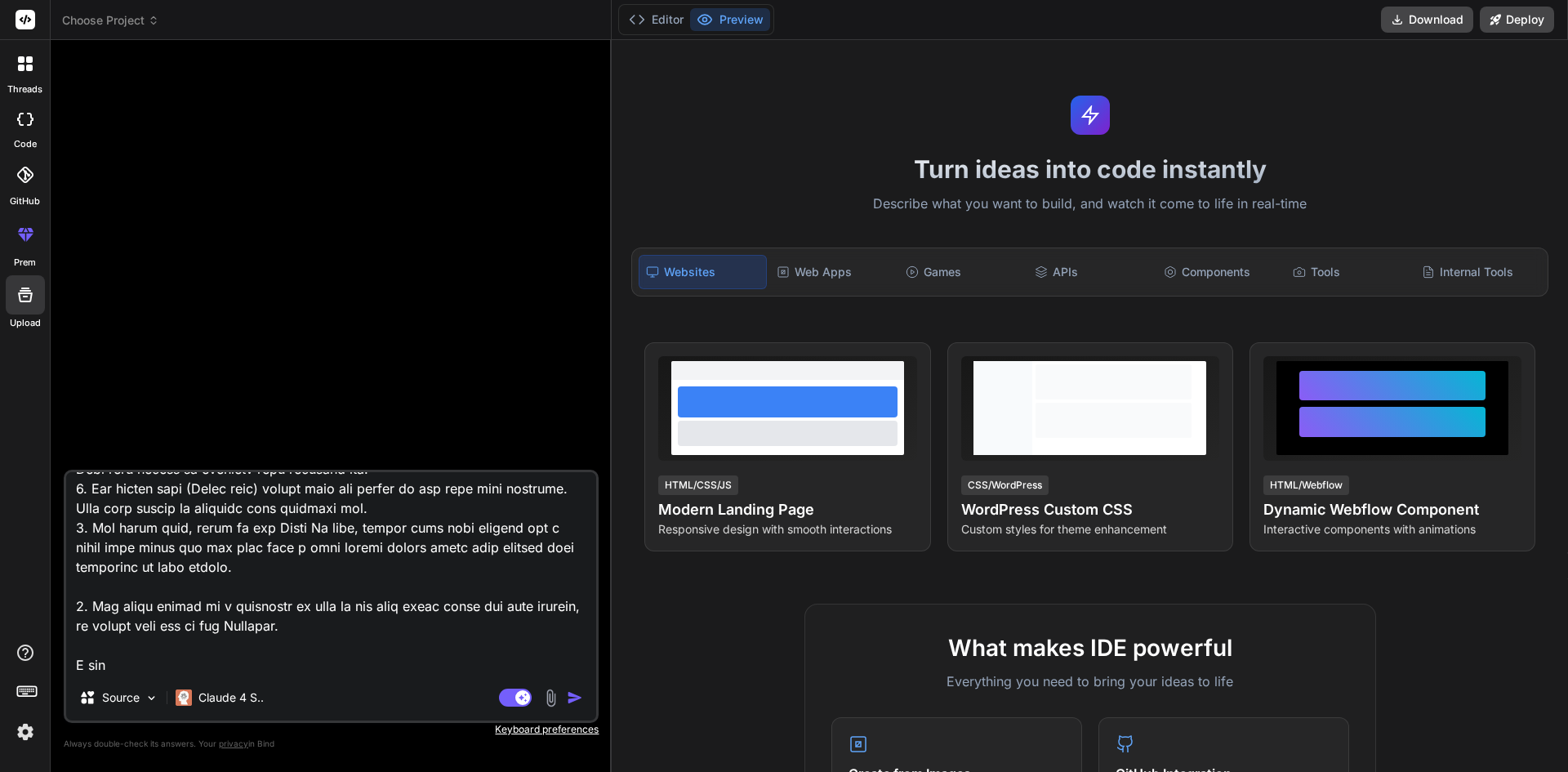 type on "Description:
Each student is supposed to develop a website (based on any interest e.g. sports, entertainment, health, etc.) with 5 Web pages.
1. The first page should be the Home page and the last page should be the About Me page. You are at liberty to design these two pages the way you want it. Also, the Homepage should have four hyperlinks (menus) to the rest of the four other pages.
2. The second page (Picture page) should have 4 pictures or images on the page with captions. This page should be designed with inline css.
3. The third page ( Audio page) should have two audios on the page with captions. This page should be designed with internal css.
4. The fourth page (Video page) should have two videos on the page with captions. This page should be designed with external css.
5. The fifth page, which is the About Me page, should have your picture and a brief text about you and also have a java script button which when clicked does something of your choice.
6. And there should be a hyperlink on each of t..." 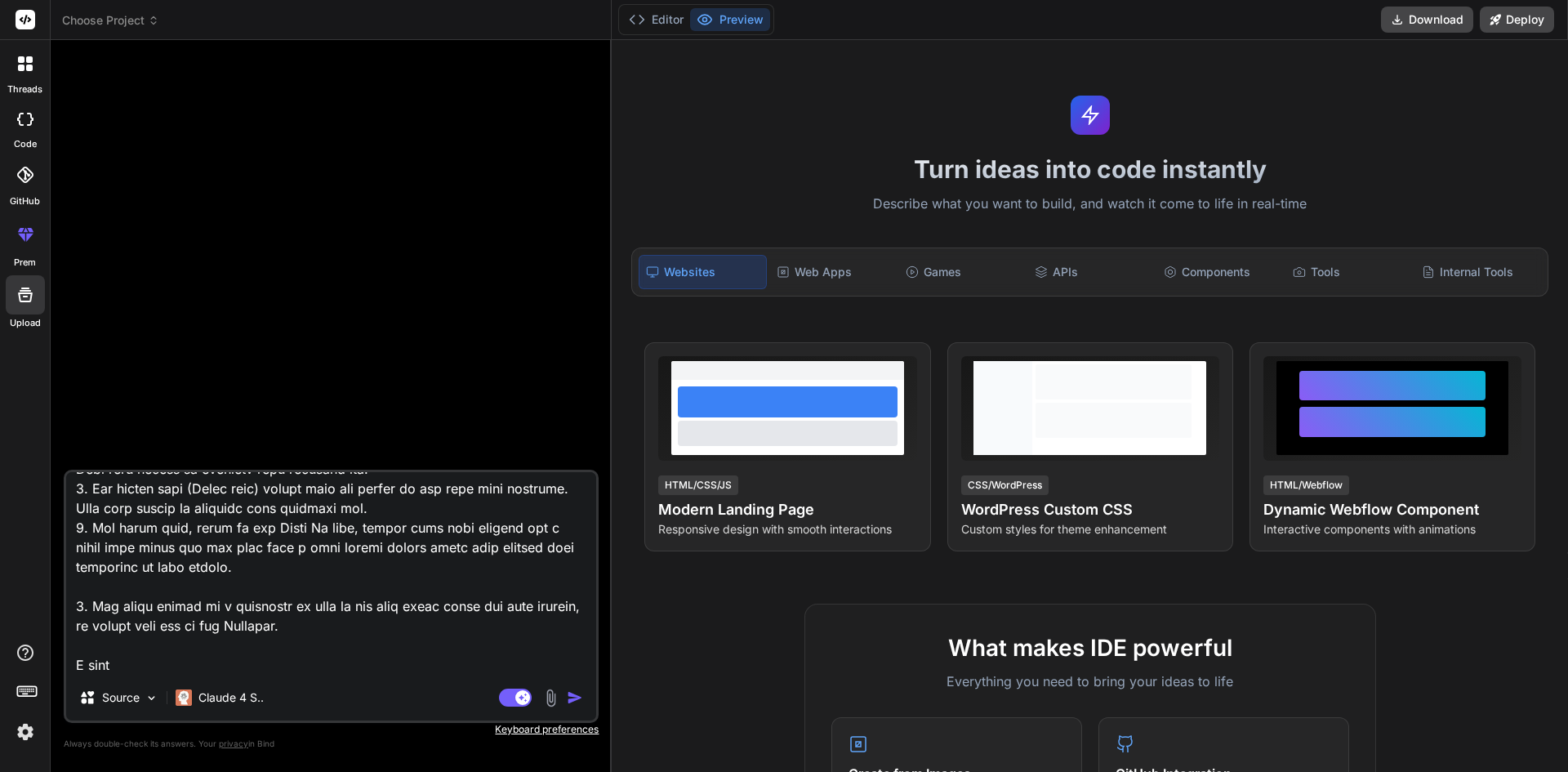 type on "Description:
Each student is supposed to develop a website (based on any interest e.g. sports, entertainment, health, etc.) with 5 Web pages.
1. The first page should be the Home page and the last page should be the About Me page. You are at liberty to design these two pages the way you want it. Also, the Homepage should have four hyperlinks (menus) to the rest of the four other pages.
2. The second page (Picture page) should have 4 pictures or images on the page with captions. This page should be designed with inline css.
3. The third page ( Audio page) should have two audios on the page with captions. This page should be designed with internal css.
4. The fourth page (Video page) should have two videos on the page with captions. This page should be designed with external css.
5. The fifth page, which is the About Me page, should have your picture and a brief text about you and also have a java script button which when clicked does something of your choice.
6. And there should be a hyperlink on each of t..." 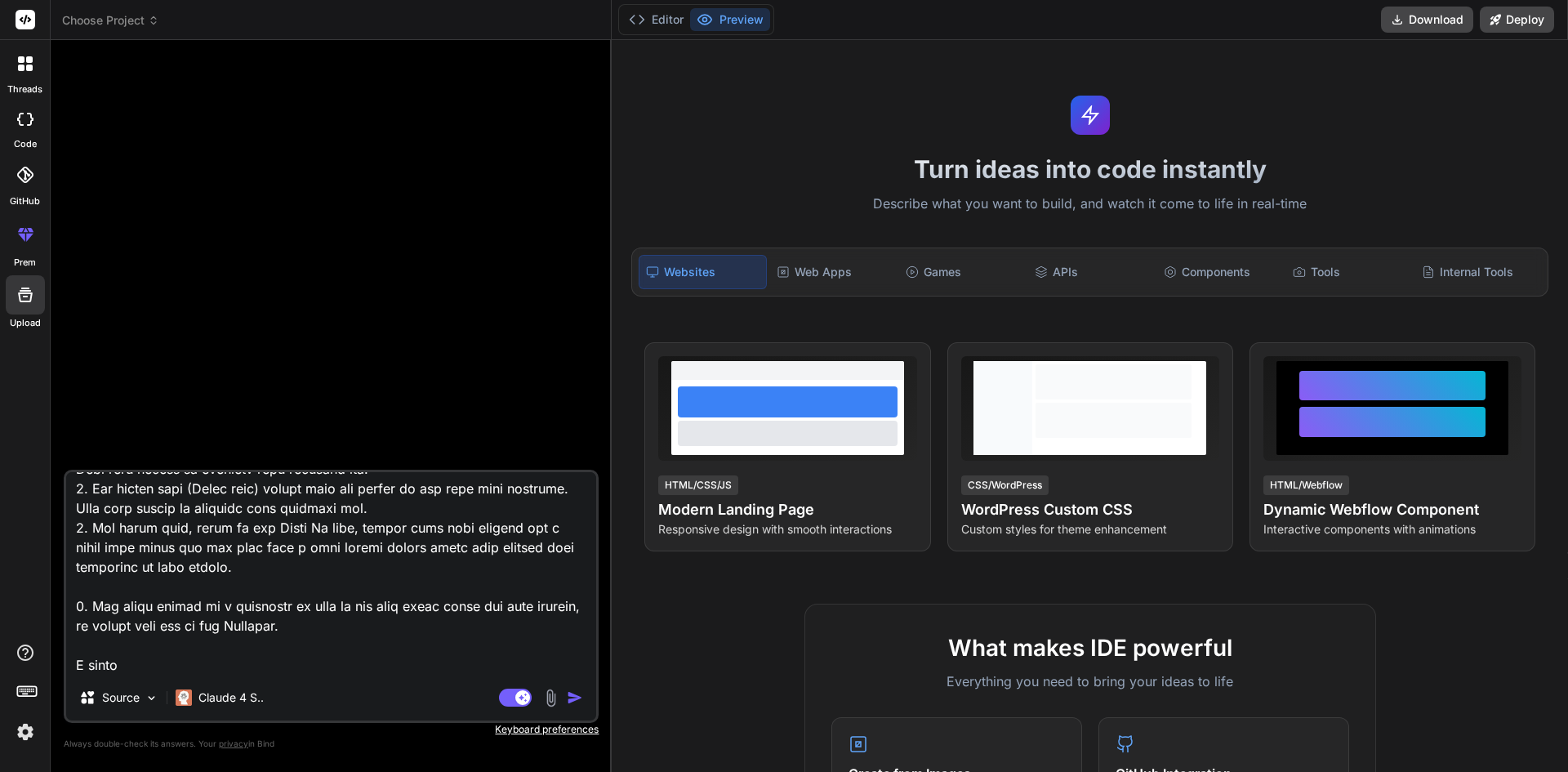 type on "Description:
Each student is supposed to develop a website (based on any interest e.g. sports, entertainment, health, etc.) with 5 Web pages.
1. The first page should be the Home page and the last page should be the About Me page. You are at liberty to design these two pages the way you want it. Also, the Homepage should have four hyperlinks (menus) to the rest of the four other pages.
2. The second page (Picture page) should have 4 pictures or images on the page with captions. This page should be designed with inline css.
3. The third page ( Audio page) should have two audios on the page with captions. This page should be designed with internal css.
4. The fourth page (Video page) should have two videos on the page with captions. This page should be designed with external css.
5. The fifth page, which is the About Me page, should have your picture and a brief text about you and also have a java script button which when clicked does something of your choice.
6. And there should be a hyperlink on each of t..." 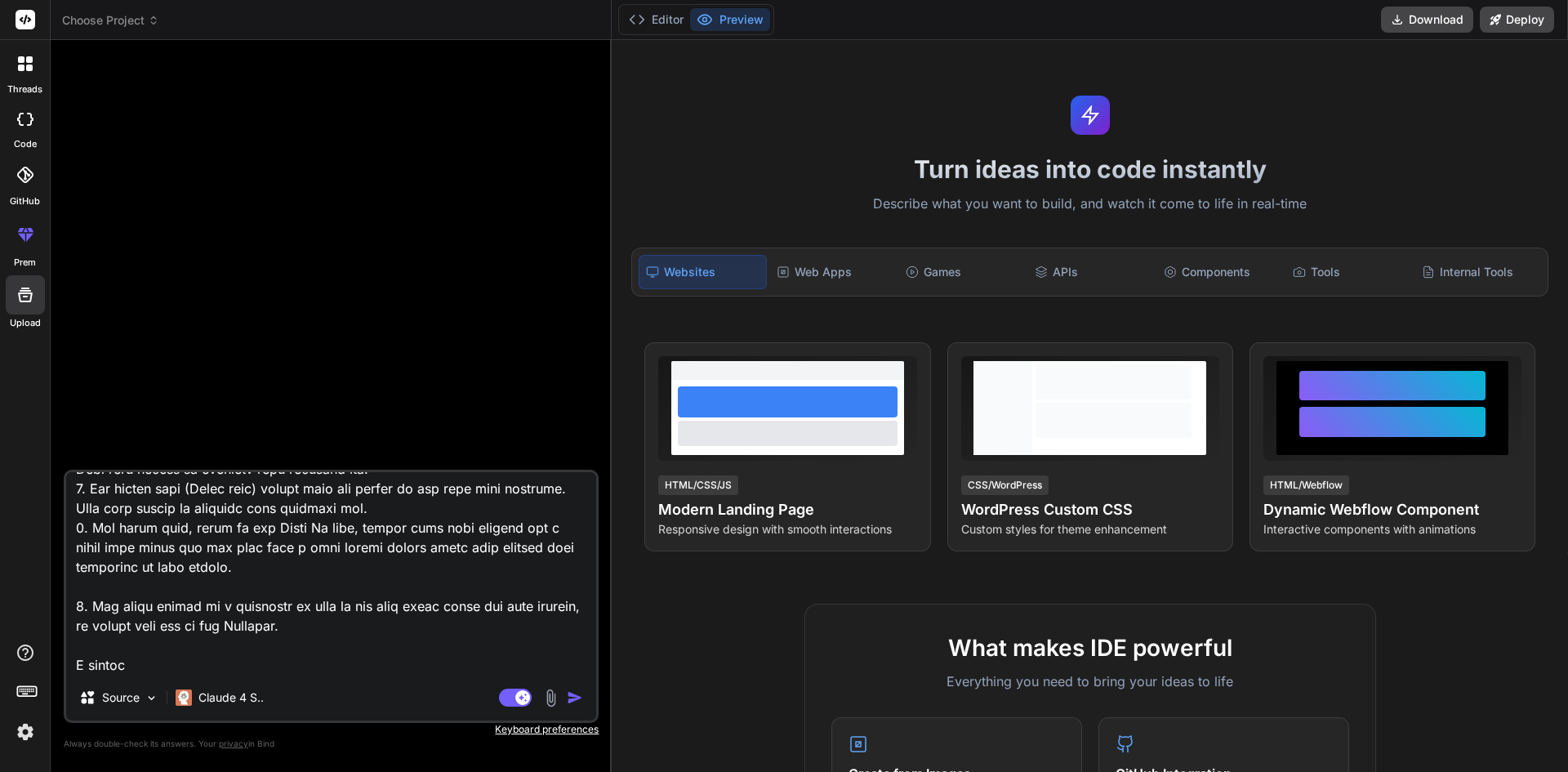 type on "Description:
Each student is supposed to develop a website (based on any interest e.g. sports, entertainment, health, etc.) with 5 Web pages.
1. The first page should be the Home page and the last page should be the About Me page. You are at liberty to design these two pages the way you want it. Also, the Homepage should have four hyperlinks (menus) to the rest of the four other pages.
2. The second page (Picture page) should have 4 pictures or images on the page with captions. This page should be designed with inline css.
3. The third page ( Audio page) should have two audios on the page with captions. This page should be designed with internal css.
4. The fourth page (Video page) should have two videos on the page with captions. This page should be designed with external css.
5. The fifth page, which is the About Me page, should have your picture and a brief text about you and also have a java script button which when clicked does something of your choice.
6. And there should be a hyperlink on each of t..." 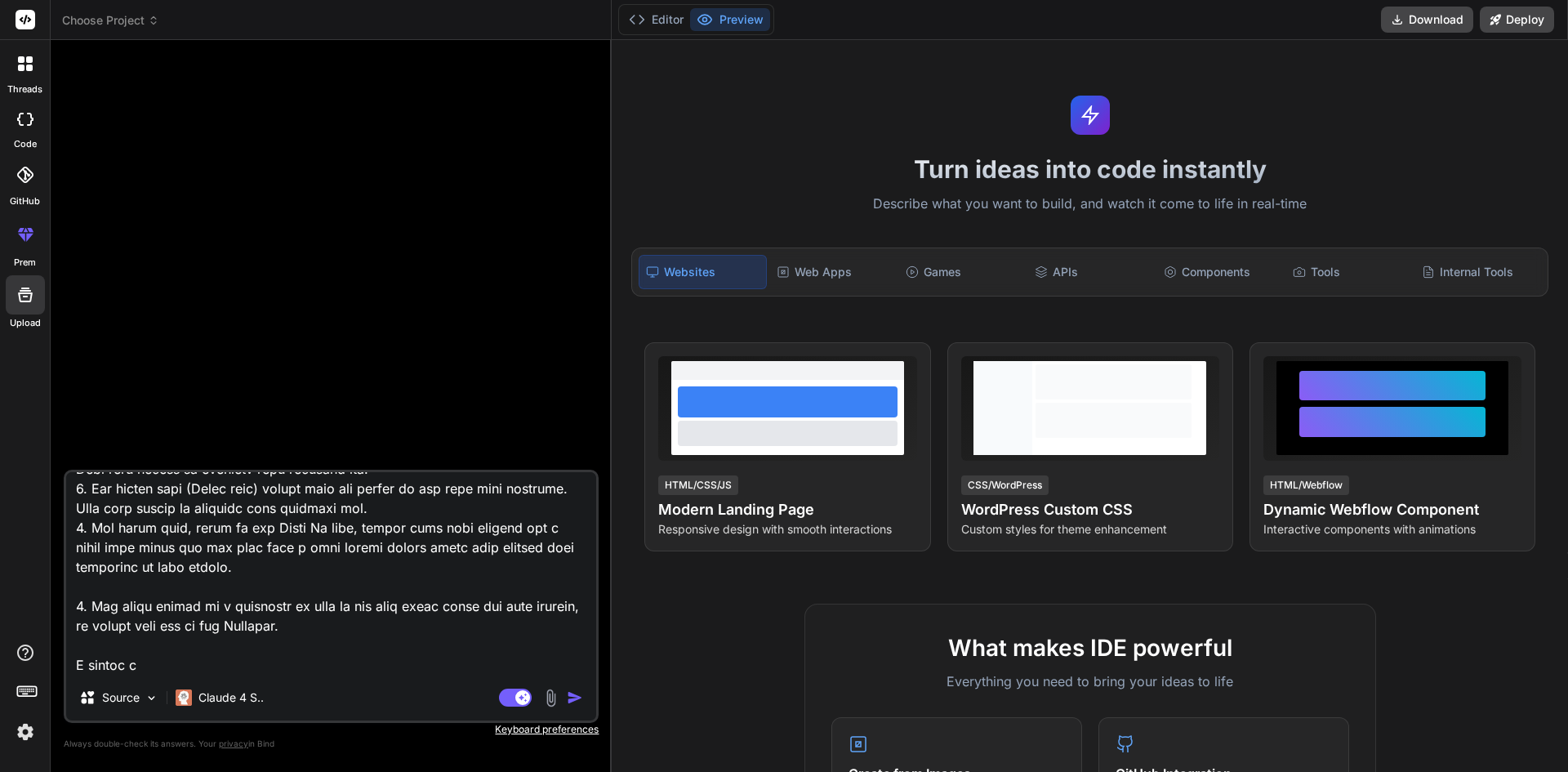 type on "x" 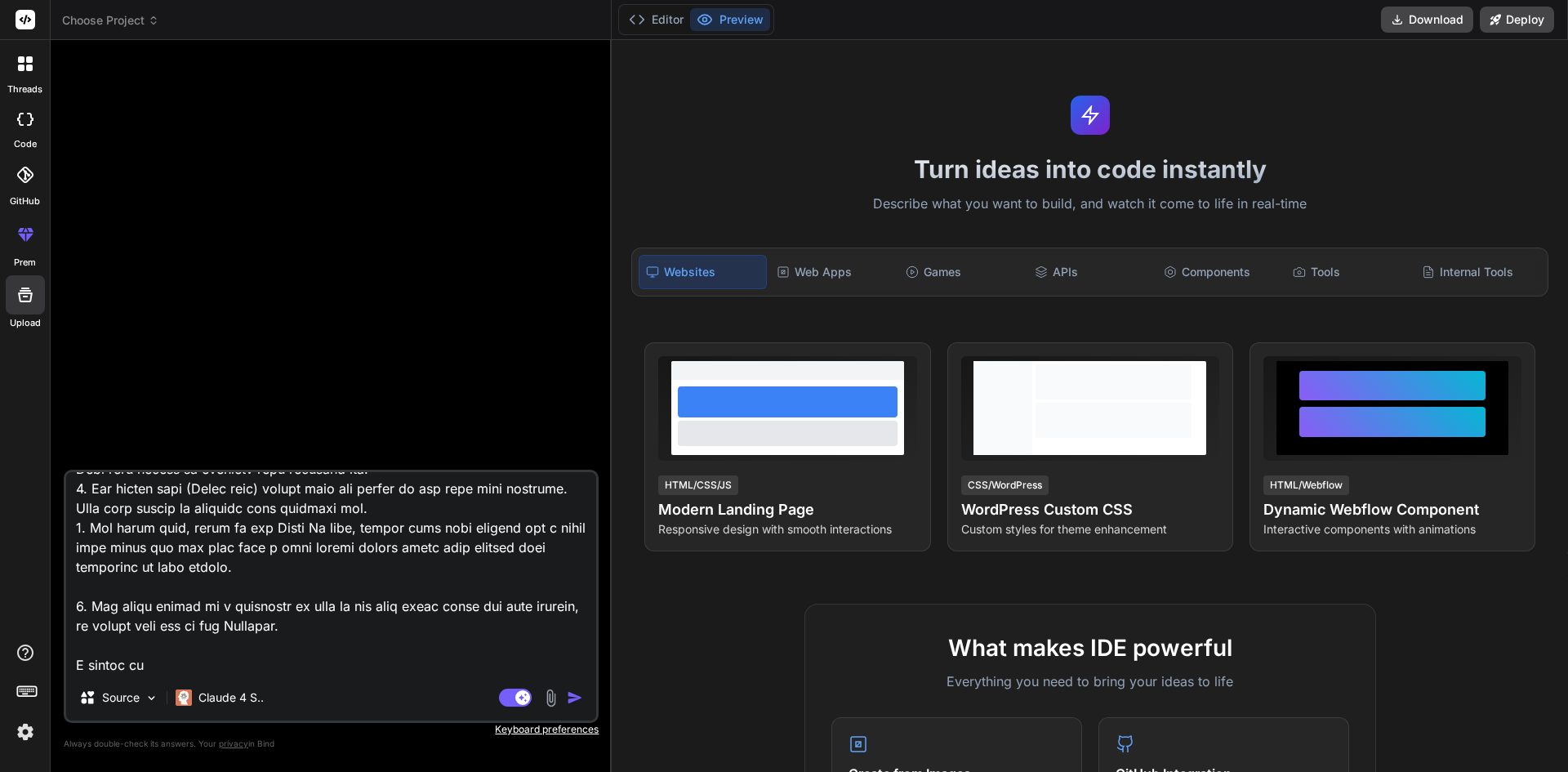 type on "Description:
Each student is supposed to develop a website (based on any interest e.g. sports, entertainment, health, etc.) with 5 Web pages.
1. The first page should be the Home page and the last page should be the About Me page. You are at liberty to design these two pages the way you want it. Also, the Homepage should have four hyperlinks (menus) to the rest of the four other pages.
2. The second page (Picture page) should have 4 pictures or images on the page with captions. This page should be designed with inline css.
3. The third page ( Audio page) should have two audios on the page with captions. This page should be designed with internal css.
4. The fourth page (Video page) should have two videos on the page with captions. This page should be designed with external css.
5. The fifth page, which is the About Me page, should have your picture and a brief text about you and also have a java script button which when clicked does something of your choice.
6. And there should be a hyperlink on each of t..." 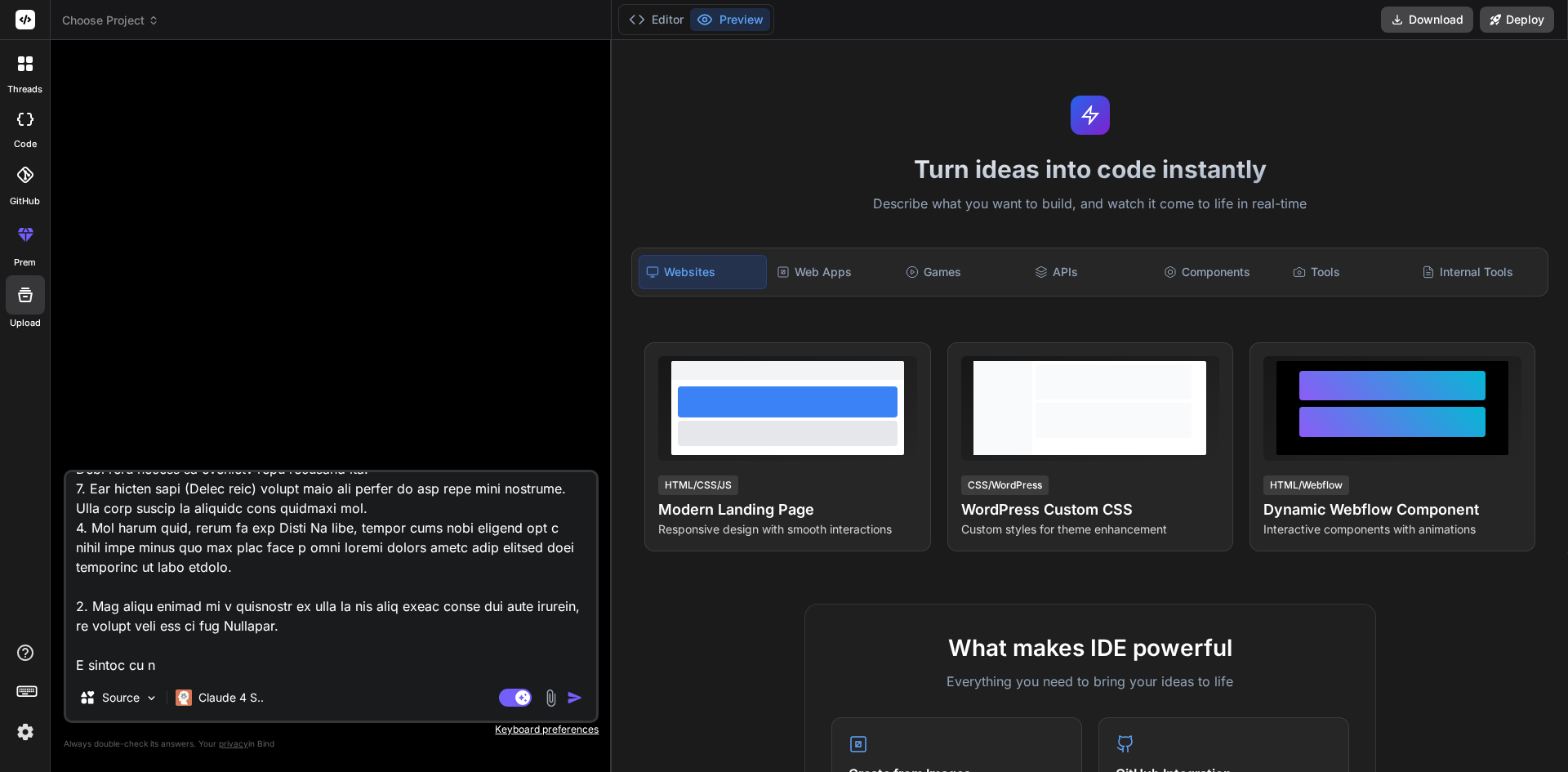 type on "Description:
Each student is supposed to develop a website (based on any interest e.g. sports, entertainment, health, etc.) with 5 Web pages.
1. The first page should be the Home page and the last page should be the About Me page. You are at liberty to design these two pages the way you want it. Also, the Homepage should have four hyperlinks (menus) to the rest of the four other pages.
2. The second page (Picture page) should have 4 pictures or images on the page with captions. This page should be designed with inline css.
3. The third page ( Audio page) should have two audios on the page with captions. This page should be designed with internal css.
4. The fourth page (Video page) should have two videos on the page with captions. This page should be designed with external css.
5. The fifth page, which is the About Me page, should have your picture and a brief text about you and also have a java script button which when clicked does something of your choice.
6. And there should be a hyperlink on each of t..." 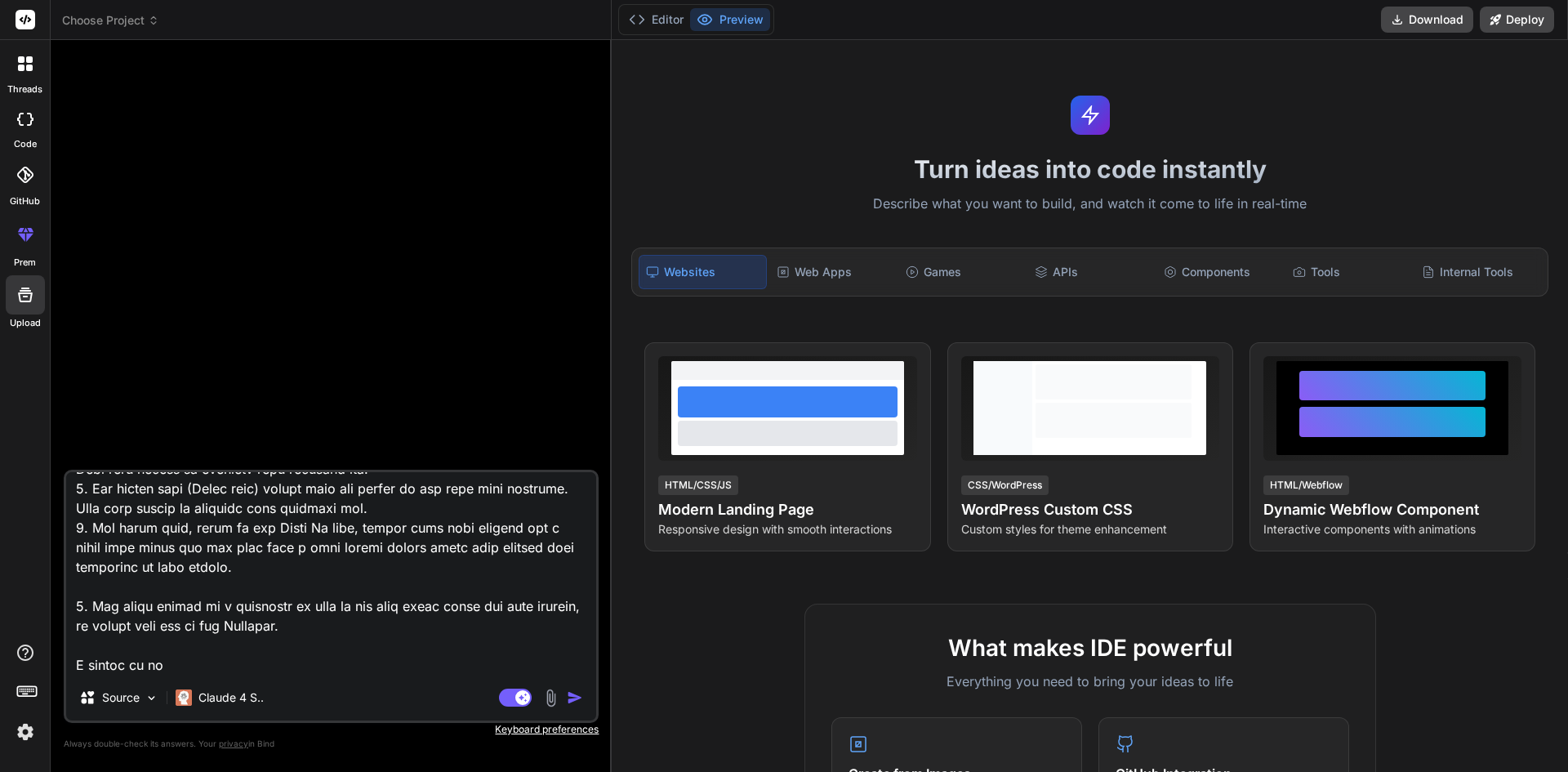 type on "Description:
Each student is supposed to develop a website (based on any interest e.g. sports, entertainment, health, etc.) with 5 Web pages.
1. The first page should be the Home page and the last page should be the About Me page. You are at liberty to design these two pages the way you want it. Also, the Homepage should have four hyperlinks (menus) to the rest of the four other pages.
2. The second page (Picture page) should have 4 pictures or images on the page with captions. This page should be designed with inline css.
3. The third page ( Audio page) should have two audios on the page with captions. This page should be designed with internal css.
4. The fourth page (Video page) should have two videos on the page with captions. This page should be designed with external css.
5. The fifth page, which is the About Me page, should have your picture and a brief text about you and also have a java script button which when clicked does something of your choice.
6. And there should be a hyperlink on each of t..." 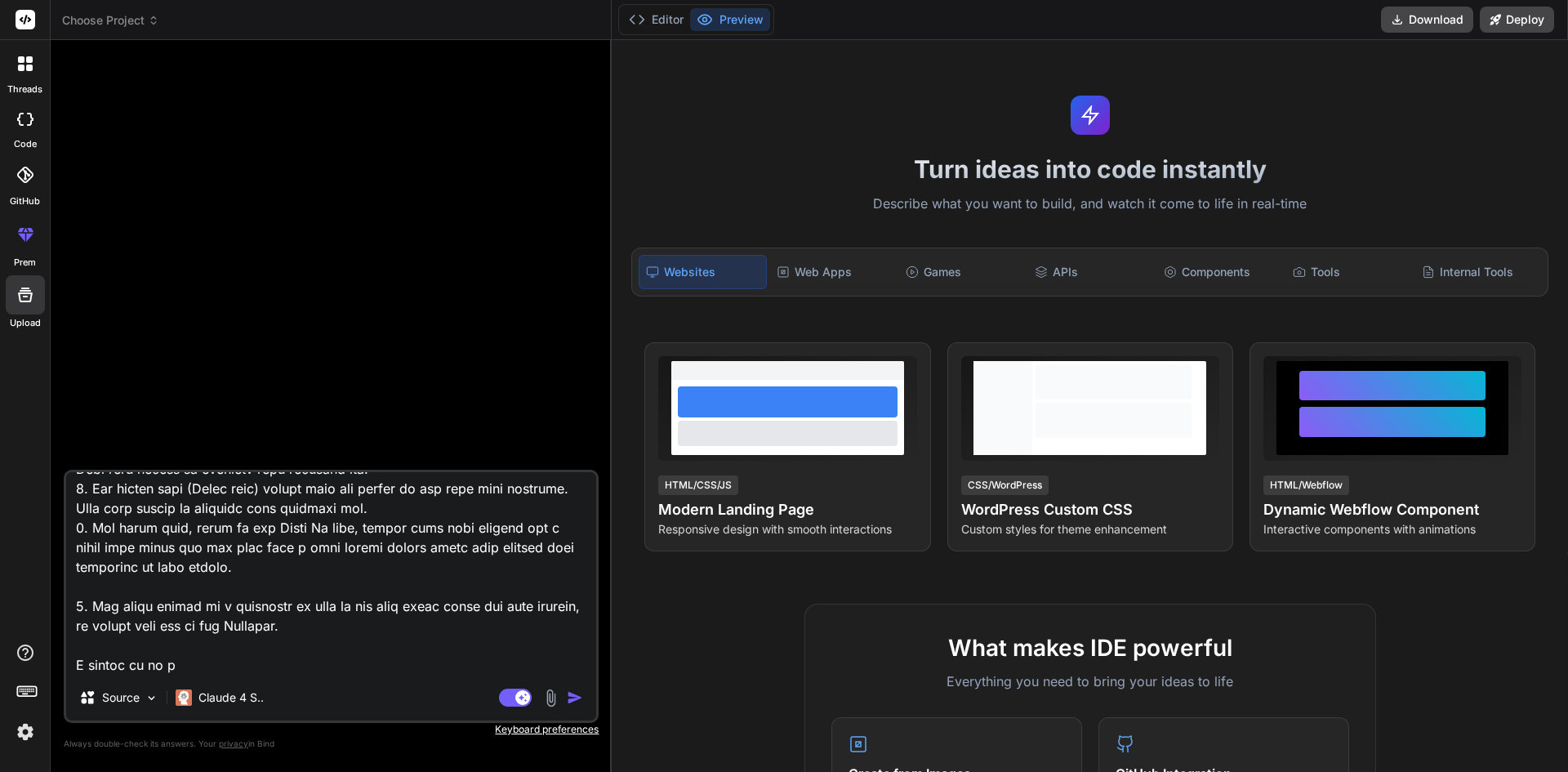 type on "Description:
Each student is supposed to develop a website (based on any interest e.g. sports, entertainment, health, etc.) with 5 Web pages.
1. The first page should be the Home page and the last page should be the About Me page. You are at liberty to design these two pages the way you want it. Also, the Homepage should have four hyperlinks (menus) to the rest of the four other pages.
2. The second page (Picture page) should have 4 pictures or images on the page with captions. This page should be designed with inline css.
3. The third page ( Audio page) should have two audios on the page with captions. This page should be designed with internal css.
4. The fourth page (Video page) should have two videos on the page with captions. This page should be designed with external css.
5. The fifth page, which is the About Me page, should have your picture and a brief text about you and also have a java script button which when clicked does something of your choice.
6. And there should be a hyperlink on each of t..." 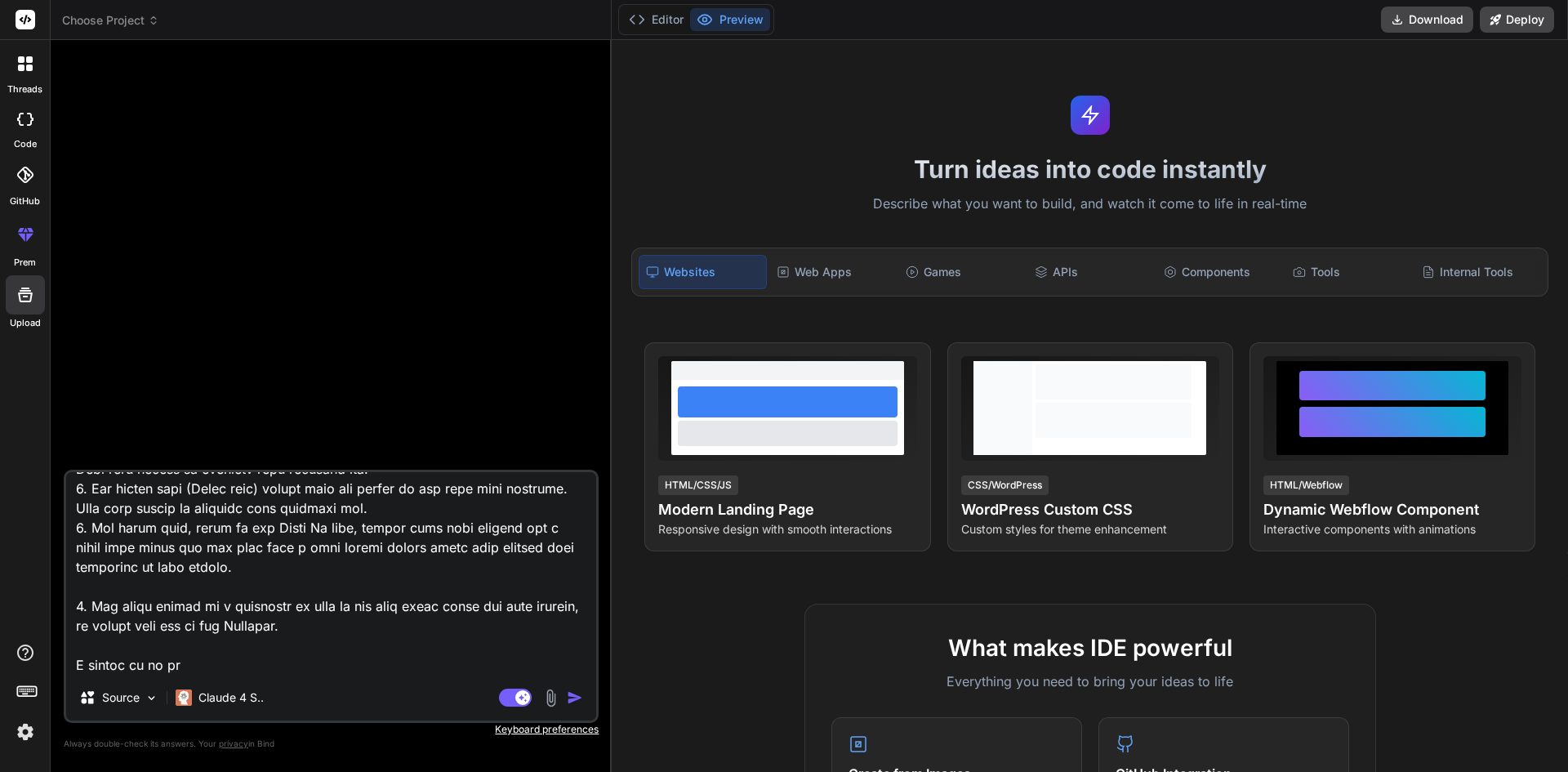 type on "Description:
Each student is supposed to develop a website (based on any interest e.g. sports, entertainment, health, etc.) with 5 Web pages.
1. The first page should be the Home page and the last page should be the About Me page. You are at liberty to design these two pages the way you want it. Also, the Homepage should have four hyperlinks (menus) to the rest of the four other pages.
2. The second page (Picture page) should have 4 pictures or images on the page with captions. This page should be designed with inline css.
3. The third page ( Audio page) should have two audios on the page with captions. This page should be designed with internal css.
4. The fourth page (Video page) should have two videos on the page with captions. This page should be designed with external css.
5. The fifth page, which is the About Me page, should have your picture and a brief text about you and also have a java script button which when clicked does something of your choice.
6. And there should be a hyperlink on each of t..." 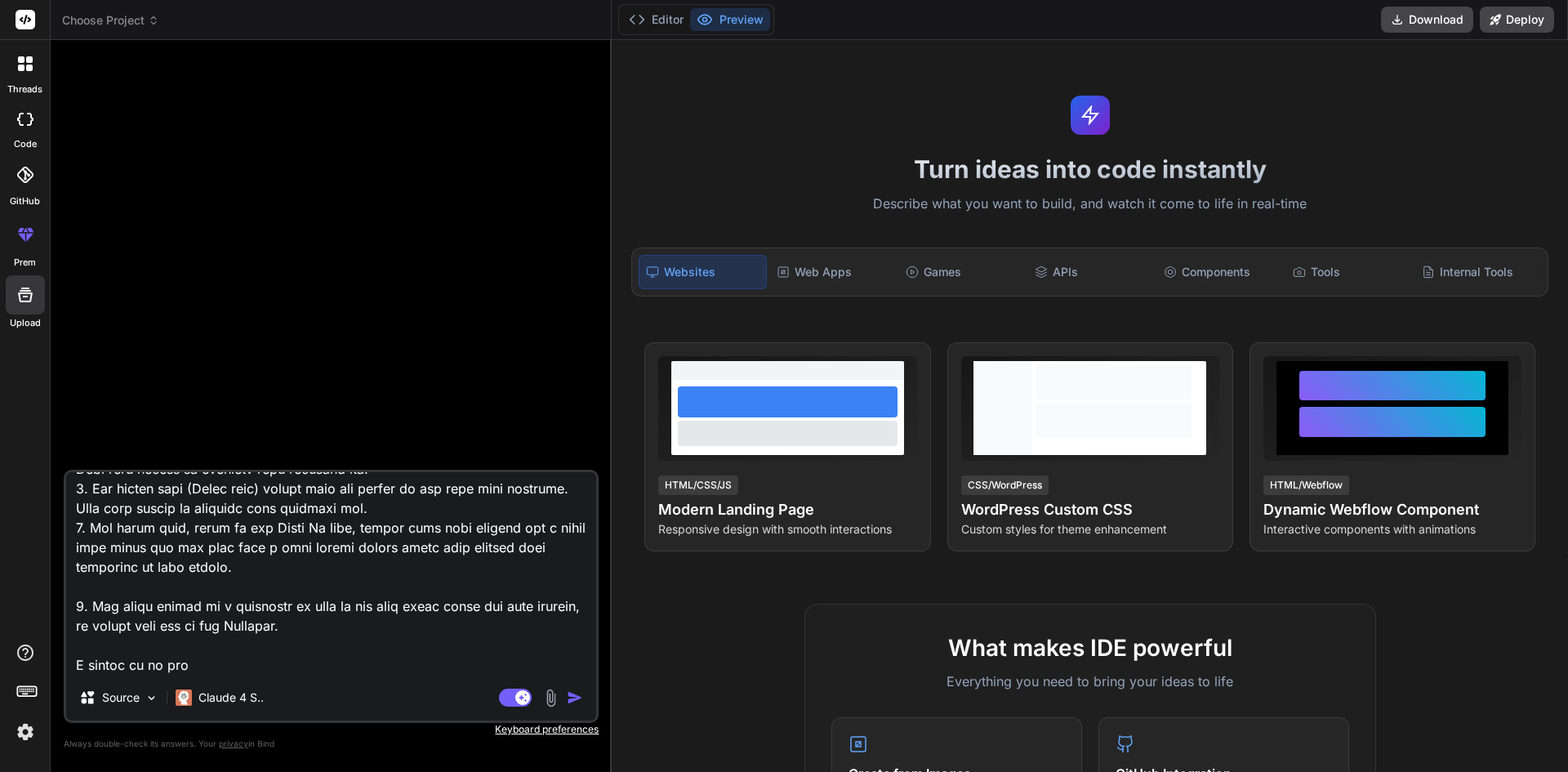 type on "Description:
Each student is supposed to develop a website (based on any interest e.g. sports, entertainment, health, etc.) with 5 Web pages.
1. The first page should be the Home page and the last page should be the About Me page. You are at liberty to design these two pages the way you want it. Also, the Homepage should have four hyperlinks (menus) to the rest of the four other pages.
2. The second page (Picture page) should have 4 pictures or images on the page with captions. This page should be designed with inline css.
3. The third page ( Audio page) should have two audios on the page with captions. This page should be designed with internal css.
4. The fourth page (Video page) should have two videos on the page with captions. This page should be designed with external css.
5. The fifth page, which is the About Me page, should have your picture and a brief text about you and also have a java script button which when clicked does something of your choice.
6. And there should be a hyperlink on each of t..." 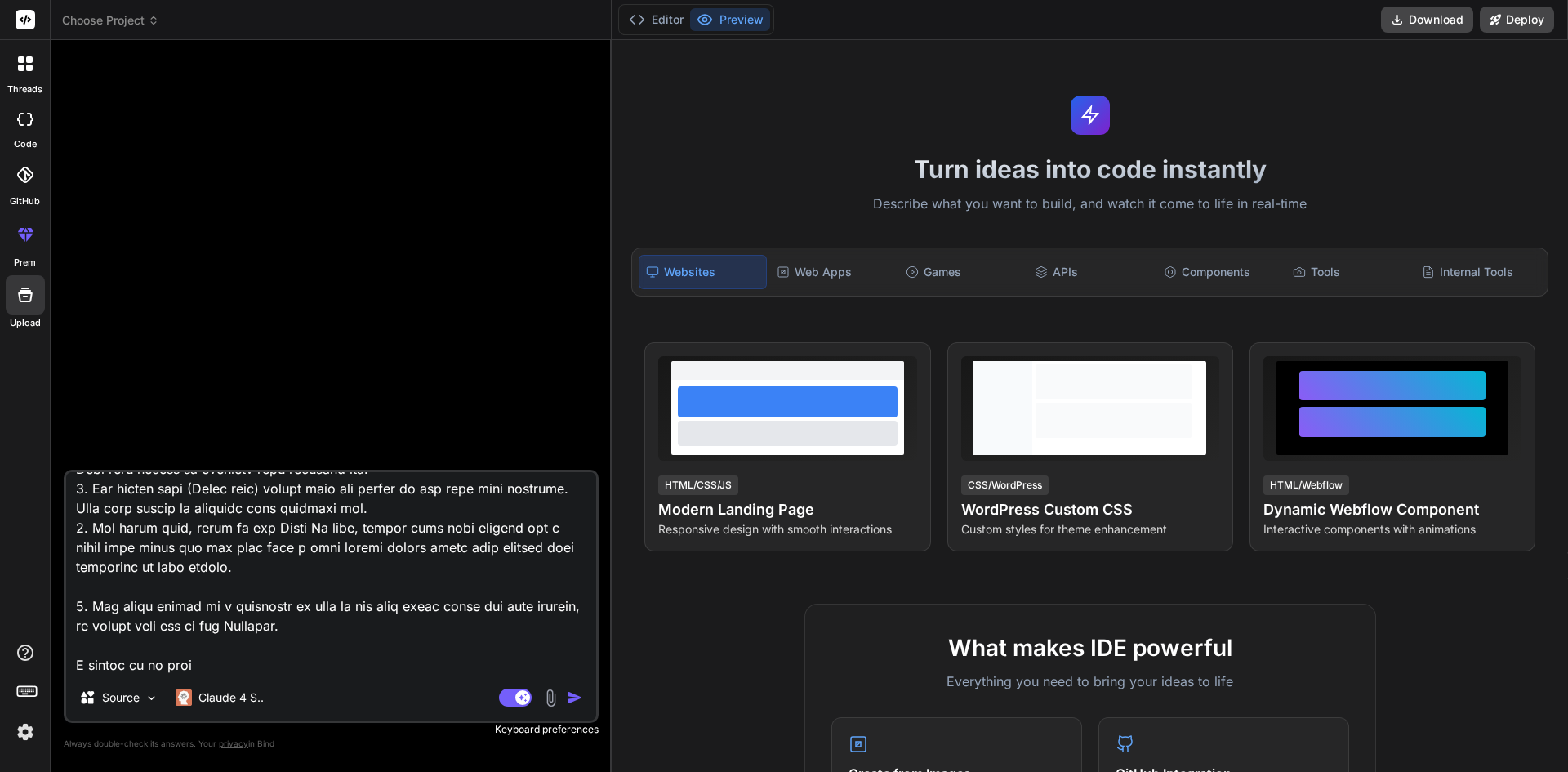 type on "Description:
Each student is supposed to develop a website (based on any interest e.g. sports, entertainment, health, etc.) with 5 Web pages.
1. The first page should be the Home page and the last page should be the About Me page. You are at liberty to design these two pages the way you want it. Also, the Homepage should have four hyperlinks (menus) to the rest of the four other pages.
2. The second page (Picture page) should have 4 pictures or images on the page with captions. This page should be designed with inline css.
3. The third page ( Audio page) should have two audios on the page with captions. This page should be designed with internal css.
4. The fourth page (Video page) should have two videos on the page with captions. This page should be designed with external css.
5. The fifth page, which is the About Me page, should have your picture and a brief text about you and also have a java script button which when clicked does something of your choice.
6. And there should be a hyperlink on each of t..." 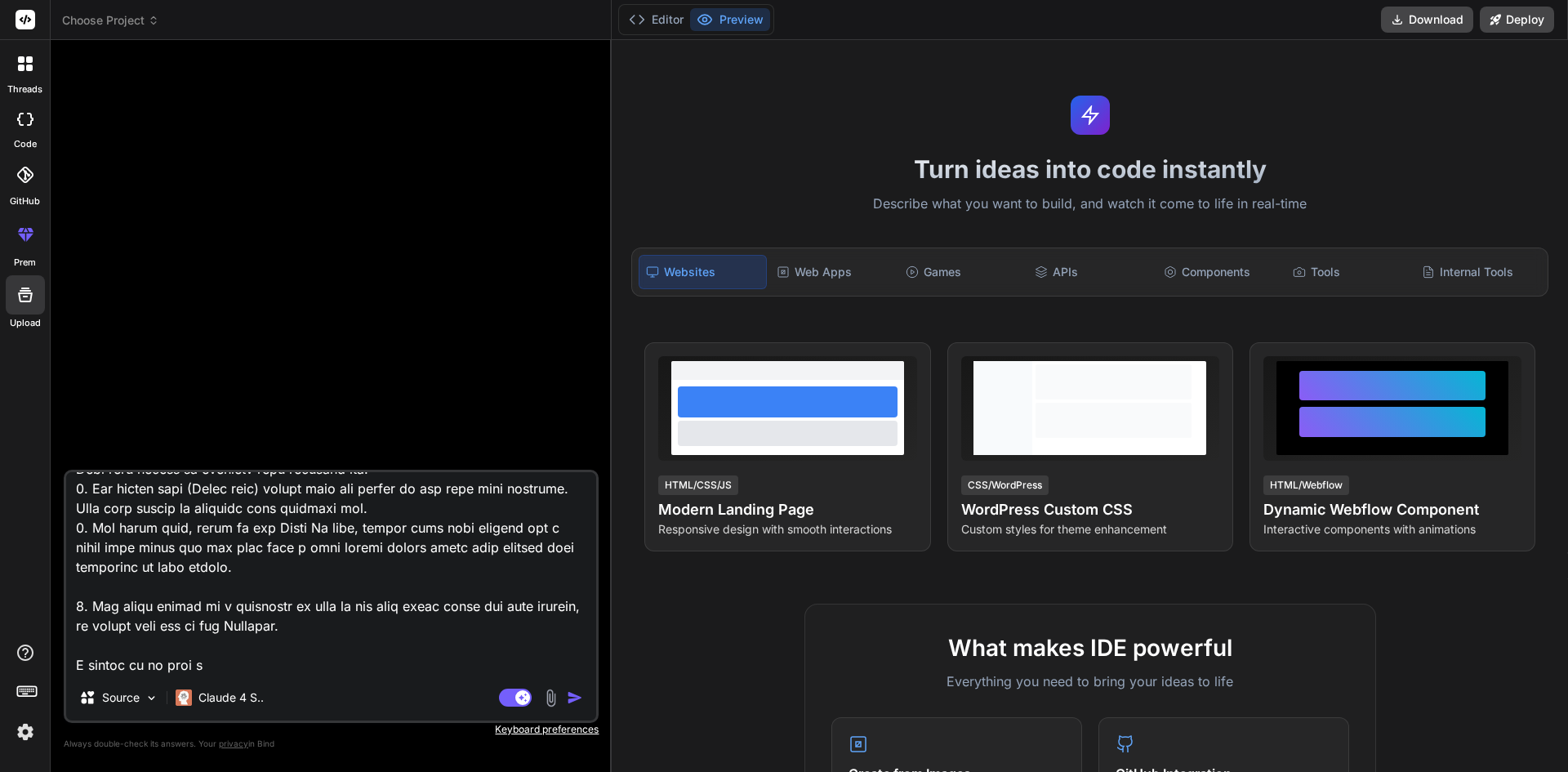 type on "Description:
Each student is supposed to develop a website (based on any interest e.g. sports, entertainment, health, etc.) with 5 Web pages.
1. The first page should be the Home page and the last page should be the About Me page. You are at liberty to design these two pages the way you want it. Also, the Homepage should have four hyperlinks (menus) to the rest of the four other pages.
2. The second page (Picture page) should have 4 pictures or images on the page with captions. This page should be designed with inline css.
3. The third page ( Audio page) should have two audios on the page with captions. This page should be designed with internal css.
4. The fourth page (Video page) should have two videos on the page with captions. This page should be designed with external css.
5. The fifth page, which is the About Me page, should have your picture and a brief text about you and also have a java script button which when clicked does something of your choice.
6. And there should be a hyperlink on each of t..." 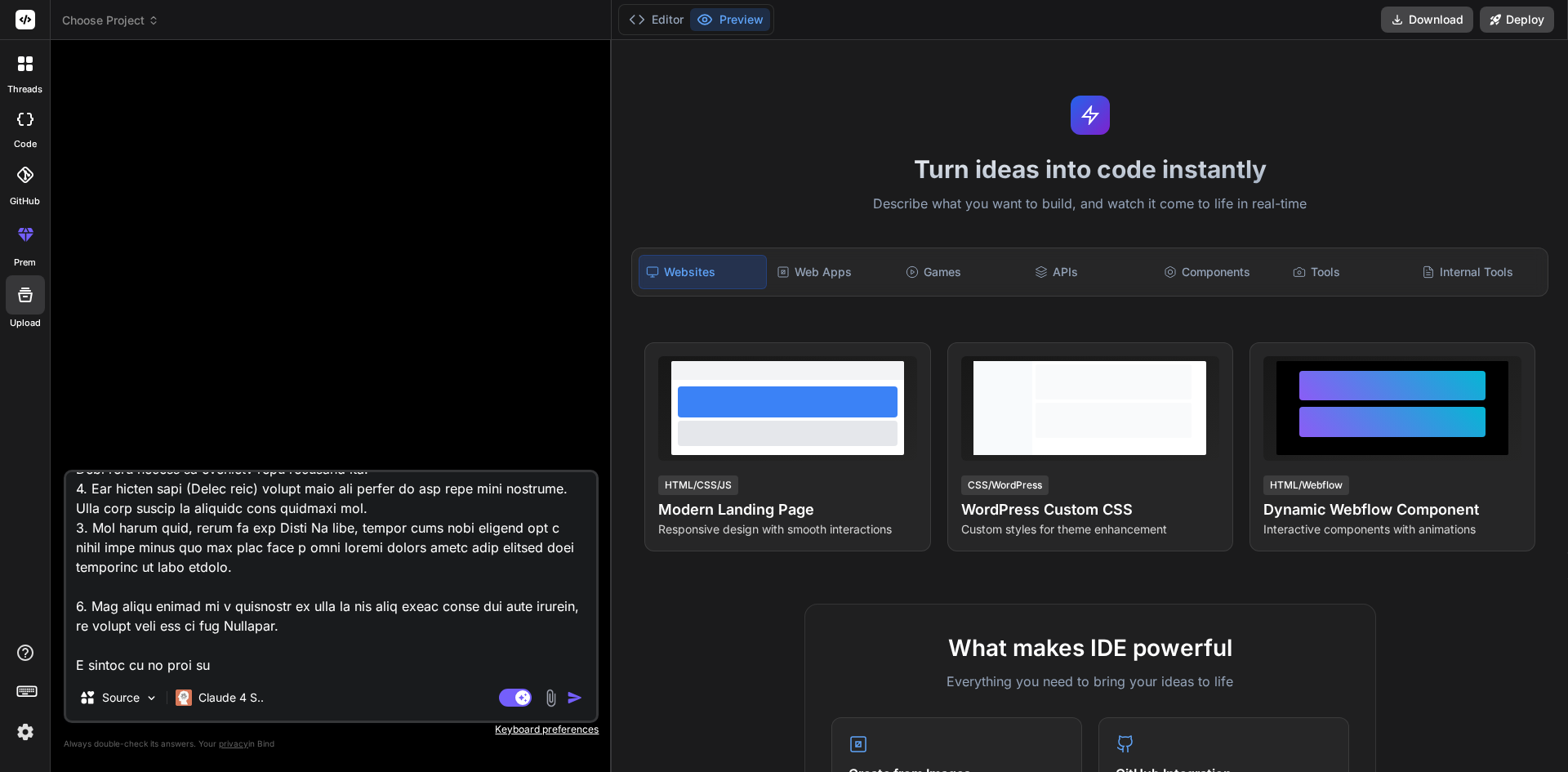 type on "Description:
Each student is supposed to develop a website (based on any interest e.g. sports, entertainment, health, etc.) with 5 Web pages.
1. The first page should be the Home page and the last page should be the About Me page. You are at liberty to design these two pages the way you want it. Also, the Homepage should have four hyperlinks (menus) to the rest of the four other pages.
2. The second page (Picture page) should have 4 pictures or images on the page with captions. This page should be designed with inline css.
3. The third page ( Audio page) should have two audios on the page with captions. This page should be designed with internal css.
4. The fourth page (Video page) should have two videos on the page with captions. This page should be designed with external css.
5. The fifth page, which is the About Me page, should have your picture and a brief text about you and also have a java script button which when clicked does something of your choice.
6. And there should be a hyperlink on each of t..." 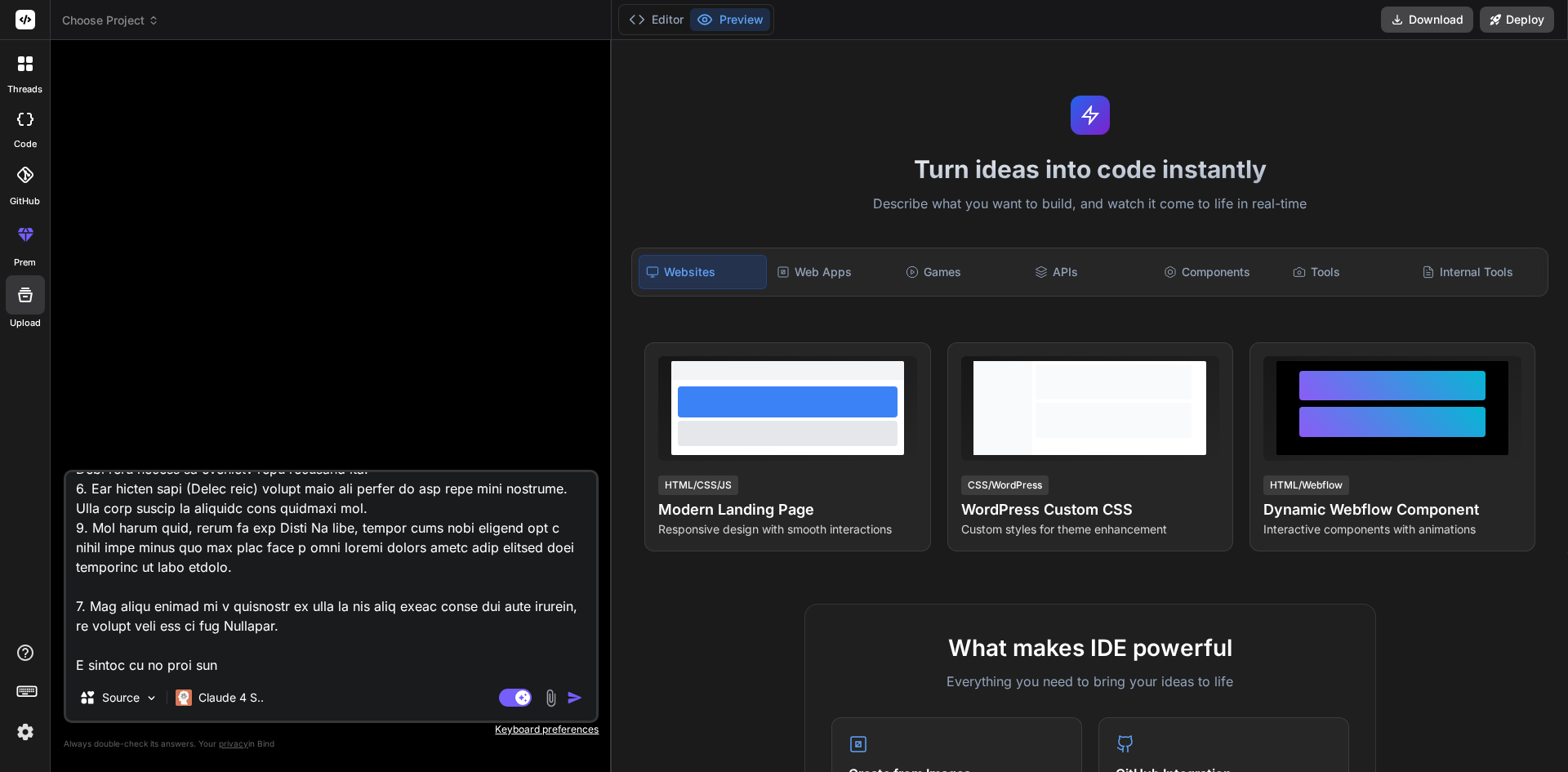 type on "Description:
Each student is supposed to develop a website (based on any interest e.g. sports, entertainment, health, etc.) with 5 Web pages.
1. The first page should be the Home page and the last page should be the About Me page. You are at liberty to design these two pages the way you want it. Also, the Homepage should have four hyperlinks (menus) to the rest of the four other pages.
2. The second page (Picture page) should have 4 pictures or images on the page with captions. This page should be designed with inline css.
3. The third page ( Audio page) should have two audios on the page with captions. This page should be designed with internal css.
4. The fourth page (Video page) should have two videos on the page with captions. This page should be designed with external css.
5. The fifth page, which is the About Me page, should have your picture and a brief text about you and also have a java script button which when clicked does something of your choice.
6. And there should be a hyperlink on each of t..." 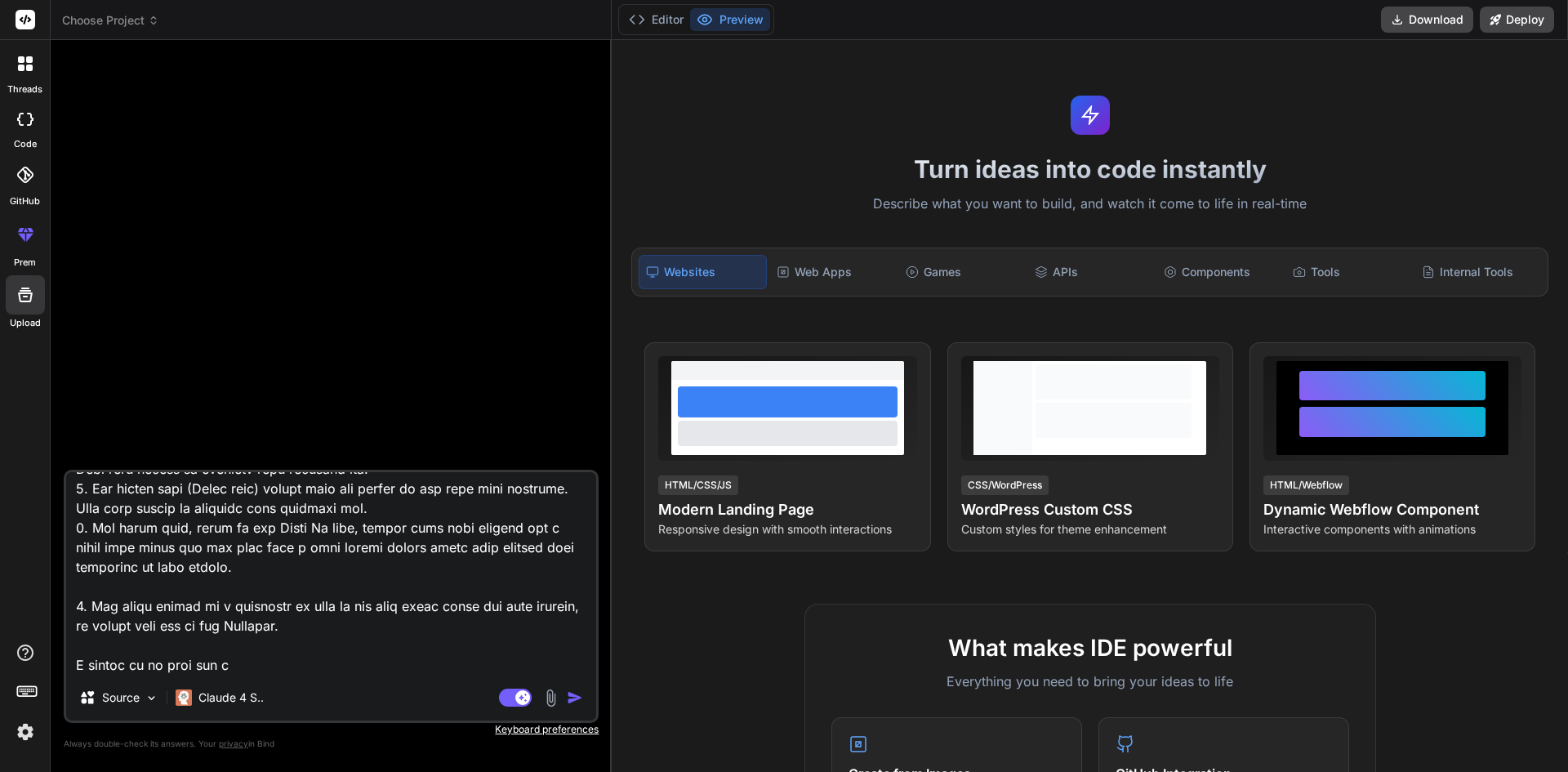 type on "Description:
Each student is supposed to develop a website (based on any interest e.g. sports, entertainment, health, etc.) with 5 Web pages.
1. The first page should be the Home page and the last page should be the About Me page. You are at liberty to design these two pages the way you want it. Also, the Homepage should have four hyperlinks (menus) to the rest of the four other pages.
2. The second page (Picture page) should have 4 pictures or images on the page with captions. This page should be designed with inline css.
3. The third page ( Audio page) should have two audios on the page with captions. This page should be designed with internal css.
4. The fourth page (Video page) should have two videos on the page with captions. This page should be designed with external css.
5. The fifth page, which is the About Me page, should have your picture and a brief text about you and also have a java script button which when clicked does something of your choice.
6. And there should be a hyperlink on each of t..." 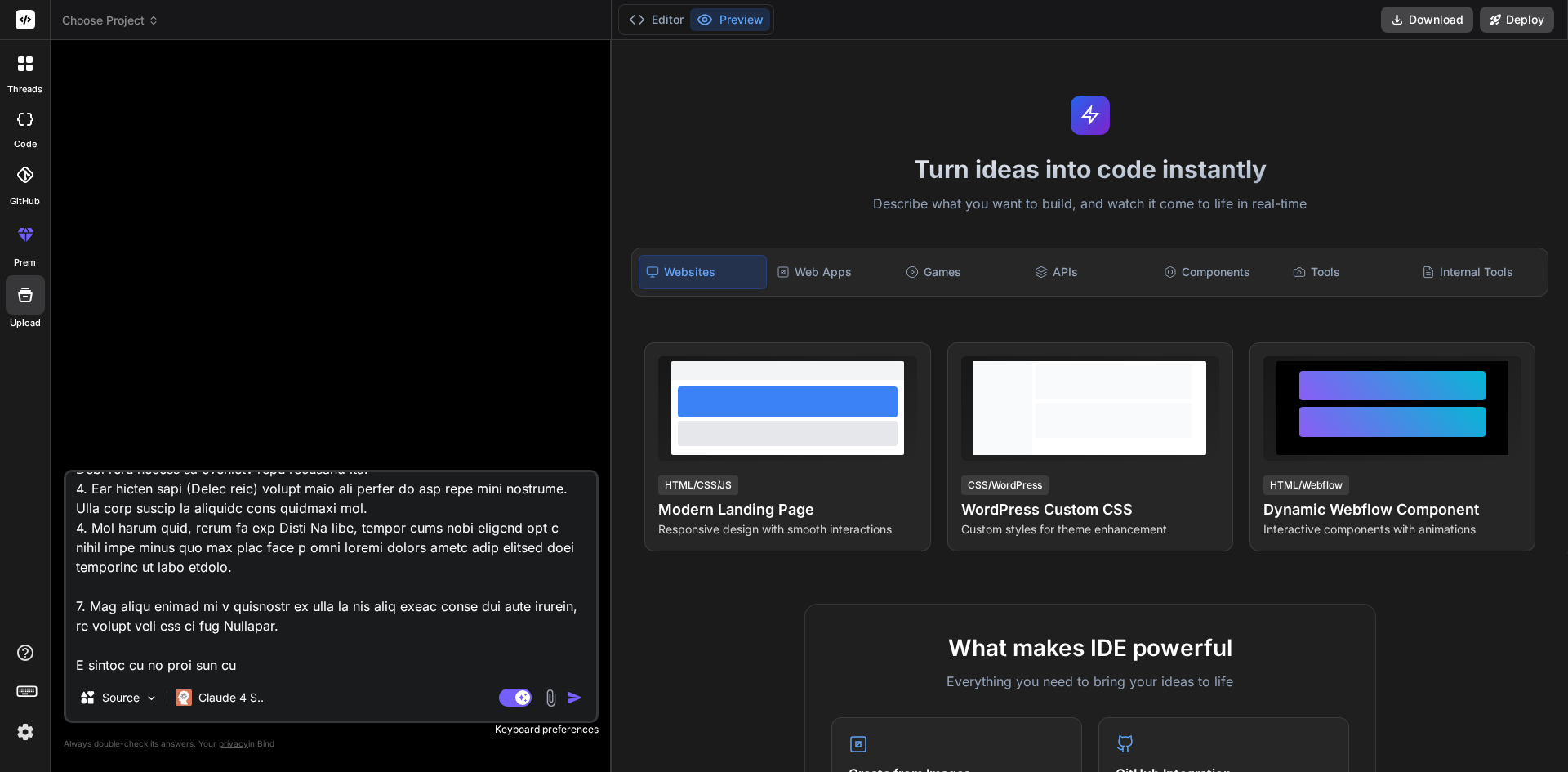 type on "Description:
Each student is supposed to develop a website (based on any interest e.g. sports, entertainment, health, etc.) with 5 Web pages.
1. The first page should be the Home page and the last page should be the About Me page. You are at liberty to design these two pages the way you want it. Also, the Homepage should have four hyperlinks (menus) to the rest of the four other pages.
2. The second page (Picture page) should have 4 pictures or images on the page with captions. This page should be designed with inline css.
3. The third page ( Audio page) should have two audios on the page with captions. This page should be designed with internal css.
4. The fourth page (Video page) should have two videos on the page with captions. This page should be designed with external css.
5. The fifth page, which is the About Me page, should have your picture and a brief text about you and also have a java script button which when clicked does something of your choice.
6. And there should be a hyperlink on each of t..." 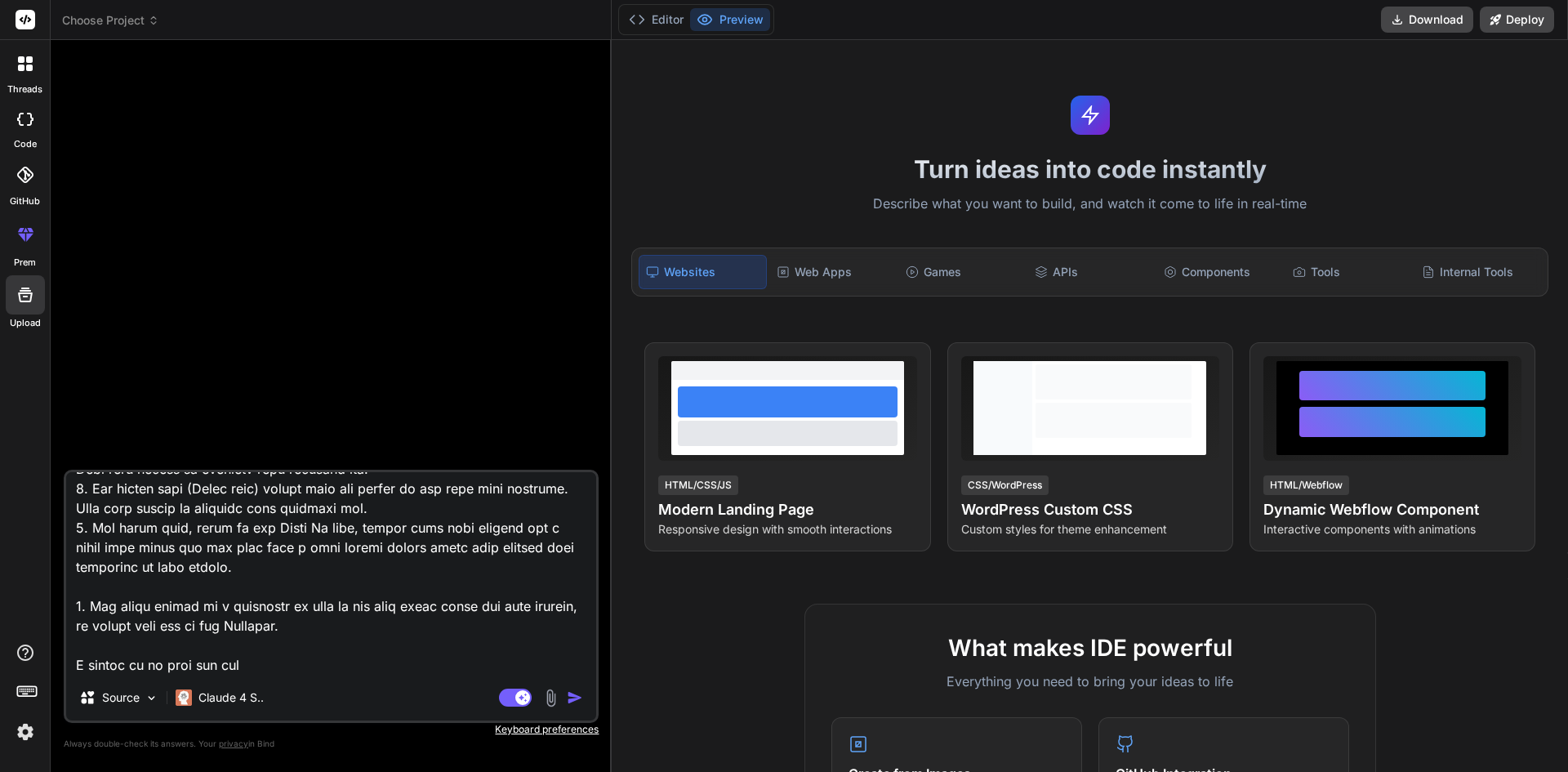 type on "Description:
Each student is supposed to develop a website (based on any interest e.g. sports, entertainment, health, etc.) with 5 Web pages.
1. The first page should be the Home page and the last page should be the About Me page. You are at liberty to design these two pages the way you want it. Also, the Homepage should have four hyperlinks (menus) to the rest of the four other pages.
2. The second page (Picture page) should have 4 pictures or images on the page with captions. This page should be designed with inline css.
3. The third page ( Audio page) should have two audios on the page with captions. This page should be designed with internal css.
4. The fourth page (Video page) should have two videos on the page with captions. This page should be designed with external css.
5. The fifth page, which is the About Me page, should have your picture and a brief text about you and also have a java script button which when clicked does something of your choice.
6. And there should be a hyperlink on each of t..." 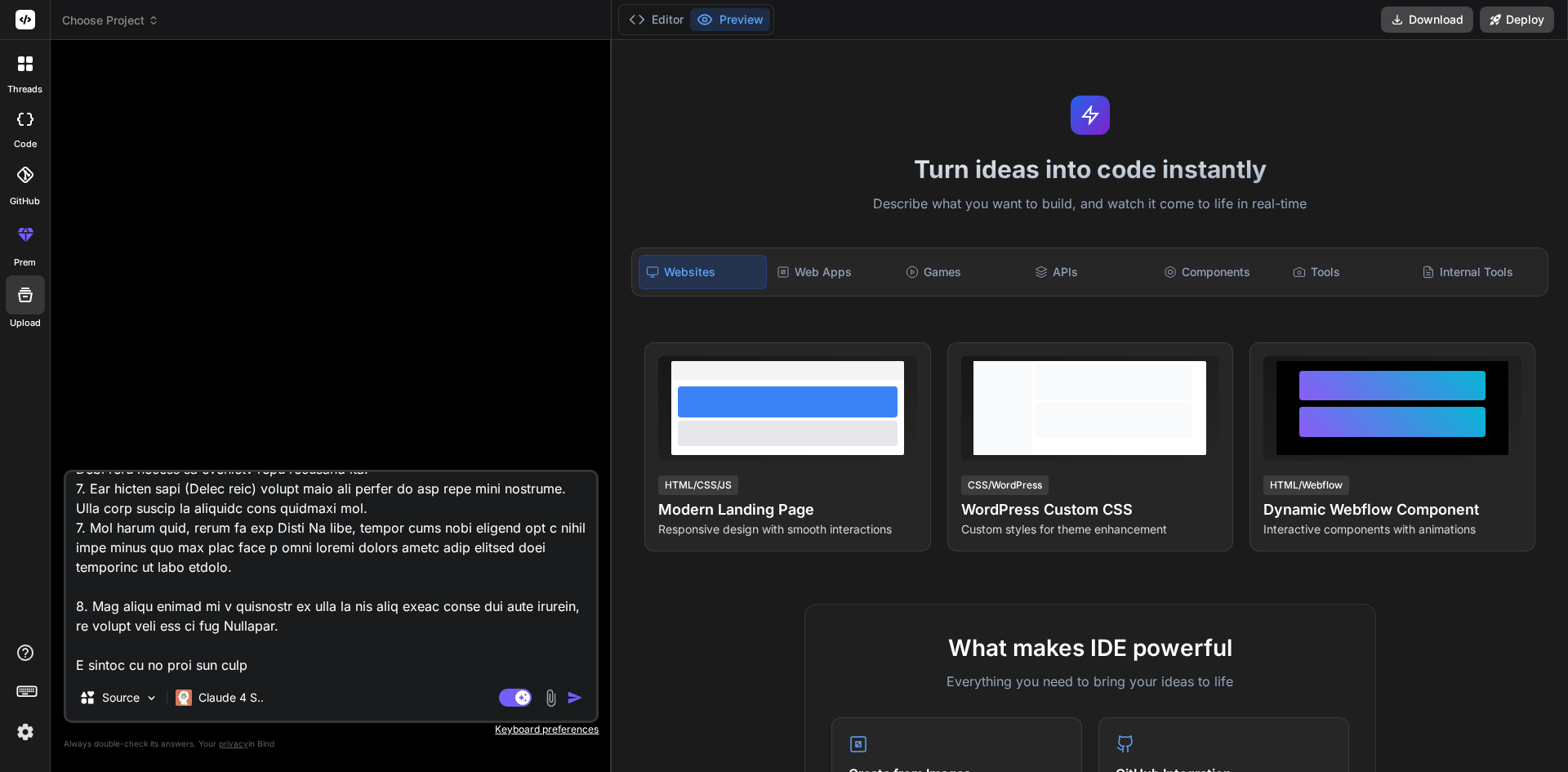type on "Description:
Each student is supposed to develop a website (based on any interest e.g. sports, entertainment, health, etc.) with 5 Web pages.
1. The first page should be the Home page and the last page should be the About Me page. You are at liberty to design these two pages the way you want it. Also, the Homepage should have four hyperlinks (menus) to the rest of the four other pages.
2. The second page (Picture page) should have 4 pictures or images on the page with captions. This page should be designed with inline css.
3. The third page ( Audio page) should have two audios on the page with captions. This page should be designed with internal css.
4. The fourth page (Video page) should have two videos on the page with captions. This page should be designed with external css.
5. The fifth page, which is the About Me page, should have your picture and a brief text about you and also have a java script button which when clicked does something of your choice.
6. And there should be a hyperlink on each of t..." 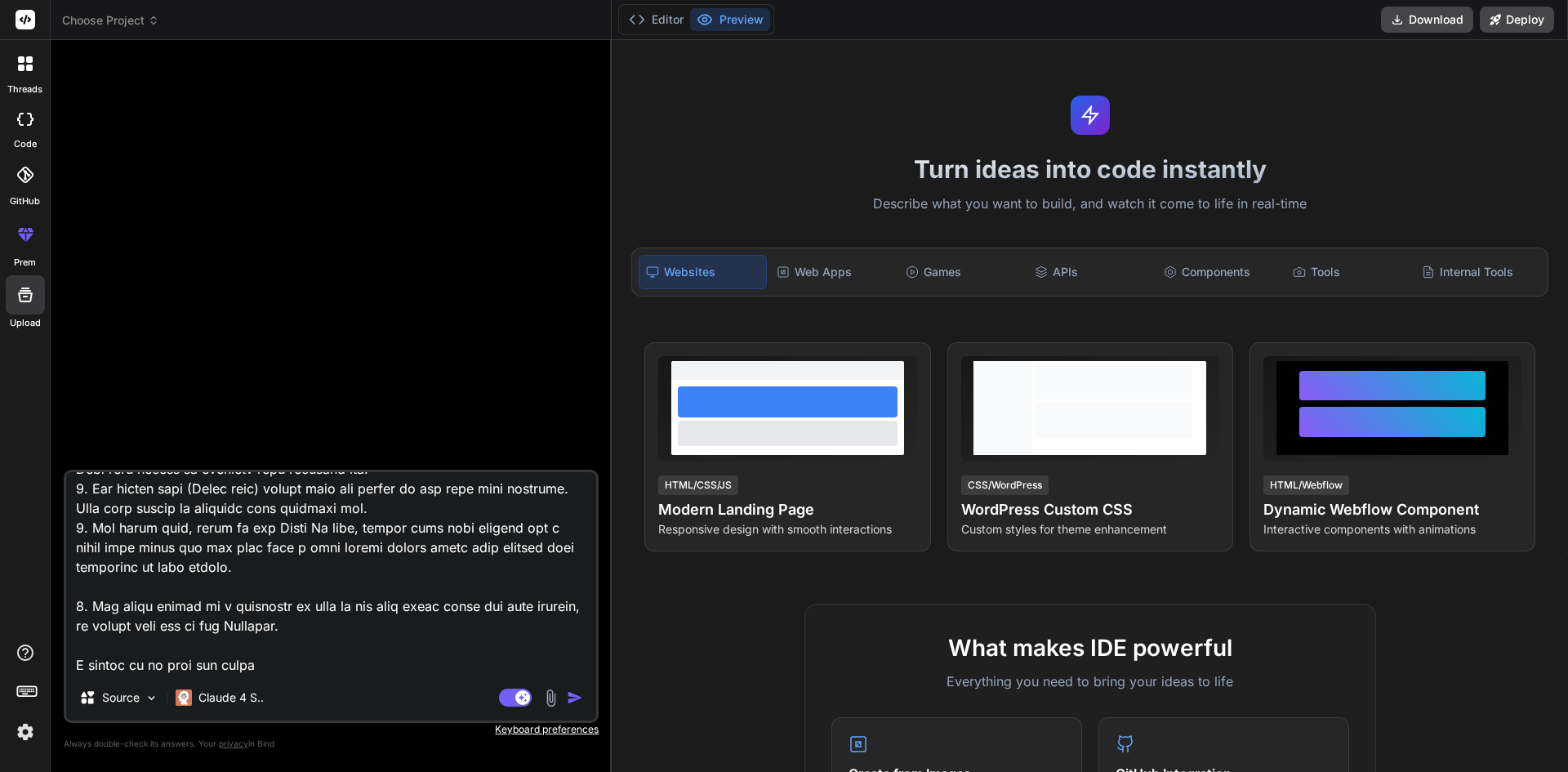 type on "Description:
Each student is supposed to develop a website (based on any interest e.g. sports, entertainment, health, etc.) with 5 Web pages.
1. The first page should be the Home page and the last page should be the About Me page. You are at liberty to design these two pages the way you want it. Also, the Homepage should have four hyperlinks (menus) to the rest of the four other pages.
2. The second page (Picture page) should have 4 pictures or images on the page with captions. This page should be designed with inline css.
3. The third page ( Audio page) should have two audios on the page with captions. This page should be designed with internal css.
4. The fourth page (Video page) should have two videos on the page with captions. This page should be designed with external css.
5. The fifth page, which is the About Me page, should have your picture and a brief text about you and also have a java script button which when clicked does something of your choice.
6. And there should be a hyperlink on each of t..." 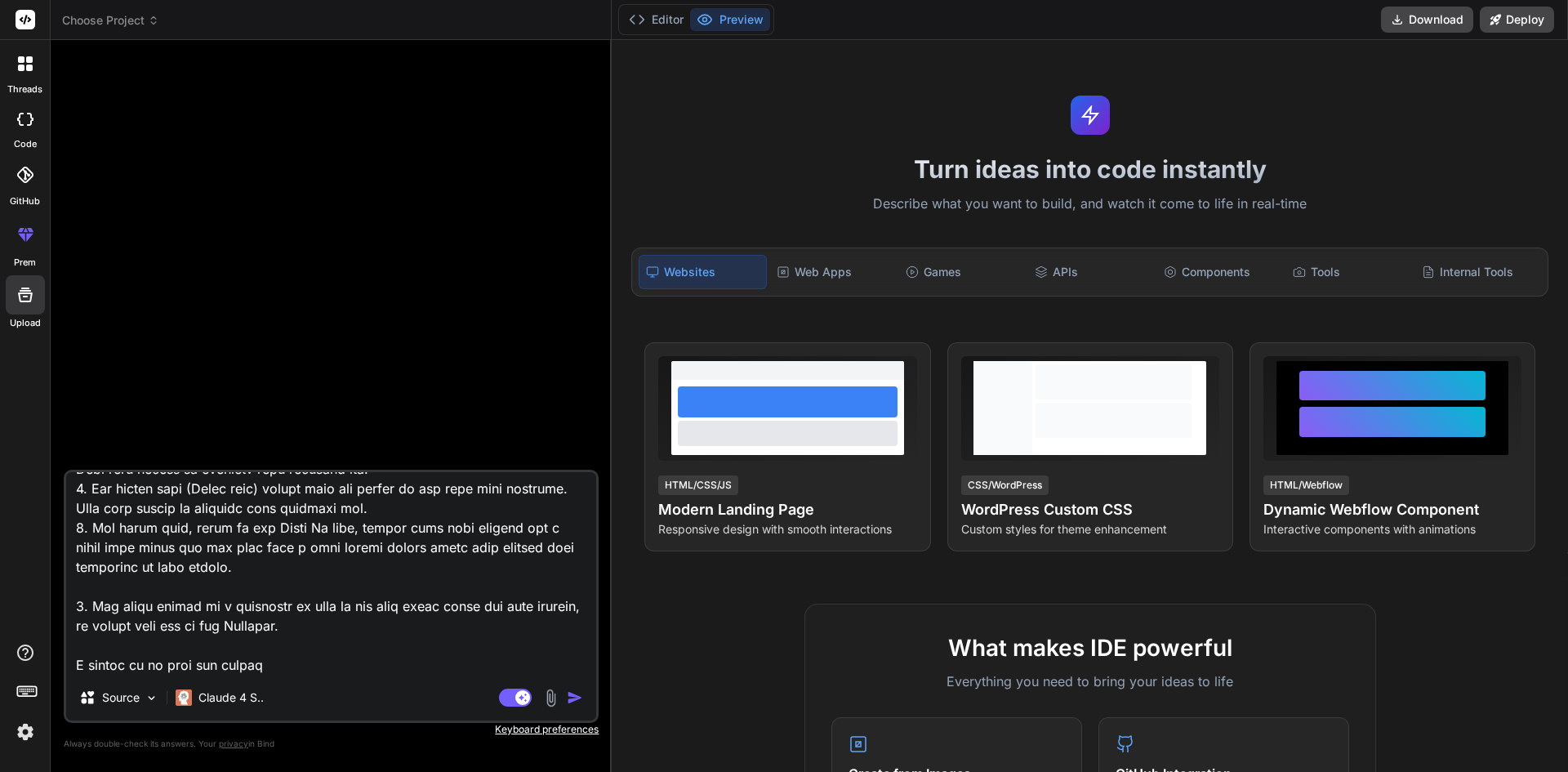 type on "Description:
Each student is supposed to develop a website (based on any interest e.g. sports, entertainment, health, etc.) with 5 Web pages.
1. The first page should be the Home page and the last page should be the About Me page. You are at liberty to design these two pages the way you want it. Also, the Homepage should have four hyperlinks (menus) to the rest of the four other pages.
2. The second page (Picture page) should have 4 pictures or images on the page with captions. This page should be designed with inline css.
3. The third page ( Audio page) should have two audios on the page with captions. This page should be designed with internal css.
4. The fourth page (Video page) should have two videos on the page with captions. This page should be designed with external css.
5. The fifth page, which is the About Me page, should have your picture and a brief text about you and also have a java script button which when clicked does something of your choice.
6. And there should be a hyperlink on each of t..." 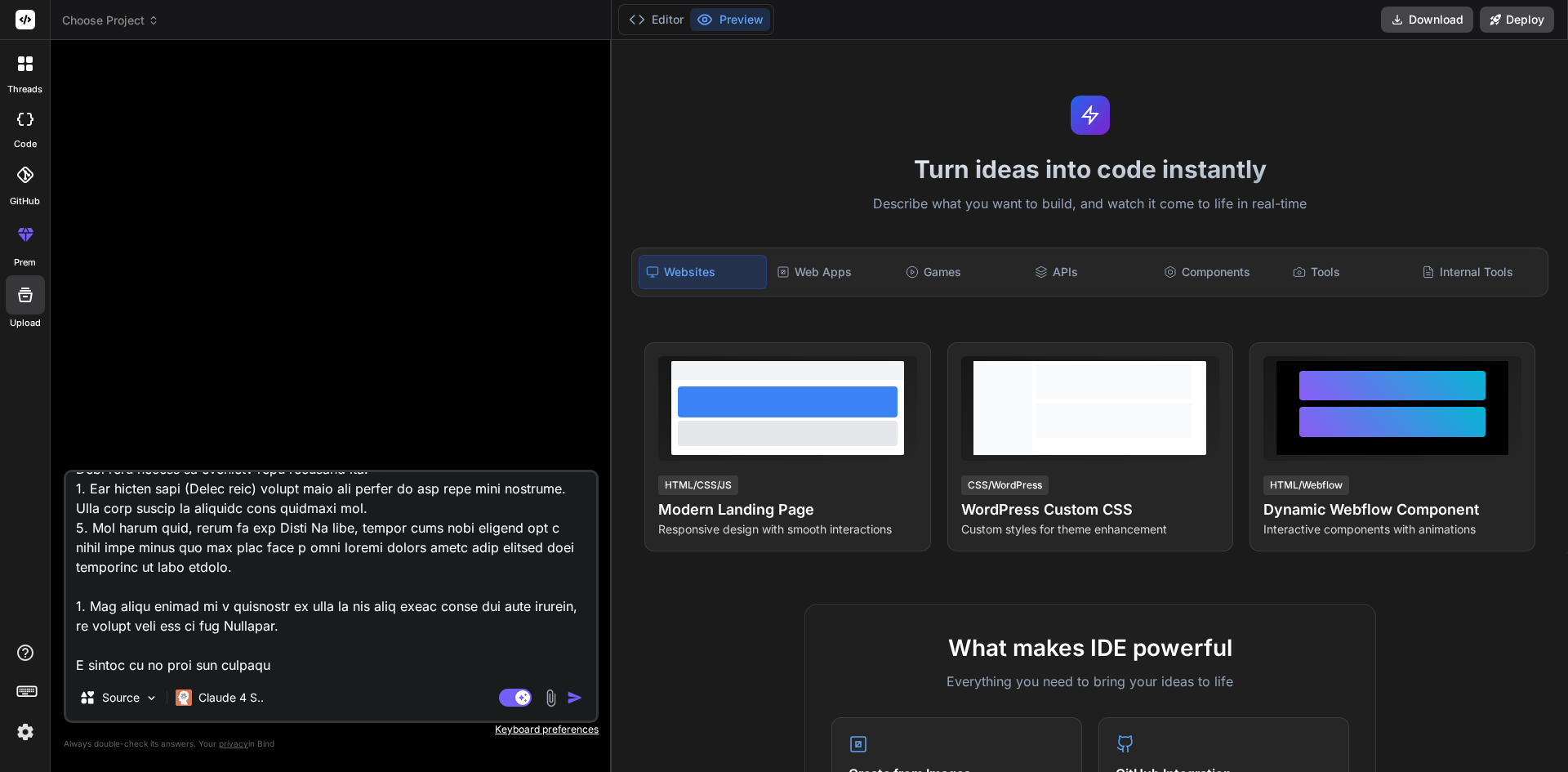 type on "Description:
Each student is supposed to develop a website (based on any interest e.g. sports, entertainment, health, etc.) with 5 Web pages.
1. The first page should be the Home page and the last page should be the About Me page. You are at liberty to design these two pages the way you want it. Also, the Homepage should have four hyperlinks (menus) to the rest of the four other pages.
2. The second page (Picture page) should have 4 pictures or images on the page with captions. This page should be designed with inline css.
3. The third page ( Audio page) should have two audios on the page with captions. This page should be designed with internal css.
4. The fourth page (Video page) should have two videos on the page with captions. This page should be designed with external css.
5. The fifth page, which is the About Me page, should have your picture and a brief text about you and also have a java script button which when clicked does something of your choice.
6. And there should be a hyperlink on each of t..." 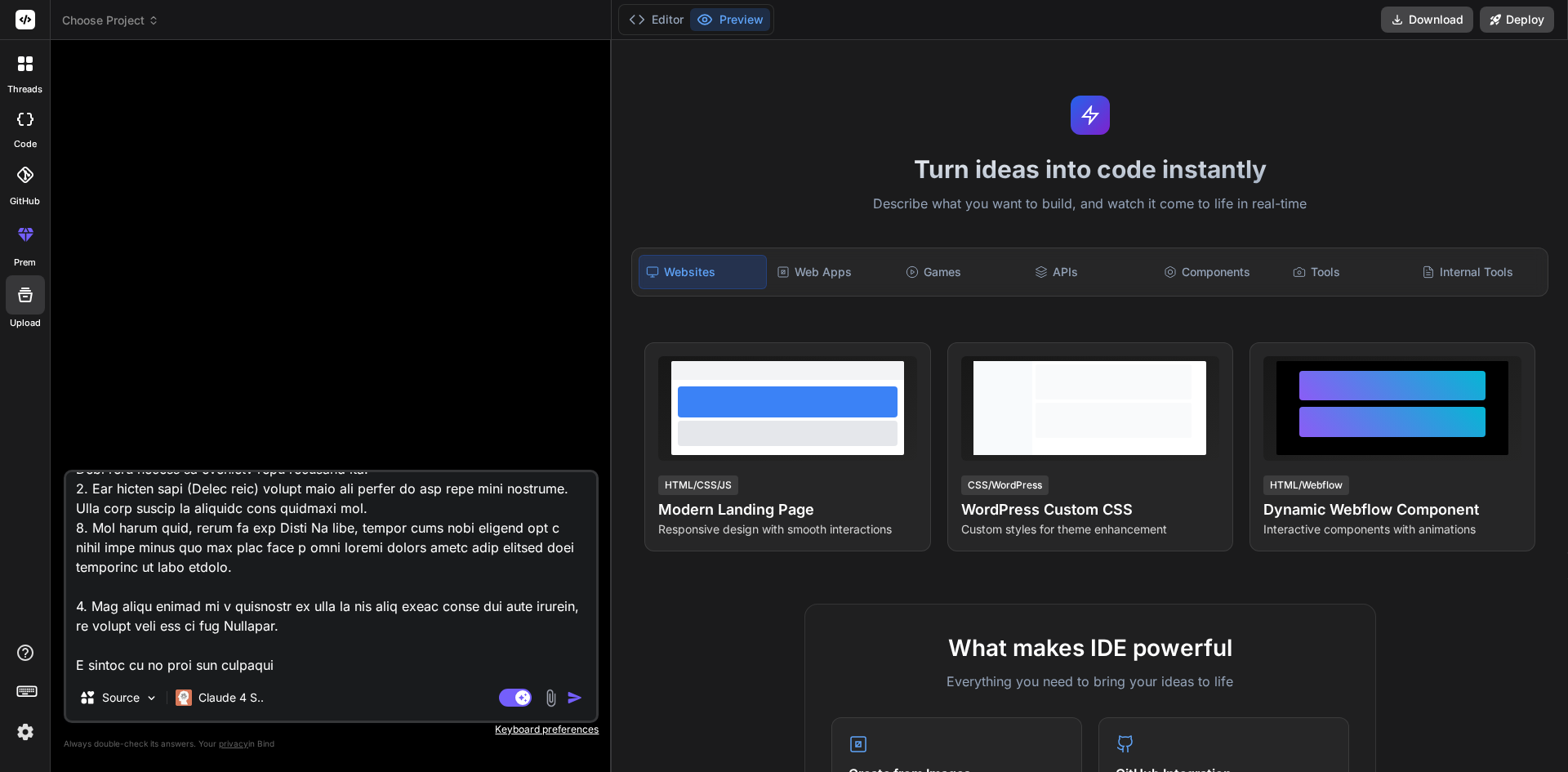 type on "Description:
Each student is supposed to develop a website (based on any interest e.g. sports, entertainment, health, etc.) with 5 Web pages.
1. The first page should be the Home page and the last page should be the About Me page. You are at liberty to design these two pages the way you want it. Also, the Homepage should have four hyperlinks (menus) to the rest of the four other pages.
2. The second page (Picture page) should have 4 pictures or images on the page with captions. This page should be designed with inline css.
3. The third page ( Audio page) should have two audios on the page with captions. This page should be designed with internal css.
4. The fourth page (Video page) should have two videos on the page with captions. This page should be designed with external css.
5. The fifth page, which is the About Me page, should have your picture and a brief text about you and also have a java script button which when clicked does something of your choice.
6. And there should be a hyperlink on each of t..." 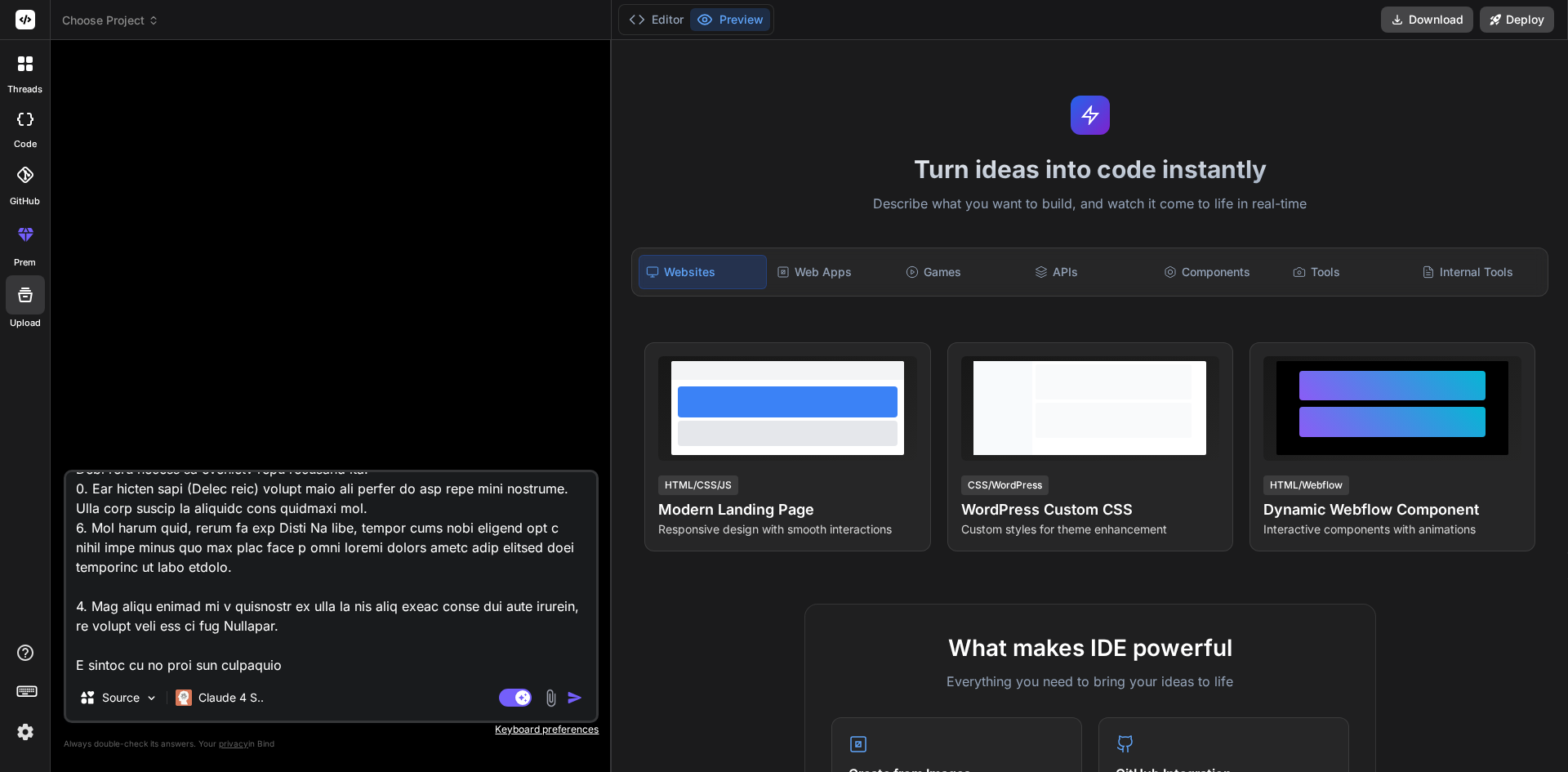 type on "Description:
Each student is supposed to develop a website (based on any interest e.g. sports, entertainment, health, etc.) with 5 Web pages.
1. The first page should be the Home page and the last page should be the About Me page. You are at liberty to design these two pages the way you want it. Also, the Homepage should have four hyperlinks (menus) to the rest of the four other pages.
2. The second page (Picture page) should have 4 pictures or images on the page with captions. This page should be designed with inline css.
3. The third page ( Audio page) should have two audios on the page with captions. This page should be designed with internal css.
4. The fourth page (Video page) should have two videos on the page with captions. This page should be designed with external css.
5. The fifth page, which is the About Me page, should have your picture and a brief text about you and also have a java script button which when clicked does something of your choice.
6. And there should be a hyperlink on each of t..." 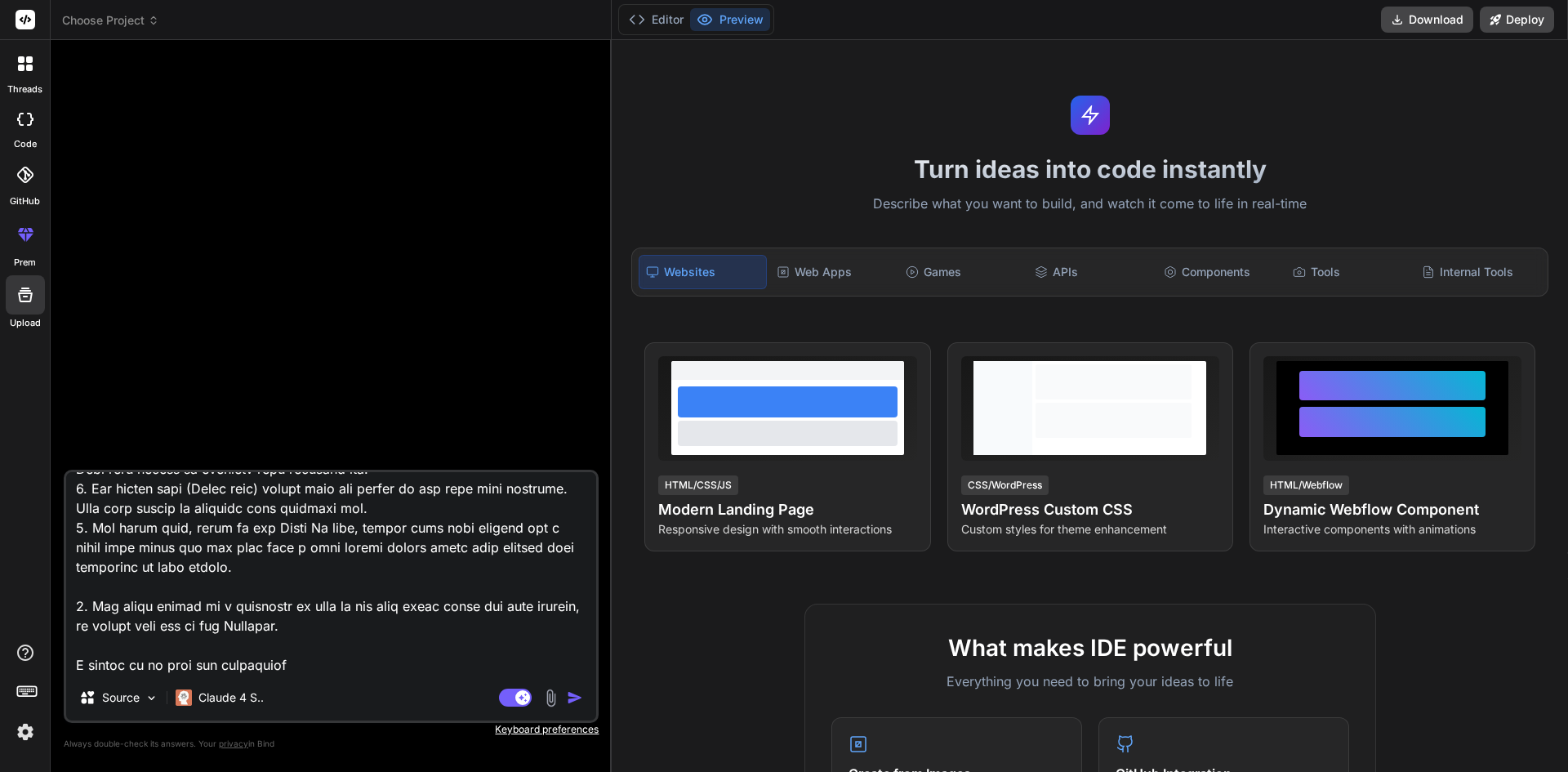type on "Description:
Each student is supposed to develop a website (based on any interest e.g. sports, entertainment, health, etc.) with 5 Web pages.
1. The first page should be the Home page and the last page should be the About Me page. You are at liberty to design these two pages the way you want it. Also, the Homepage should have four hyperlinks (menus) to the rest of the four other pages.
2. The second page (Picture page) should have 4 pictures or images on the page with captions. This page should be designed with inline css.
3. The third page ( Audio page) should have two audios on the page with captions. This page should be designed with internal css.
4. The fourth page (Video page) should have two videos on the page with captions. This page should be designed with external css.
5. The fifth page, which is the About Me page, should have your picture and a brief text about you and also have a java script button which when clicked does something of your choice.
6. And there should be a hyperlink on each of t..." 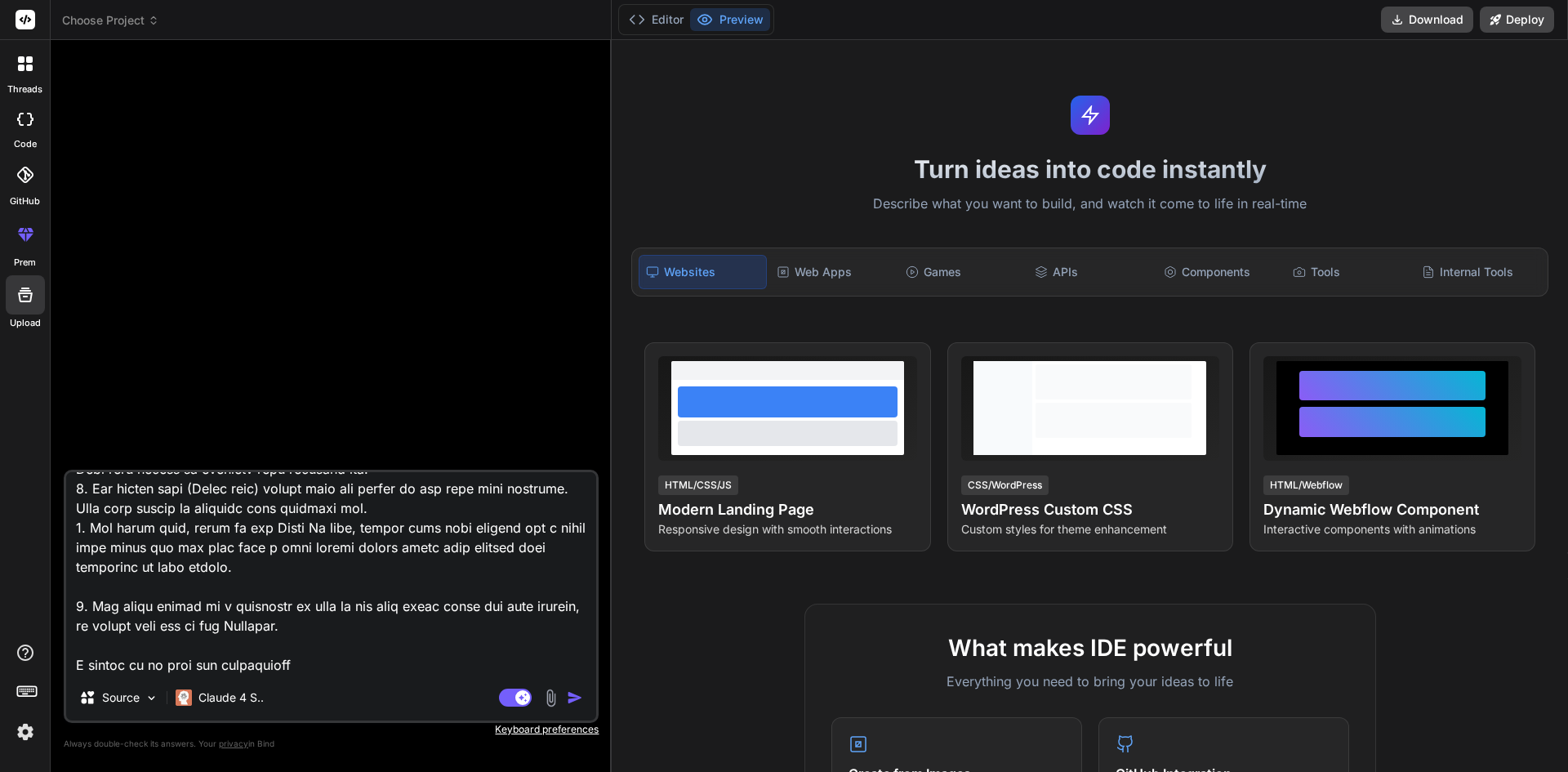 type on "Description:
Each student is supposed to develop a website (based on any interest e.g. sports, entertainment, health, etc.) with 5 Web pages.
1. The first page should be the Home page and the last page should be the About Me page. You are at liberty to design these two pages the way you want it. Also, the Homepage should have four hyperlinks (menus) to the rest of the four other pages.
2. The second page (Picture page) should have 4 pictures or images on the page with captions. This page should be designed with inline css.
3. The third page ( Audio page) should have two audios on the page with captions. This page should be designed with internal css.
4. The fourth page (Video page) should have two videos on the page with captions. This page should be designed with external css.
5. The fifth page, which is the About Me page, should have your picture and a brief text about you and also have a java script button which when clicked does something of your choice.
6. And there should be a hyperlink on each of t..." 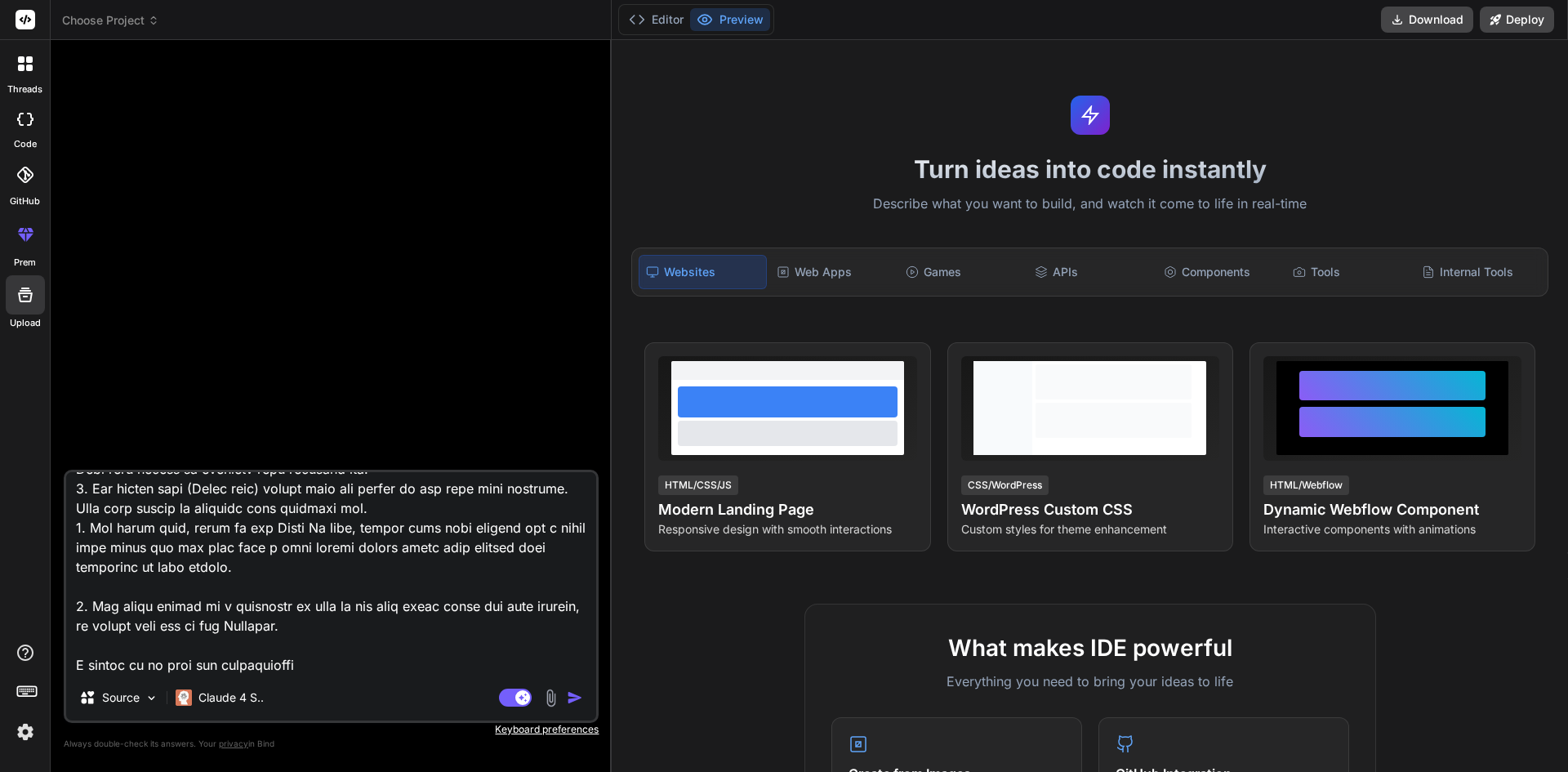 type on "Description:
Each student is supposed to develop a website (based on any interest e.g. sports, entertainment, health, etc.) with 5 Web pages.
1. The first page should be the Home page and the last page should be the About Me page. You are at liberty to design these two pages the way you want it. Also, the Homepage should have four hyperlinks (menus) to the rest of the four other pages.
2. The second page (Picture page) should have 4 pictures or images on the page with captions. This page should be designed with inline css.
3. The third page ( Audio page) should have two audios on the page with captions. This page should be designed with internal css.
4. The fourth page (Video page) should have two videos on the page with captions. This page should be designed with external css.
5. The fifth page, which is the About Me page, should have your picture and a brief text about you and also have a java script button which when clicked does something of your choice.
6. And there should be a hyperlink on each of t..." 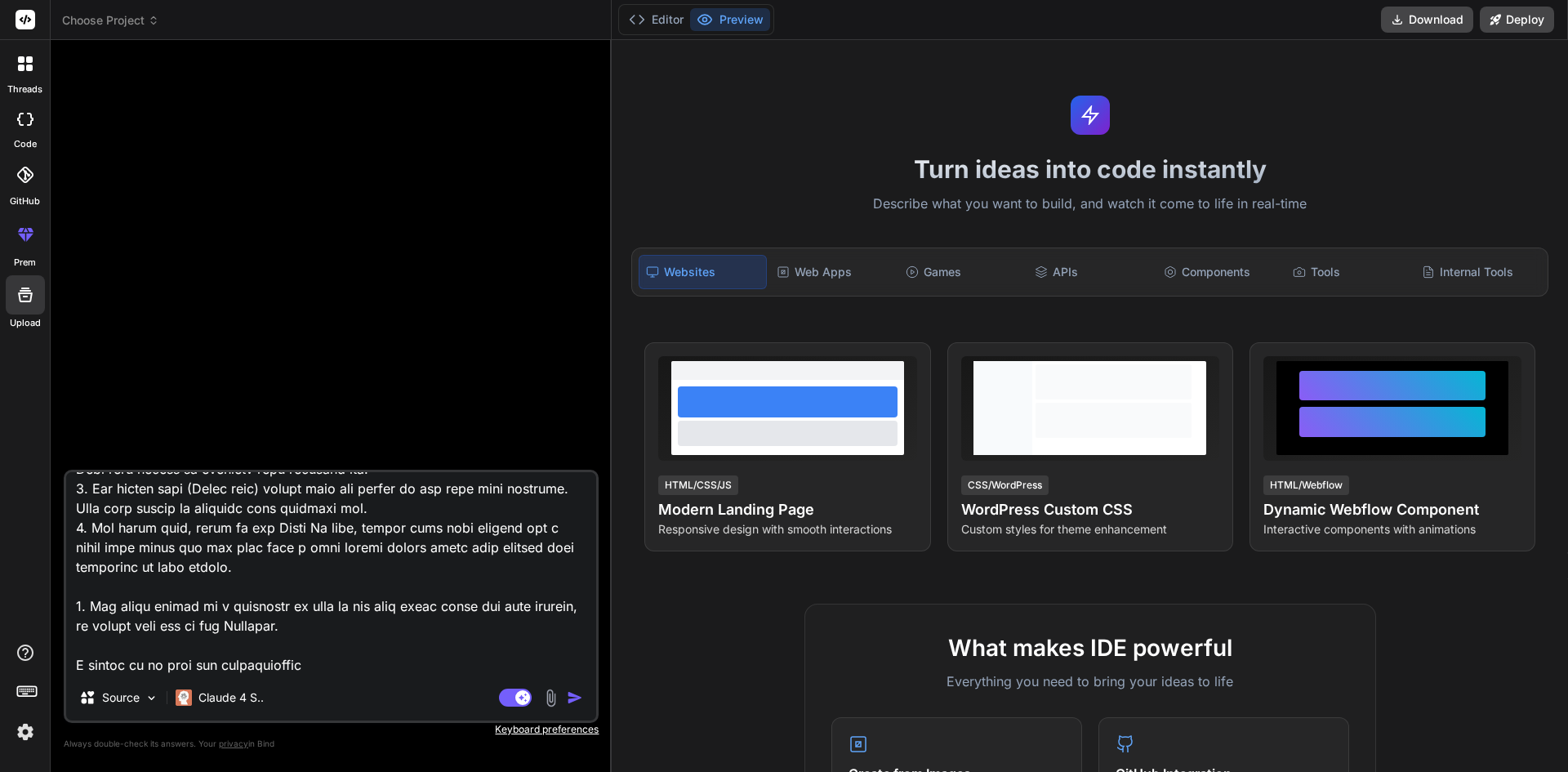type on "Description:
Each student is supposed to develop a website (based on any interest e.g. sports, entertainment, health, etc.) with 5 Web pages.
1. The first page should be the Home page and the last page should be the About Me page. You are at liberty to design these two pages the way you want it. Also, the Homepage should have four hyperlinks (menus) to the rest of the four other pages.
2. The second page (Picture page) should have 4 pictures or images on the page with captions. This page should be designed with inline css.
3. The third page ( Audio page) should have two audios on the page with captions. This page should be designed with internal css.
4. The fourth page (Video page) should have two videos on the page with captions. This page should be designed with external css.
5. The fifth page, which is the About Me page, should have your picture and a brief text about you and also have a java script button which when clicked does something of your choice.
6. And there should be a hyperlink on each of t..." 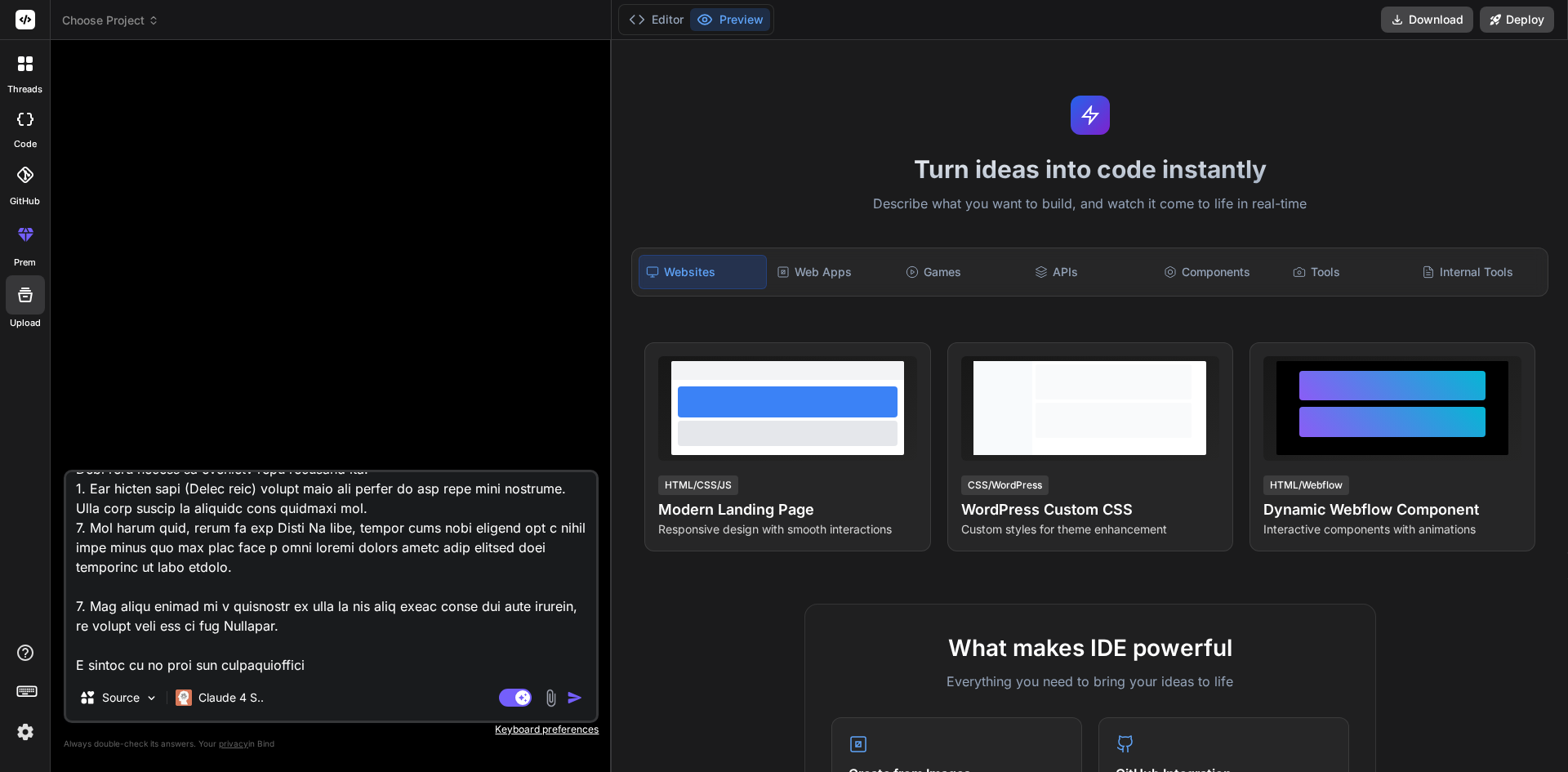 type on "Description:
Each student is supposed to develop a website (based on any interest e.g. sports, entertainment, health, etc.) with 5 Web pages.
1. The first page should be the Home page and the last page should be the About Me page. You are at liberty to design these two pages the way you want it. Also, the Homepage should have four hyperlinks (menus) to the rest of the four other pages.
2. The second page (Picture page) should have 4 pictures or images on the page with captions. This page should be designed with inline css.
3. The third page ( Audio page) should have two audios on the page with captions. This page should be designed with internal css.
4. The fourth page (Video page) should have two videos on the page with captions. This page should be designed with external css.
5. The fifth page, which is the About Me page, should have your picture and a brief text about you and also have a java script button which when clicked does something of your choice.
6. And there should be a hyperlink on each of t..." 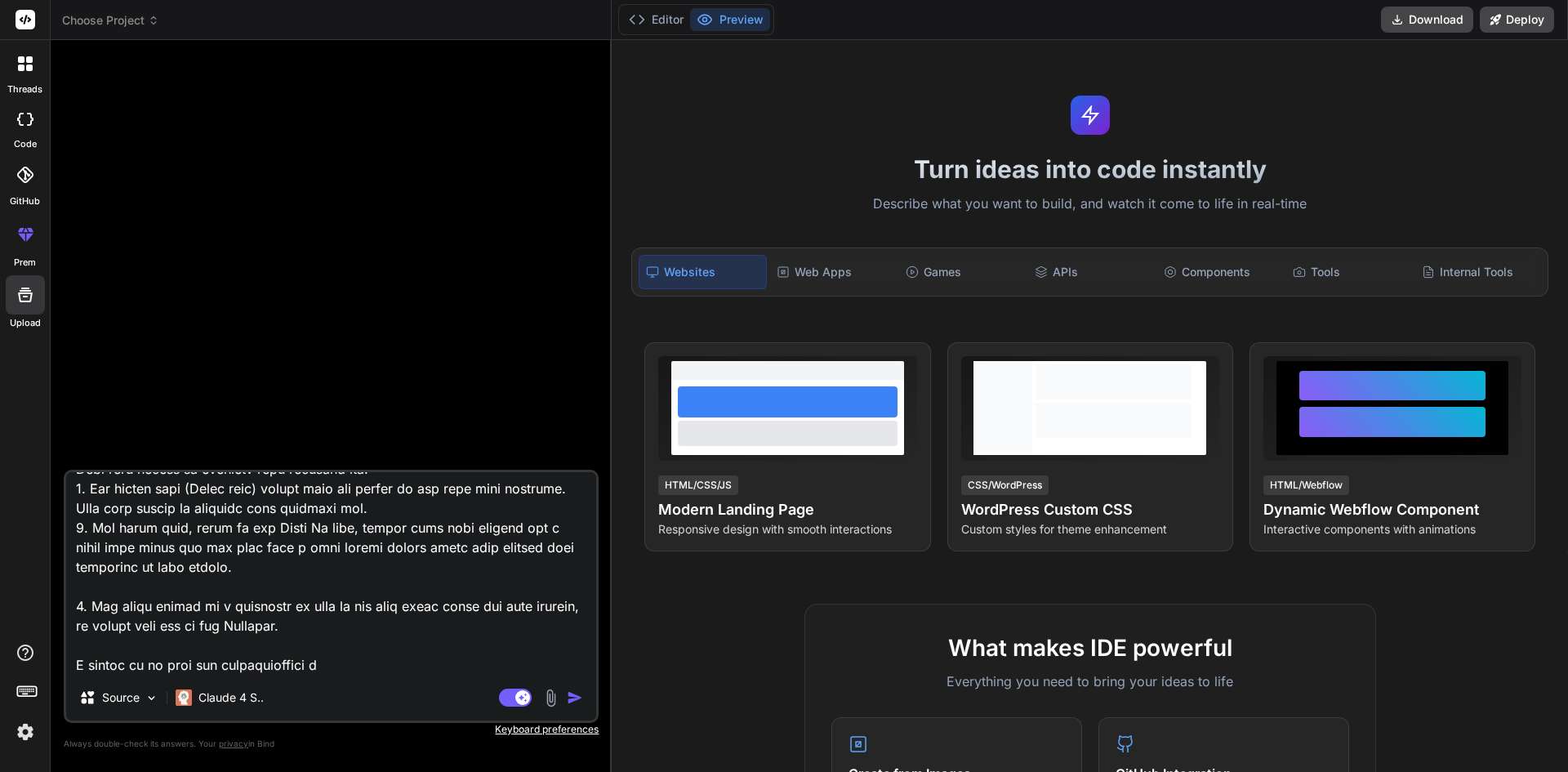 type on "Description:
Each student is supposed to develop a website (based on any interest e.g. sports, entertainment, health, etc.) with 5 Web pages.
1. The first page should be the Home page and the last page should be the About Me page. You are at liberty to design these two pages the way you want it. Also, the Homepage should have four hyperlinks (menus) to the rest of the four other pages.
2. The second page (Picture page) should have 4 pictures or images on the page with captions. This page should be designed with inline css.
3. The third page ( Audio page) should have two audios on the page with captions. This page should be designed with internal css.
4. The fourth page (Video page) should have two videos on the page with captions. This page should be designed with external css.
5. The fifth page, which is the About Me page, should have your picture and a brief text about you and also have a java script button which when clicked does something of your choice.
6. And there should be a hyperlink on each of t..." 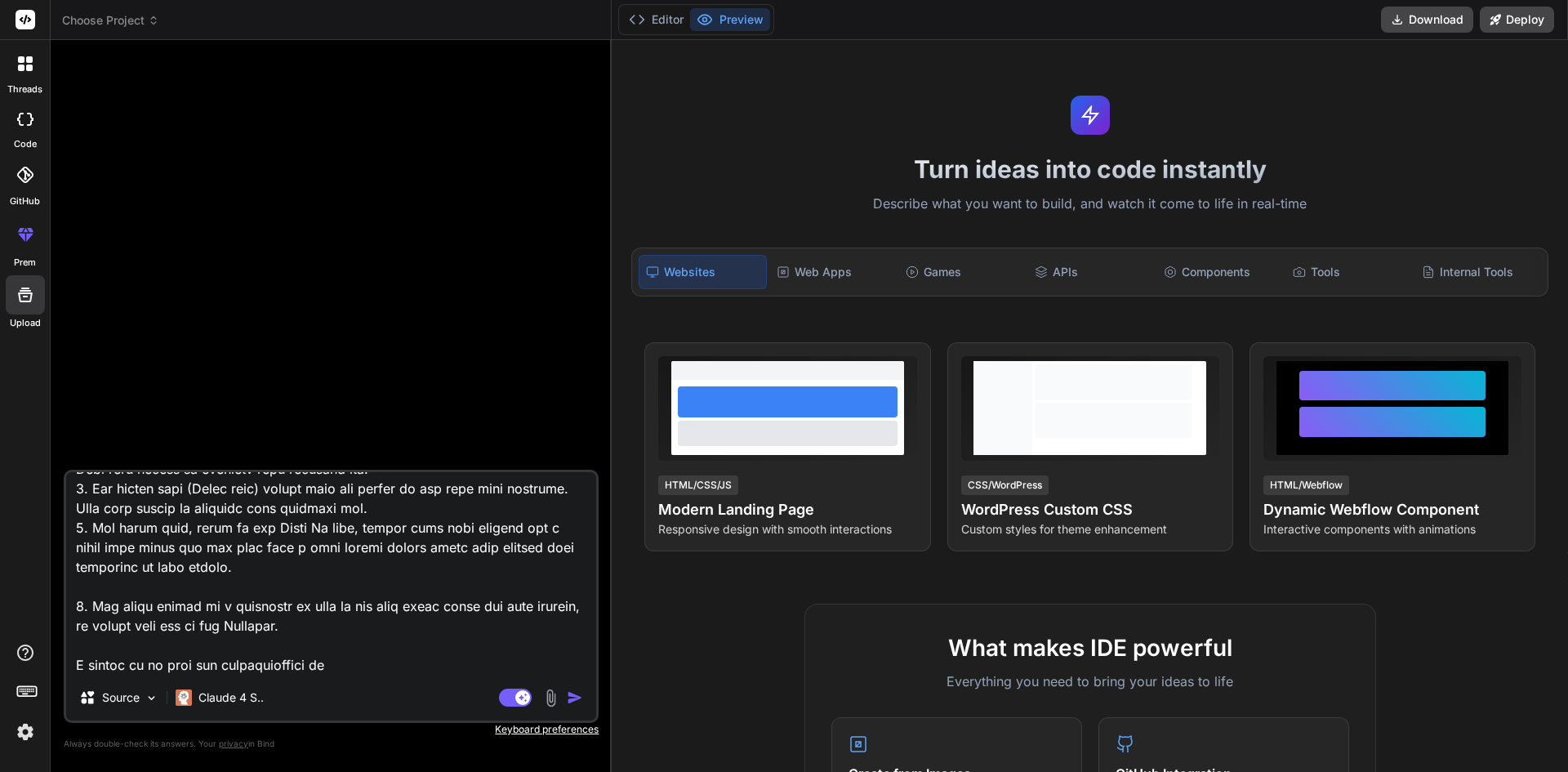 type on "Description:
Each student is supposed to develop a website (based on any interest e.g. sports, entertainment, health, etc.) with 5 Web pages.
1. The first page should be the Home page and the last page should be the About Me page. You are at liberty to design these two pages the way you want it. Also, the Homepage should have four hyperlinks (menus) to the rest of the four other pages.
2. The second page (Picture page) should have 4 pictures or images on the page with captions. This page should be designed with inline css.
3. The third page ( Audio page) should have two audios on the page with captions. This page should be designed with internal css.
4. The fourth page (Video page) should have two videos on the page with captions. This page should be designed with external css.
5. The fifth page, which is the About Me page, should have your picture and a brief text about you and also have a java script button which when clicked does something of your choice.
6. And there should be a hyperlink on each of t..." 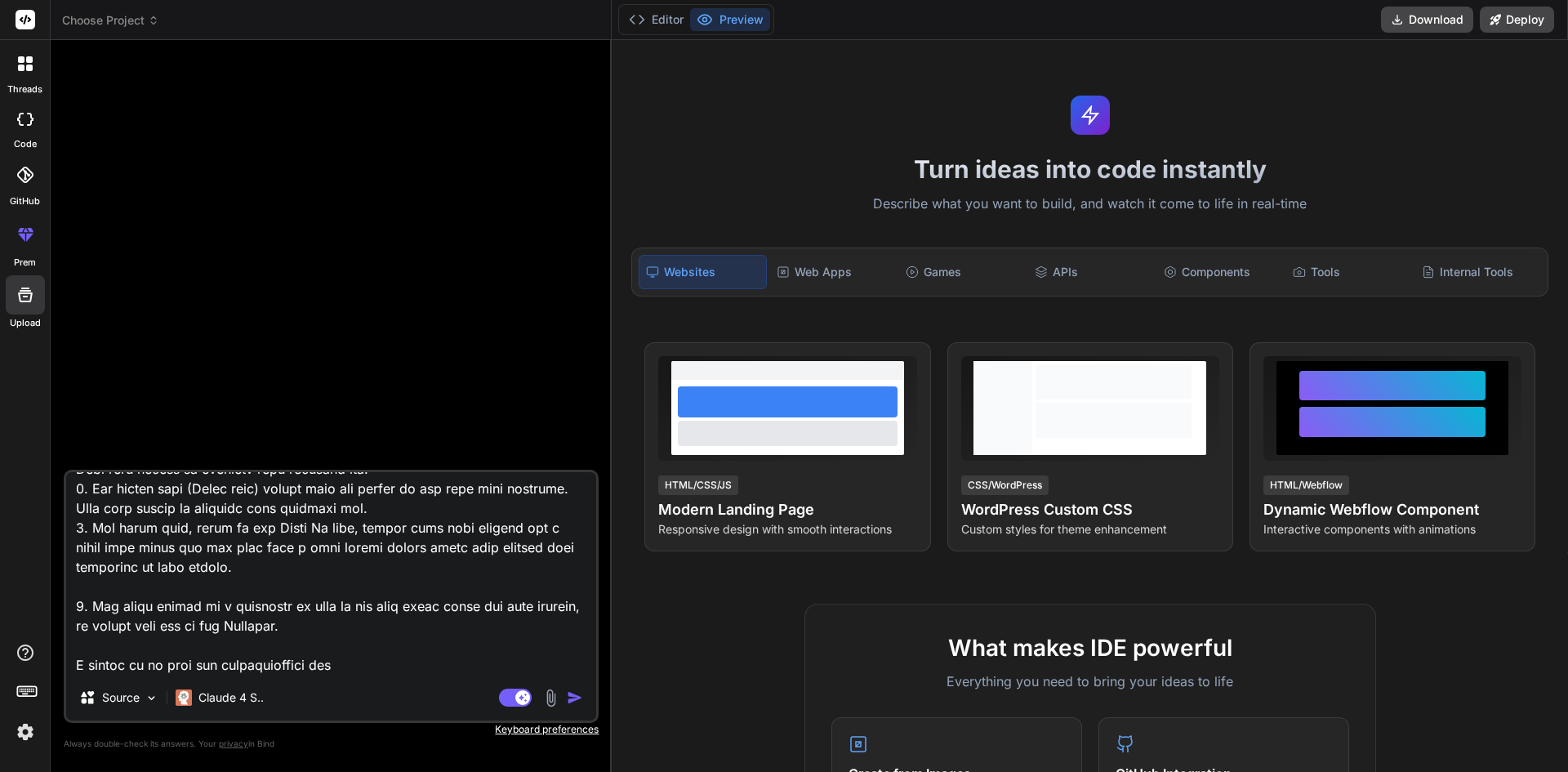 type on "Description:
Each student is supposed to develop a website (based on any interest e.g. sports, entertainment, health, etc.) with 5 Web pages.
1. The first page should be the Home page and the last page should be the About Me page. You are at liberty to design these two pages the way you want it. Also, the Homepage should have four hyperlinks (menus) to the rest of the four other pages.
2. The second page (Picture page) should have 4 pictures or images on the page with captions. This page should be designed with inline css.
3. The third page ( Audio page) should have two audios on the page with captions. This page should be designed with internal css.
4. The fourth page (Video page) should have two videos on the page with captions. This page should be designed with external css.
5. The fifth page, which is the About Me page, should have your picture and a brief text about you and also have a java script button which when clicked does something of your choice.
6. And there should be a hyperlink on each of t..." 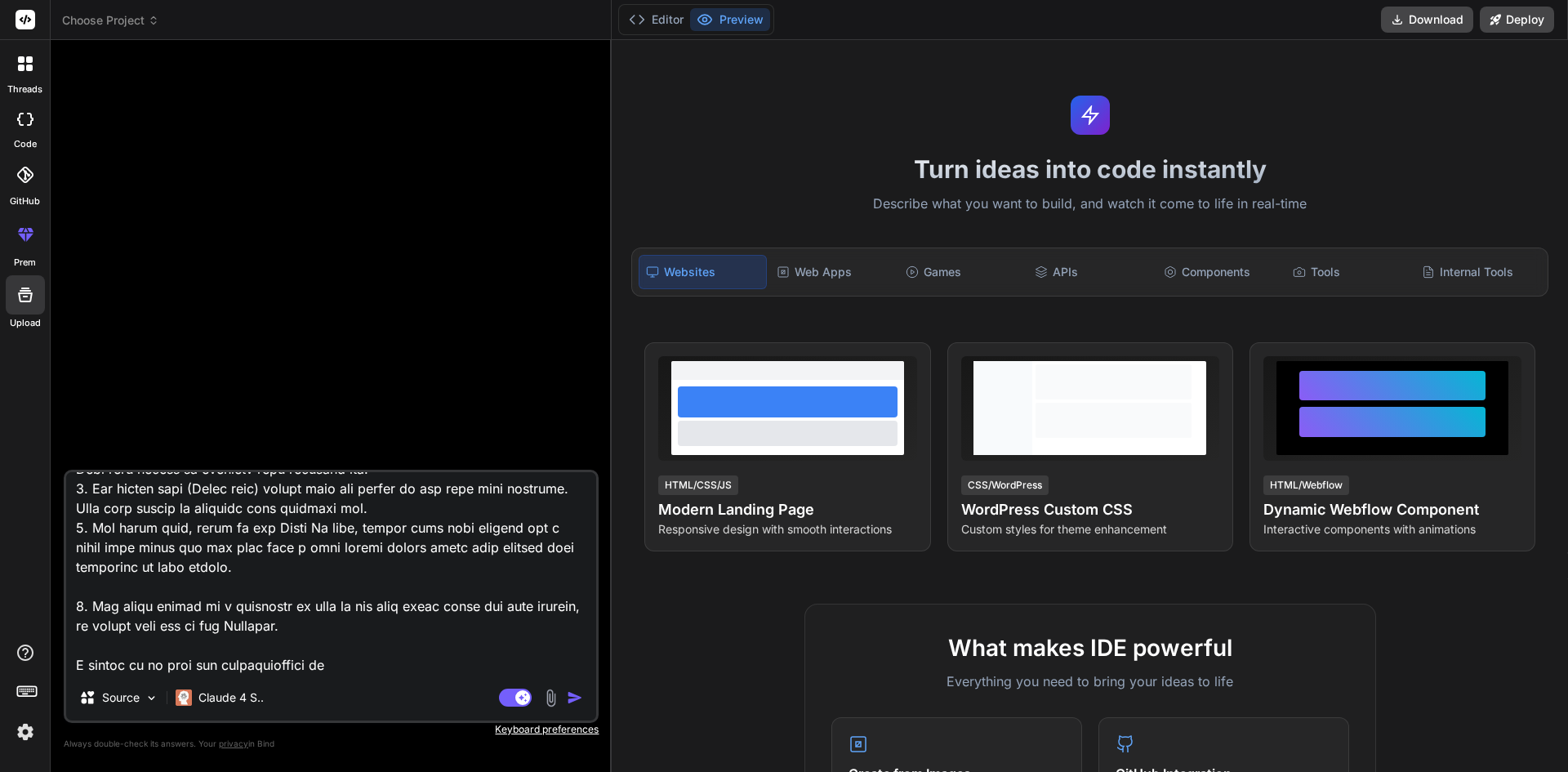 type on "Description:
Each student is supposed to develop a website (based on any interest e.g. sports, entertainment, health, etc.) with 5 Web pages.
1. The first page should be the Home page and the last page should be the About Me page. You are at liberty to design these two pages the way you want it. Also, the Homepage should have four hyperlinks (menus) to the rest of the four other pages.
2. The second page (Picture page) should have 4 pictures or images on the page with captions. This page should be designed with inline css.
3. The third page ( Audio page) should have two audios on the page with captions. This page should be designed with internal css.
4. The fourth page (Video page) should have two videos on the page with captions. This page should be designed with external css.
5. The fifth page, which is the About Me page, should have your picture and a brief text about you and also have a java script button which when clicked does something of your choice.
6. And there should be a hyperlink on each of t..." 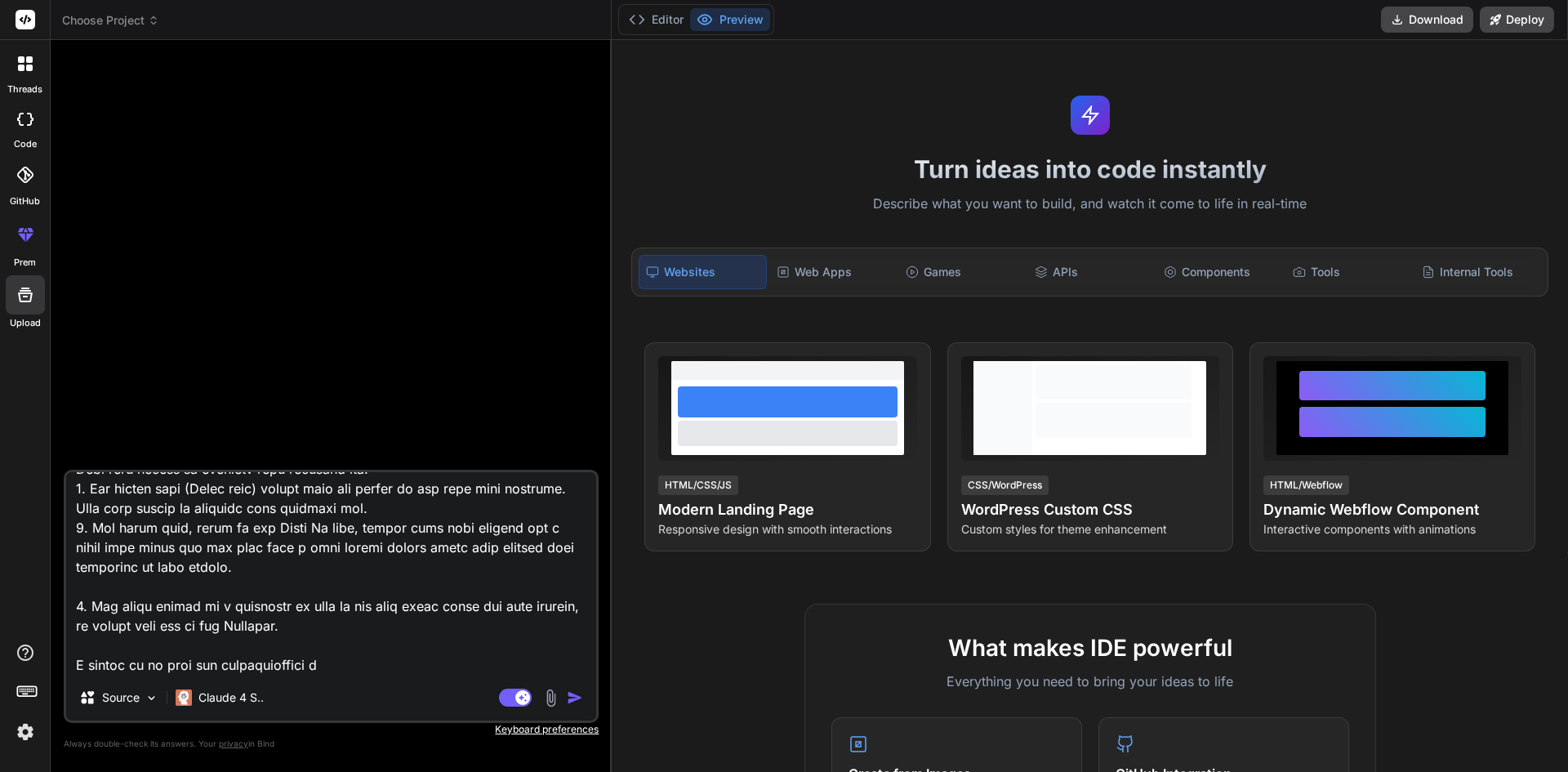 type on "Description:
Each student is supposed to develop a website (based on any interest e.g. sports, entertainment, health, etc.) with 5 Web pages.
1. The first page should be the Home page and the last page should be the About Me page. You are at liberty to design these two pages the way you want it. Also, the Homepage should have four hyperlinks (menus) to the rest of the four other pages.
2. The second page (Picture page) should have 4 pictures or images on the page with captions. This page should be designed with inline css.
3. The third page ( Audio page) should have two audios on the page with captions. This page should be designed with internal css.
4. The fourth page (Video page) should have two videos on the page with captions. This page should be designed with external css.
5. The fifth page, which is the About Me page, should have your picture and a brief text about you and also have a java script button which when clicked does something of your choice.
6. And there should be a hyperlink on each of t..." 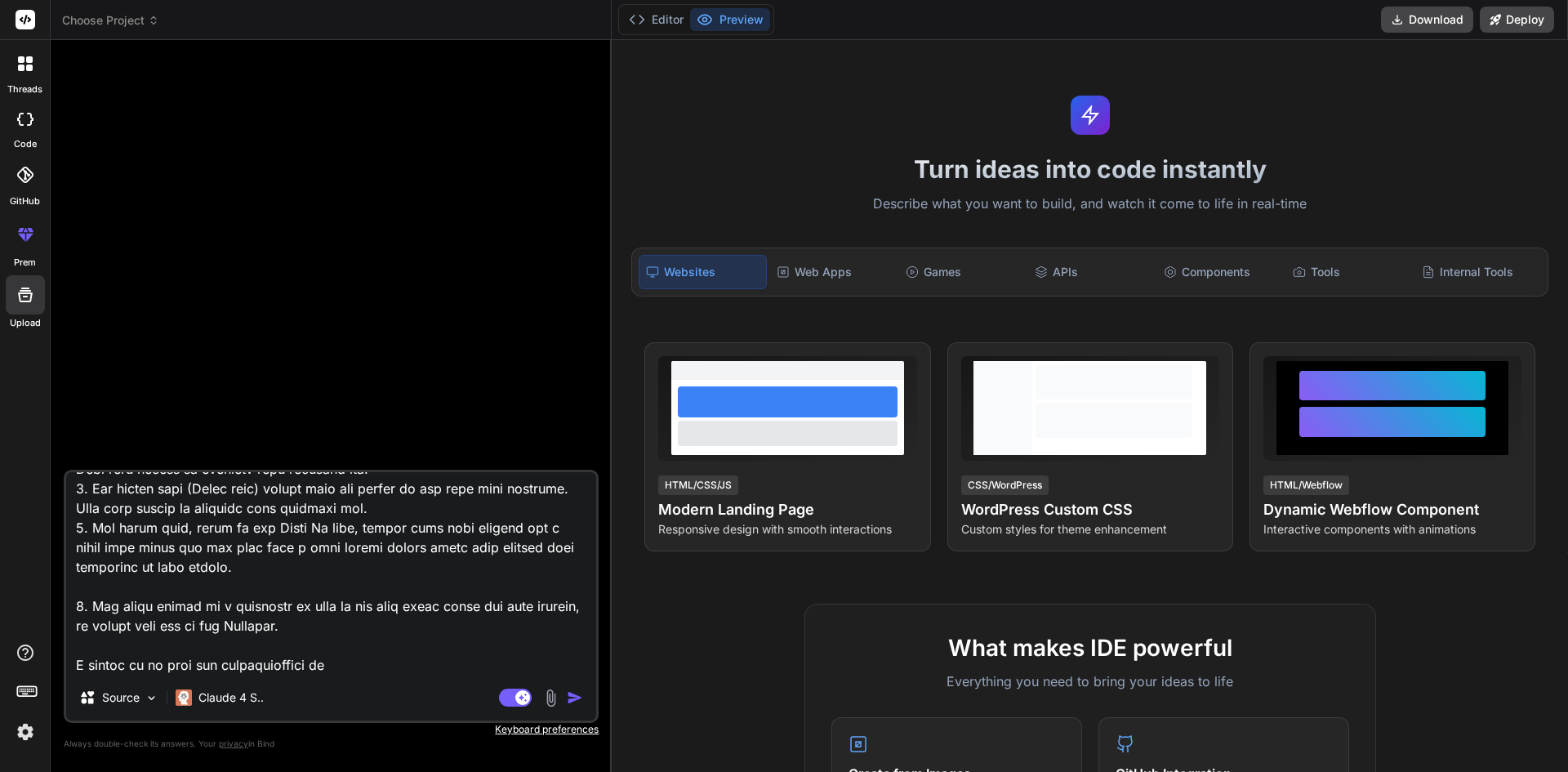 type on "Description:
Each student is supposed to develop a website (based on any interest e.g. sports, entertainment, health, etc.) with 5 Web pages.
1. The first page should be the Home page and the last page should be the About Me page. You are at liberty to design these two pages the way you want it. Also, the Homepage should have four hyperlinks (menus) to the rest of the four other pages.
2. The second page (Picture page) should have 4 pictures or images on the page with captions. This page should be designed with inline css.
3. The third page ( Audio page) should have two audios on the page with captions. This page should be designed with internal css.
4. The fourth page (Video page) should have two videos on the page with captions. This page should be designed with external css.
5. The fifth page, which is the About Me page, should have your picture and a brief text about you and also have a java script button which when clicked does something of your choice.
6. And there should be a hyperlink on each of t..." 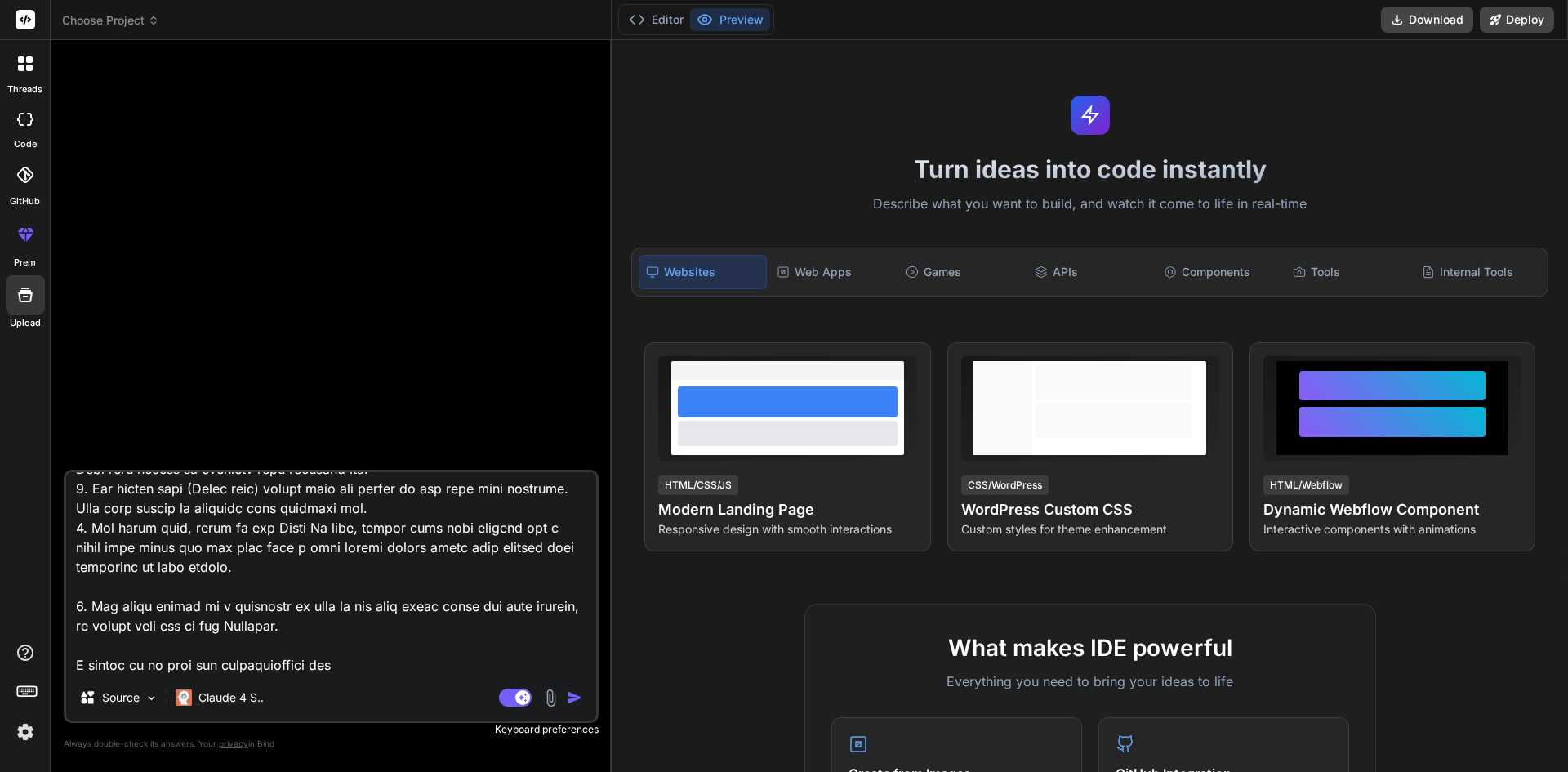 type on "Description:
Each student is supposed to develop a website (based on any interest e.g. sports, entertainment, health, etc.) with 5 Web pages.
1. The first page should be the Home page and the last page should be the About Me page. You are at liberty to design these two pages the way you want it. Also, the Homepage should have four hyperlinks (menus) to the rest of the four other pages.
2. The second page (Picture page) should have 4 pictures or images on the page with captions. This page should be designed with inline css.
3. The third page ( Audio page) should have two audios on the page with captions. This page should be designed with internal css.
4. The fourth page (Video page) should have two videos on the page with captions. This page should be designed with external css.
5. The fifth page, which is the About Me page, should have your picture and a brief text about you and also have a java script button which when clicked does something of your choice.
6. And there should be a hyperlink on each of t..." 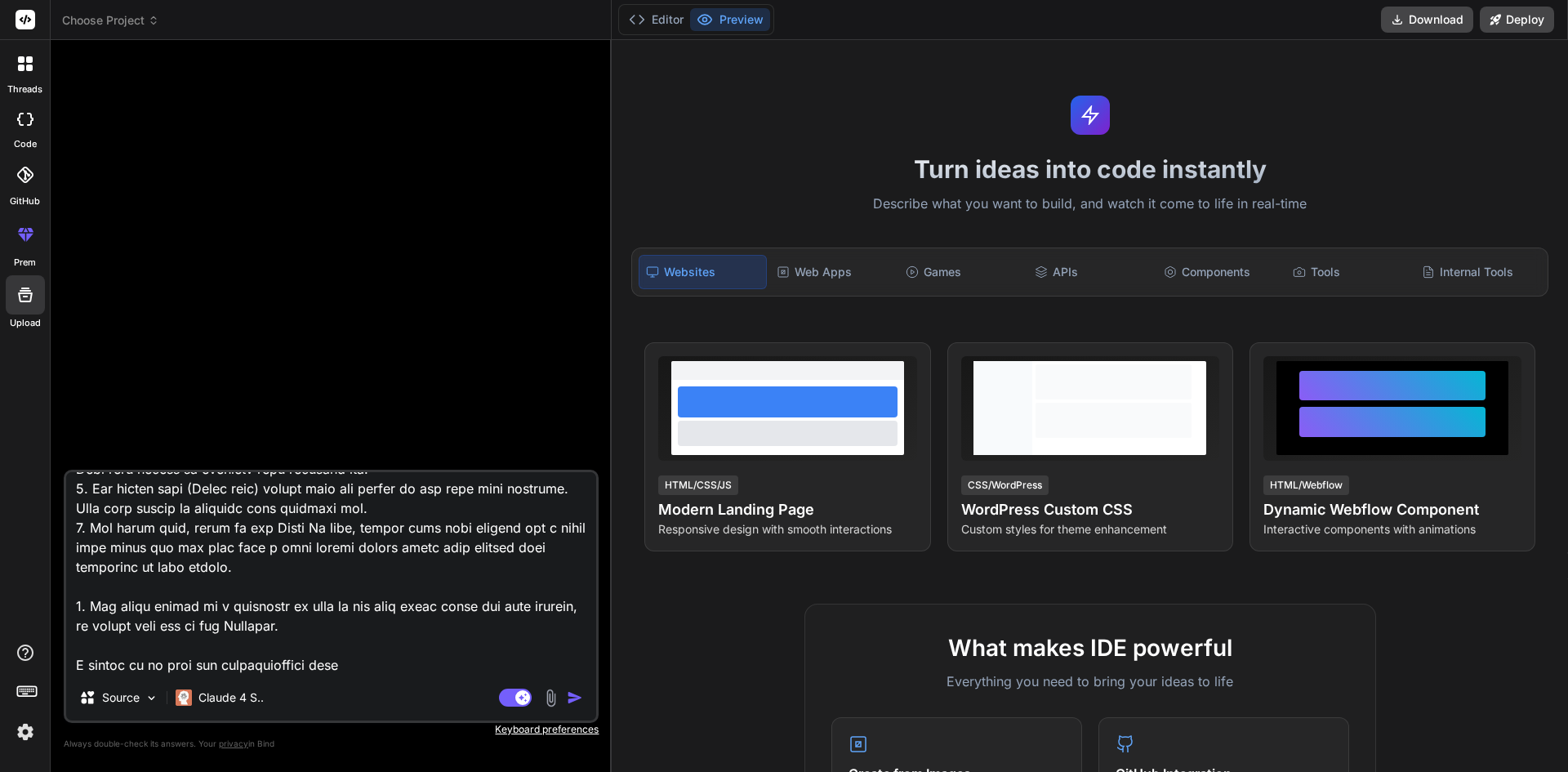 type on "Description:
Each student is supposed to develop a website (based on any interest e.g. sports, entertainment, health, etc.) with 5 Web pages.
1. The first page should be the Home page and the last page should be the About Me page. You are at liberty to design these two pages the way you want it. Also, the Homepage should have four hyperlinks (menus) to the rest of the four other pages.
2. The second page (Picture page) should have 4 pictures or images on the page with captions. This page should be designed with inline css.
3. The third page ( Audio page) should have two audios on the page with captions. This page should be designed with internal css.
4. The fourth page (Video page) should have two videos on the page with captions. This page should be designed with external css.
5. The fifth page, which is the About Me page, should have your picture and a brief text about you and also have a java script button which when clicked does something of your choice.
6. And there should be a hyperlink on each of t..." 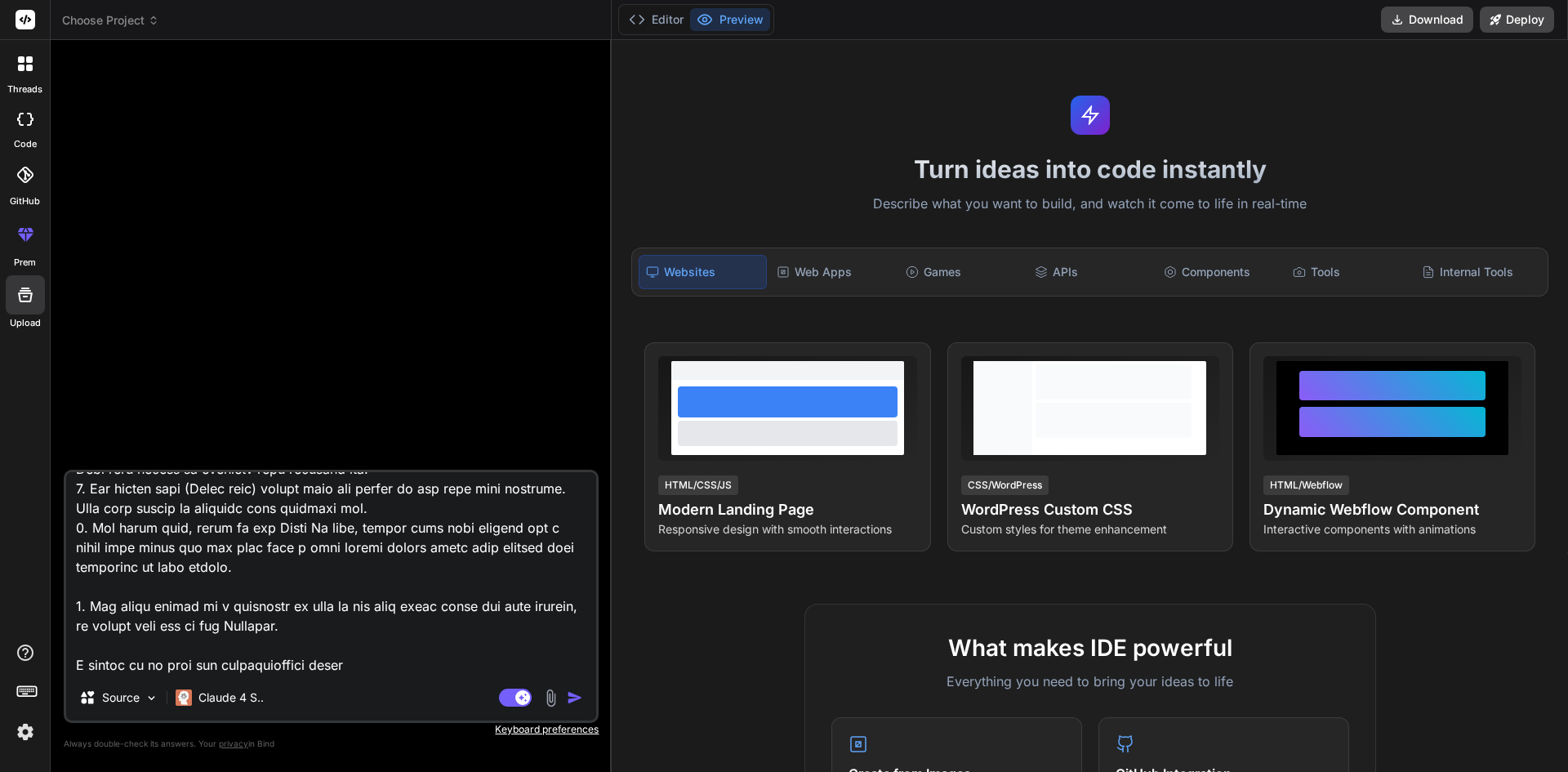 type on "Description:
Each student is supposed to develop a website (based on any interest e.g. sports, entertainment, health, etc.) with 5 Web pages.
1. The first page should be the Home page and the last page should be the About Me page. You are at liberty to design these two pages the way you want it. Also, the Homepage should have four hyperlinks (menus) to the rest of the four other pages.
2. The second page (Picture page) should have 4 pictures or images on the page with captions. This page should be designed with inline css.
3. The third page ( Audio page) should have two audios on the page with captions. This page should be designed with internal css.
4. The fourth page (Video page) should have two videos on the page with captions. This page should be designed with external css.
5. The fifth page, which is the About Me page, should have your picture and a brief text about you and also have a java script button which when clicked does something of your choice.
6. And there should be a hyperlink on each of t..." 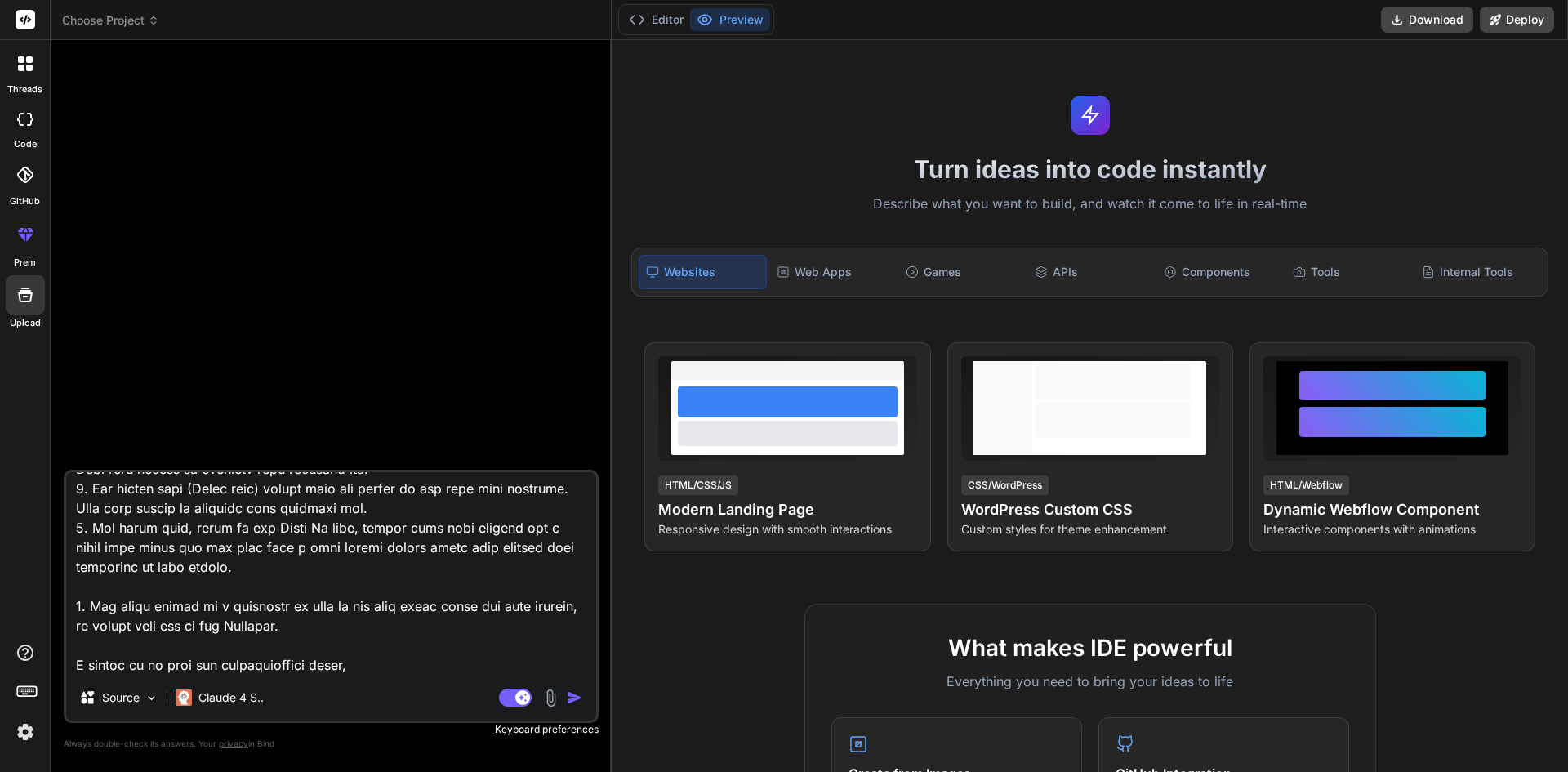 type on "Description:
Each student is supposed to develop a website (based on any interest e.g. sports, entertainment, health, etc.) with 5 Web pages.
1. The first page should be the Home page and the last page should be the About Me page. You are at liberty to design these two pages the way you want it. Also, the Homepage should have four hyperlinks (menus) to the rest of the four other pages.
2. The second page (Picture page) should have 4 pictures or images on the page with captions. This page should be designed with inline css.
3. The third page ( Audio page) should have two audios on the page with captions. This page should be designed with internal css.
4. The fourth page (Video page) should have two videos on the page with captions. This page should be designed with external css.
5. The fifth page, which is the About Me page, should have your picture and a brief text about you and also have a java script button which when clicked does something of your choice.
6. And there should be a hyperlink on each of t..." 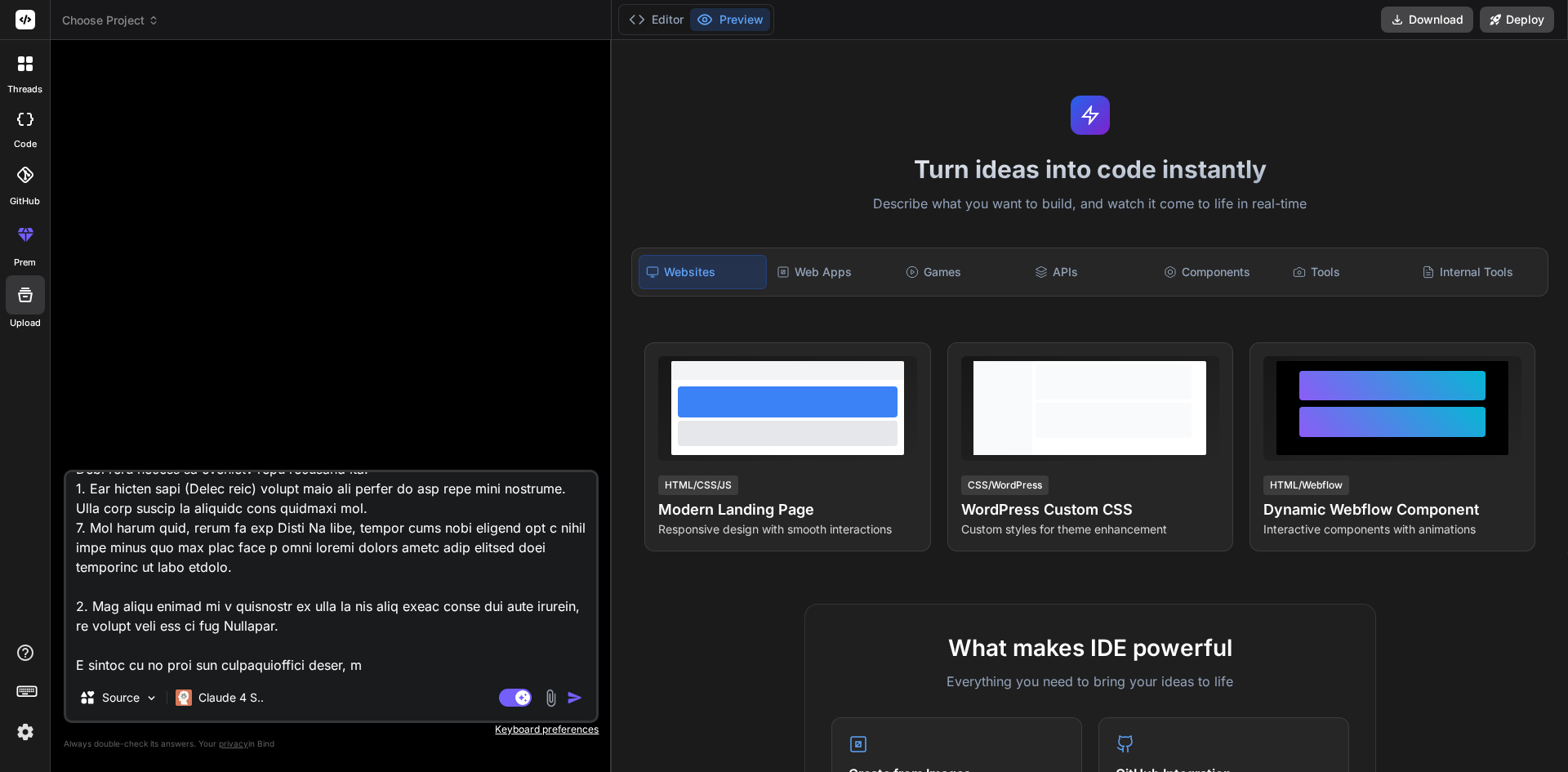 type on "Description:
Each student is supposed to develop a website (based on any interest e.g. sports, entertainment, health, etc.) with 5 Web pages.
1. The first page should be the Home page and the last page should be the About Me page. You are at liberty to design these two pages the way you want it. Also, the Homepage should have four hyperlinks (menus) to the rest of the four other pages.
2. The second page (Picture page) should have 4 pictures or images on the page with captions. This page should be designed with inline css.
3. The third page ( Audio page) should have two audios on the page with captions. This page should be designed with internal css.
4. The fourth page (Video page) should have two videos on the page with captions. This page should be designed with external css.
5. The fifth page, which is the About Me page, should have your picture and a brief text about you and also have a java script button which when clicked does something of your choice.
6. And there should be a hyperlink on each of t..." 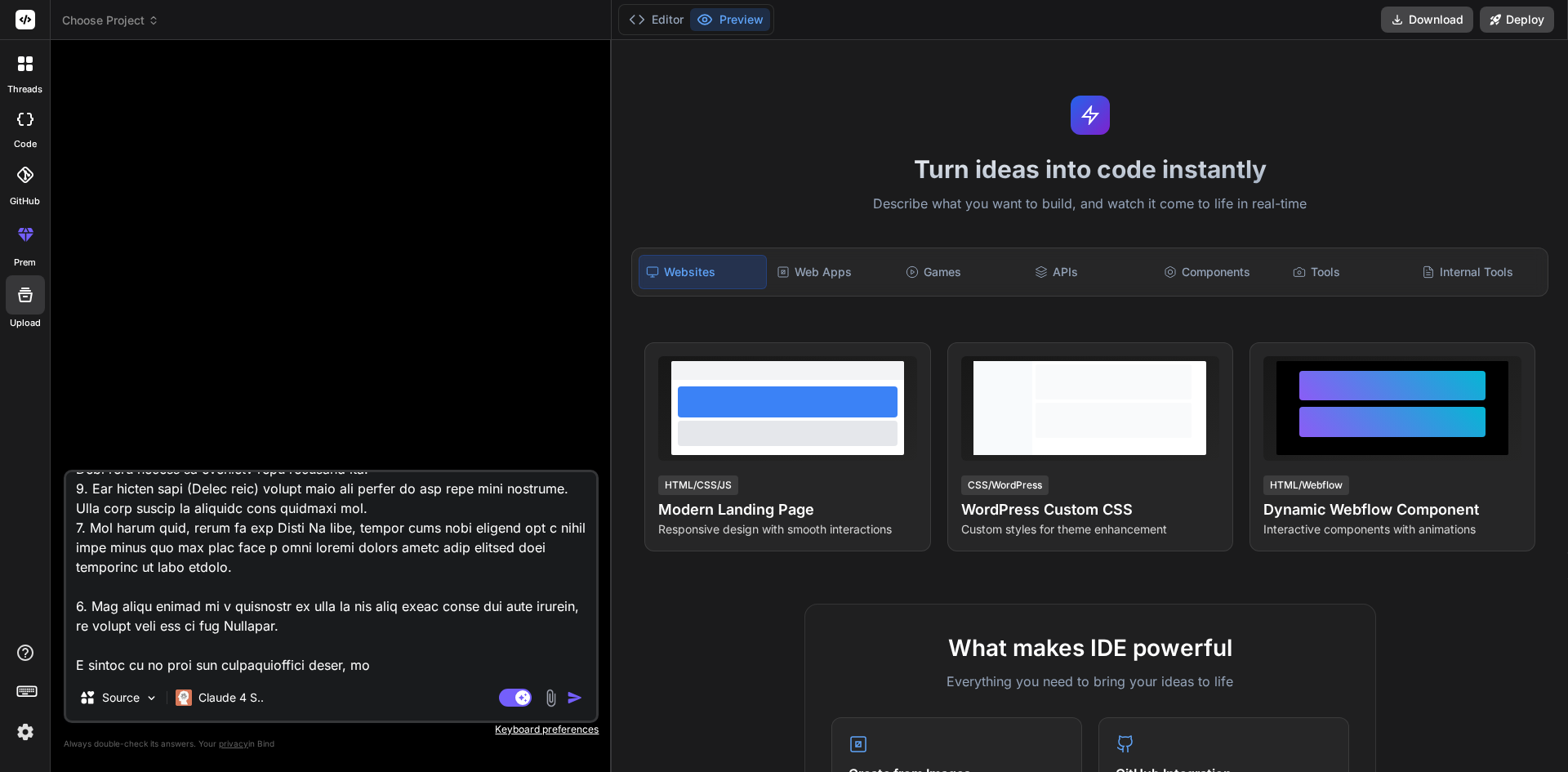 type on "Description:
Each student is supposed to develop a website (based on any interest e.g. sports, entertainment, health, etc.) with 5 Web pages.
1. The first page should be the Home page and the last page should be the About Me page. You are at liberty to design these two pages the way you want it. Also, the Homepage should have four hyperlinks (menus) to the rest of the four other pages.
2. The second page (Picture page) should have 4 pictures or images on the page with captions. This page should be designed with inline css.
3. The third page ( Audio page) should have two audios on the page with captions. This page should be designed with internal css.
4. The fourth page (Video page) should have two videos on the page with captions. This page should be designed with external css.
5. The fifth page, which is the About Me page, should have your picture and a brief text about you and also have a java script button which when clicked does something of your choice.
6. And there should be a hyperlink on each of t..." 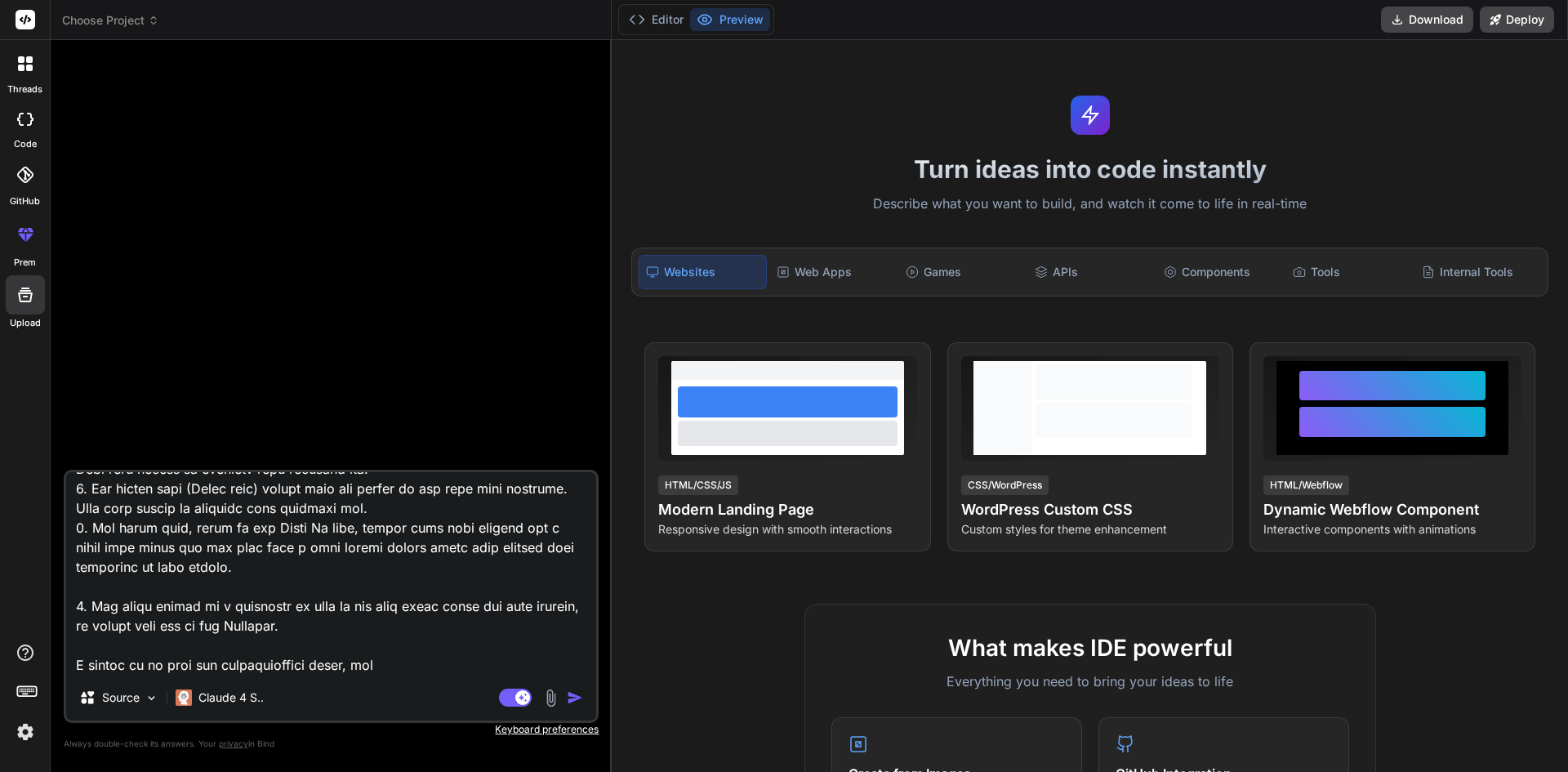 type on "Description:
Each student is supposed to develop a website (based on any interest e.g. sports, entertainment, health, etc.) with 5 Web pages.
1. The first page should be the Home page and the last page should be the About Me page. You are at liberty to design these two pages the way you want it. Also, the Homepage should have four hyperlinks (menus) to the rest of the four other pages.
2. The second page (Picture page) should have 4 pictures or images on the page with captions. This page should be designed with inline css.
3. The third page ( Audio page) should have two audios on the page with captions. This page should be designed with internal css.
4. The fourth page (Video page) should have two videos on the page with captions. This page should be designed with external css.
5. The fifth page, which is the About Me page, should have your picture and a brief text about you and also have a java script button which when clicked does something of your choice.
6. And there should be a hyperlink on each of t..." 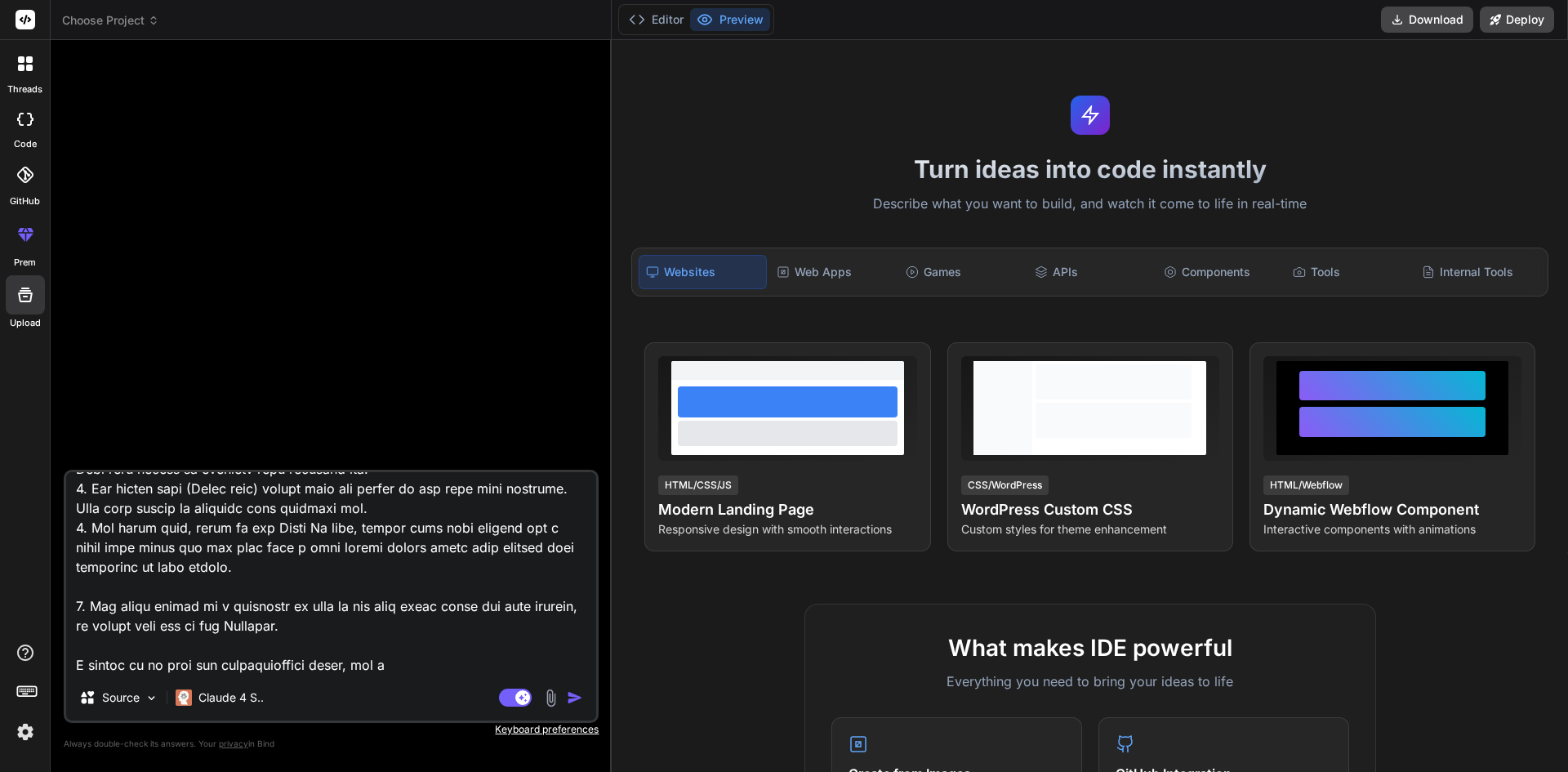type on "Description:
Each student is supposed to develop a website (based on any interest e.g. sports, entertainment, health, etc.) with 5 Web pages.
1. The first page should be the Home page and the last page should be the About Me page. You are at liberty to design these two pages the way you want it. Also, the Homepage should have four hyperlinks (menus) to the rest of the four other pages.
2. The second page (Picture page) should have 4 pictures or images on the page with captions. This page should be designed with inline css.
3. The third page ( Audio page) should have two audios on the page with captions. This page should be designed with internal css.
4. The fourth page (Video page) should have two videos on the page with captions. This page should be designed with external css.
5. The fifth page, which is the About Me page, should have your picture and a brief text about you and also have a java script button which when clicked does something of your choice.
6. And there should be a hyperlink on each of t..." 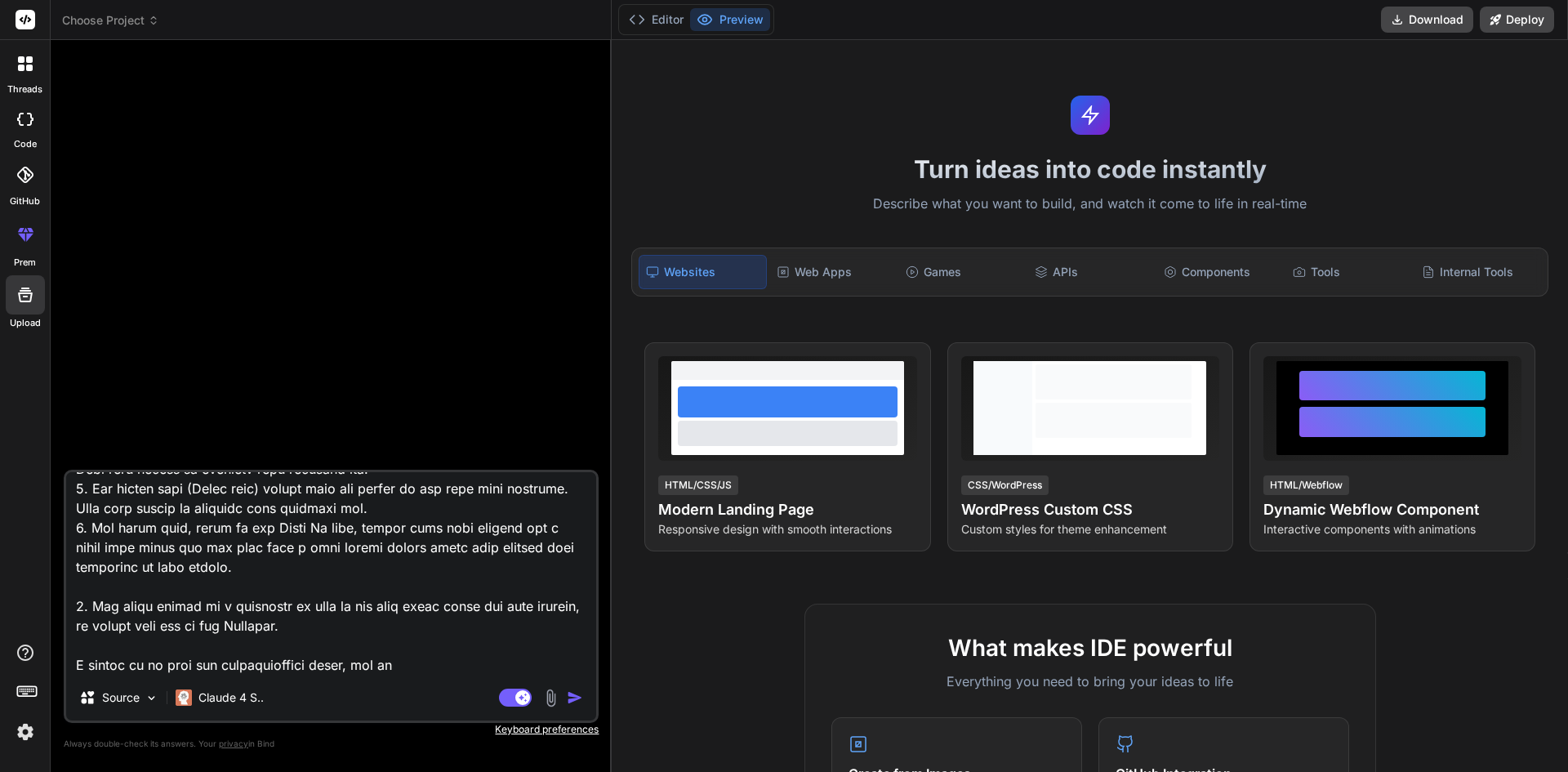 type on "Description:
Each student is supposed to develop a website (based on any interest e.g. sports, entertainment, health, etc.) with 5 Web pages.
1. The first page should be the Home page and the last page should be the About Me page. You are at liberty to design these two pages the way you want it. Also, the Homepage should have four hyperlinks (menus) to the rest of the four other pages.
2. The second page (Picture page) should have 4 pictures or images on the page with captions. This page should be designed with inline css.
3. The third page ( Audio page) should have two audios on the page with captions. This page should be designed with internal css.
4. The fourth page (Video page) should have two videos on the page with captions. This page should be designed with external css.
5. The fifth page, which is the About Me page, should have your picture and a brief text about you and also have a java script button which when clicked does something of your choice.
6. And there should be a hyperlink on each of t..." 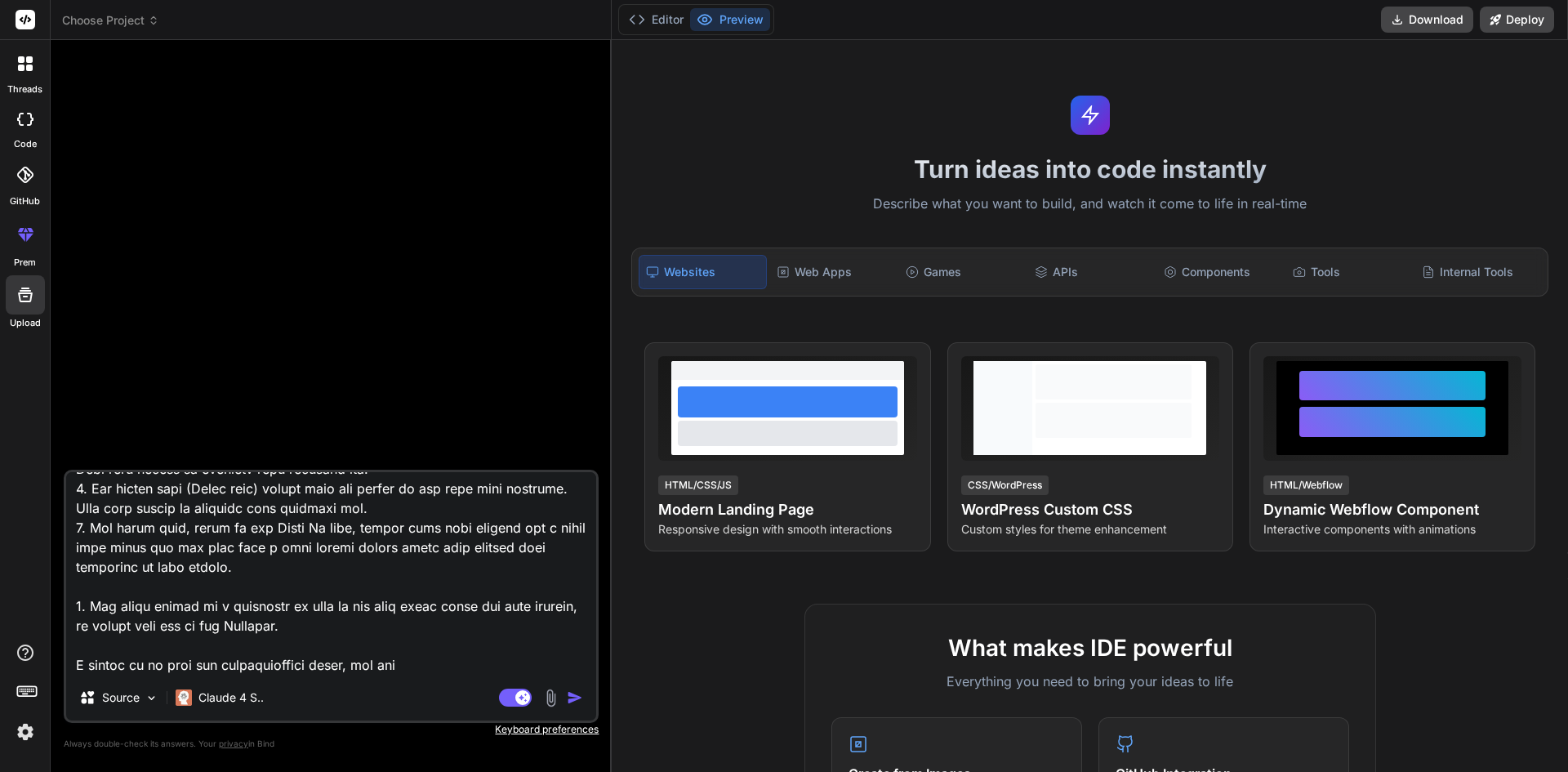 type on "Description:
Each student is supposed to develop a website (based on any interest e.g. sports, entertainment, health, etc.) with 5 Web pages.
1. The first page should be the Home page and the last page should be the About Me page. You are at liberty to design these two pages the way you want it. Also, the Homepage should have four hyperlinks (menus) to the rest of the four other pages.
2. The second page (Picture page) should have 4 pictures or images on the page with captions. This page should be designed with inline css.
3. The third page ( Audio page) should have two audios on the page with captions. This page should be designed with internal css.
4. The fourth page (Video page) should have two videos on the page with captions. This page should be designed with external css.
5. The fifth page, which is the About Me page, should have your picture and a brief text about you and also have a java script button which when clicked does something of your choice.
6. And there should be a hyperlink on each of t..." 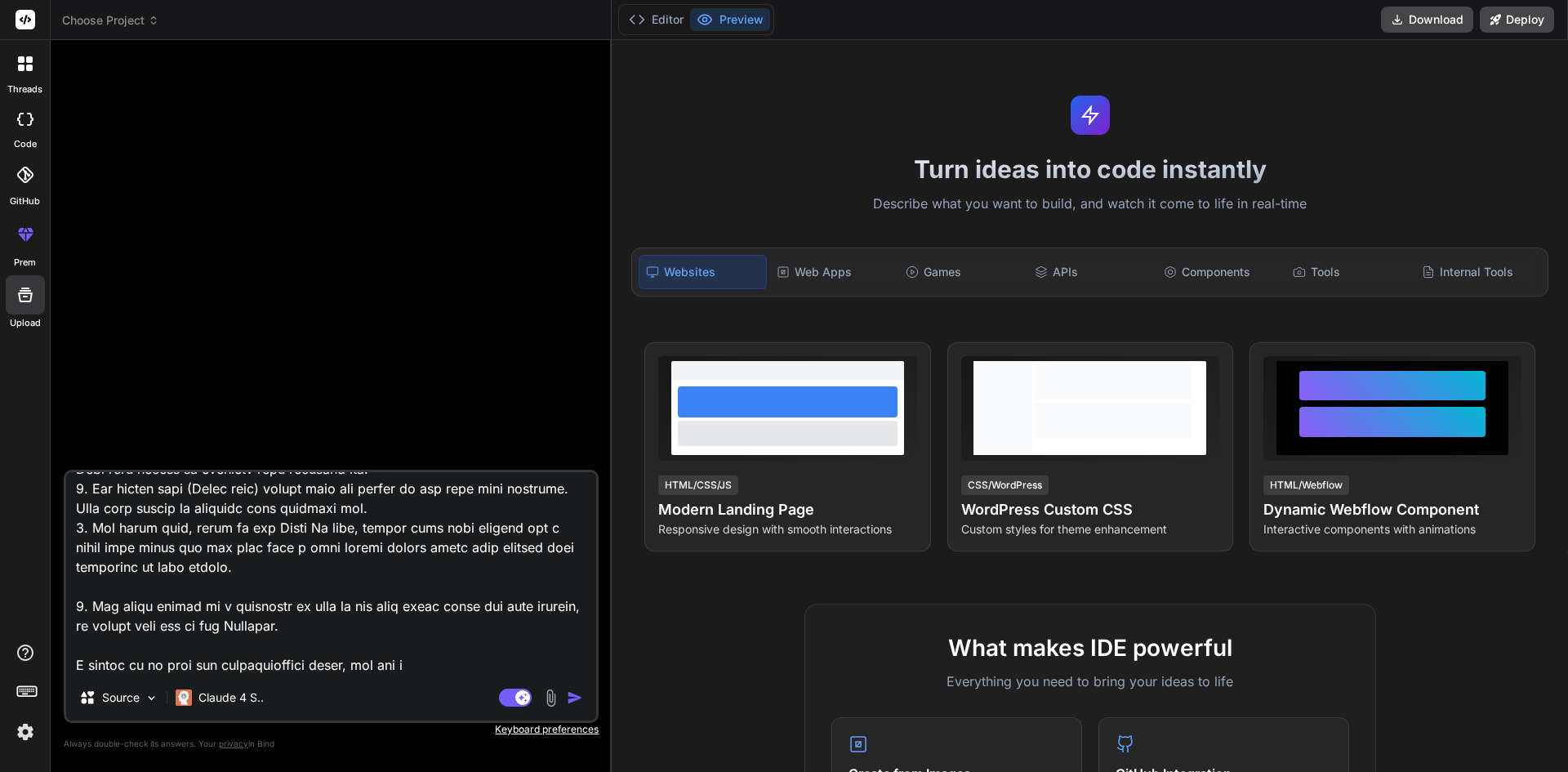 type on "Description:
Each student is supposed to develop a website (based on any interest e.g. sports, entertainment, health, etc.) with 5 Web pages.
1. The first page should be the Home page and the last page should be the About Me page. You are at liberty to design these two pages the way you want it. Also, the Homepage should have four hyperlinks (menus) to the rest of the four other pages.
2. The second page (Picture page) should have 4 pictures or images on the page with captions. This page should be designed with inline css.
3. The third page ( Audio page) should have two audios on the page with captions. This page should be designed with internal css.
4. The fourth page (Video page) should have two videos on the page with captions. This page should be designed with external css.
5. The fifth page, which is the About Me page, should have your picture and a brief text about you and also have a java script button which when clicked does something of your choice.
6. And there should be a hyperlink on each of t..." 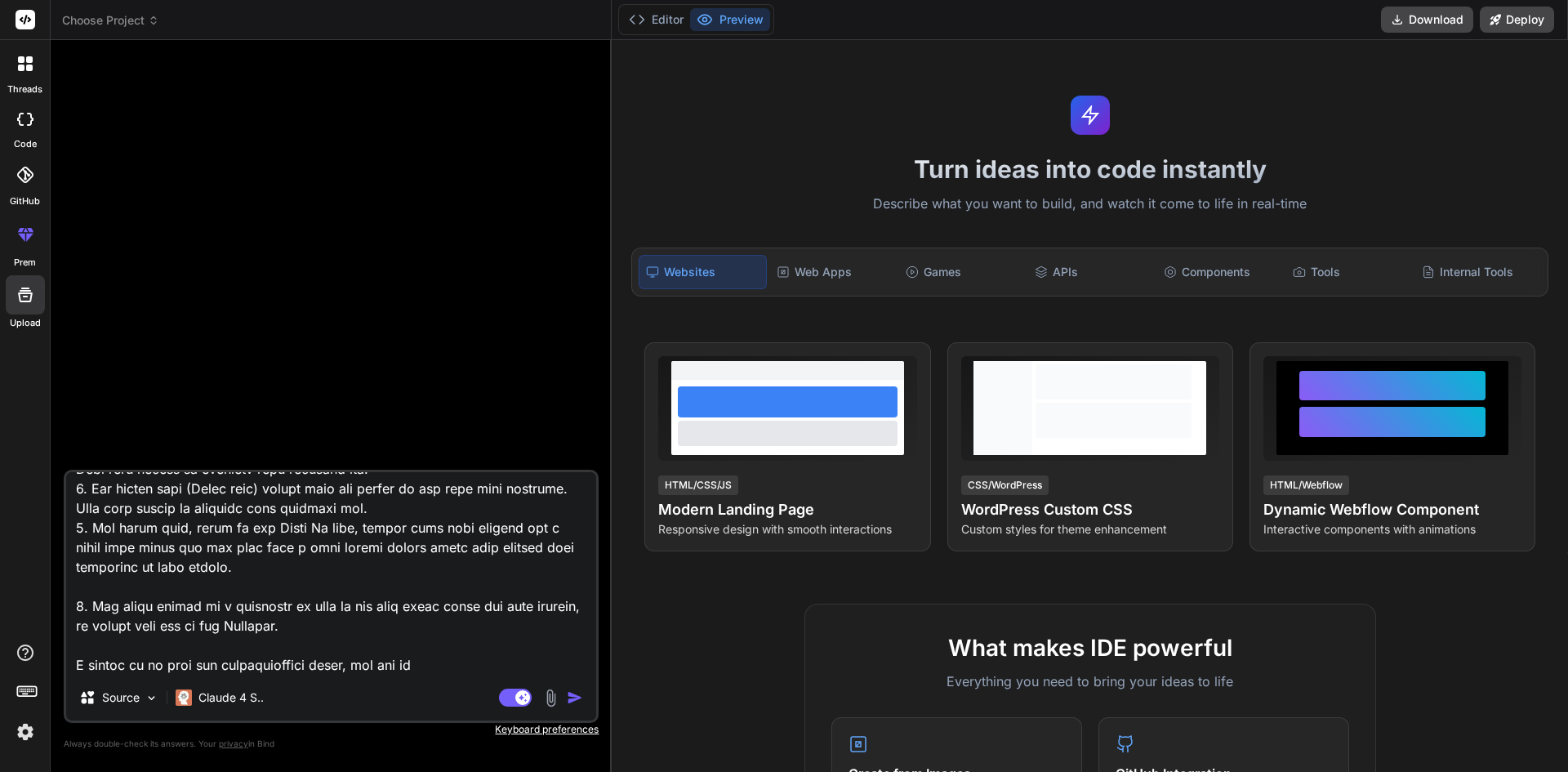 type on "Description:
Each student is supposed to develop a website (based on any interest e.g. sports, entertainment, health, etc.) with 5 Web pages.
1. The first page should be the Home page and the last page should be the About Me page. You are at liberty to design these two pages the way you want it. Also, the Homepage should have four hyperlinks (menus) to the rest of the four other pages.
2. The second page (Picture page) should have 4 pictures or images on the page with captions. This page should be designed with inline css.
3. The third page ( Audio page) should have two audios on the page with captions. This page should be designed with internal css.
4. The fourth page (Video page) should have two videos on the page with captions. This page should be designed with external css.
5. The fifth page, which is the About Me page, should have your picture and a brief text about you and also have a java script button which when clicked does something of your choice.
6. And there should be a hyperlink on each of t..." 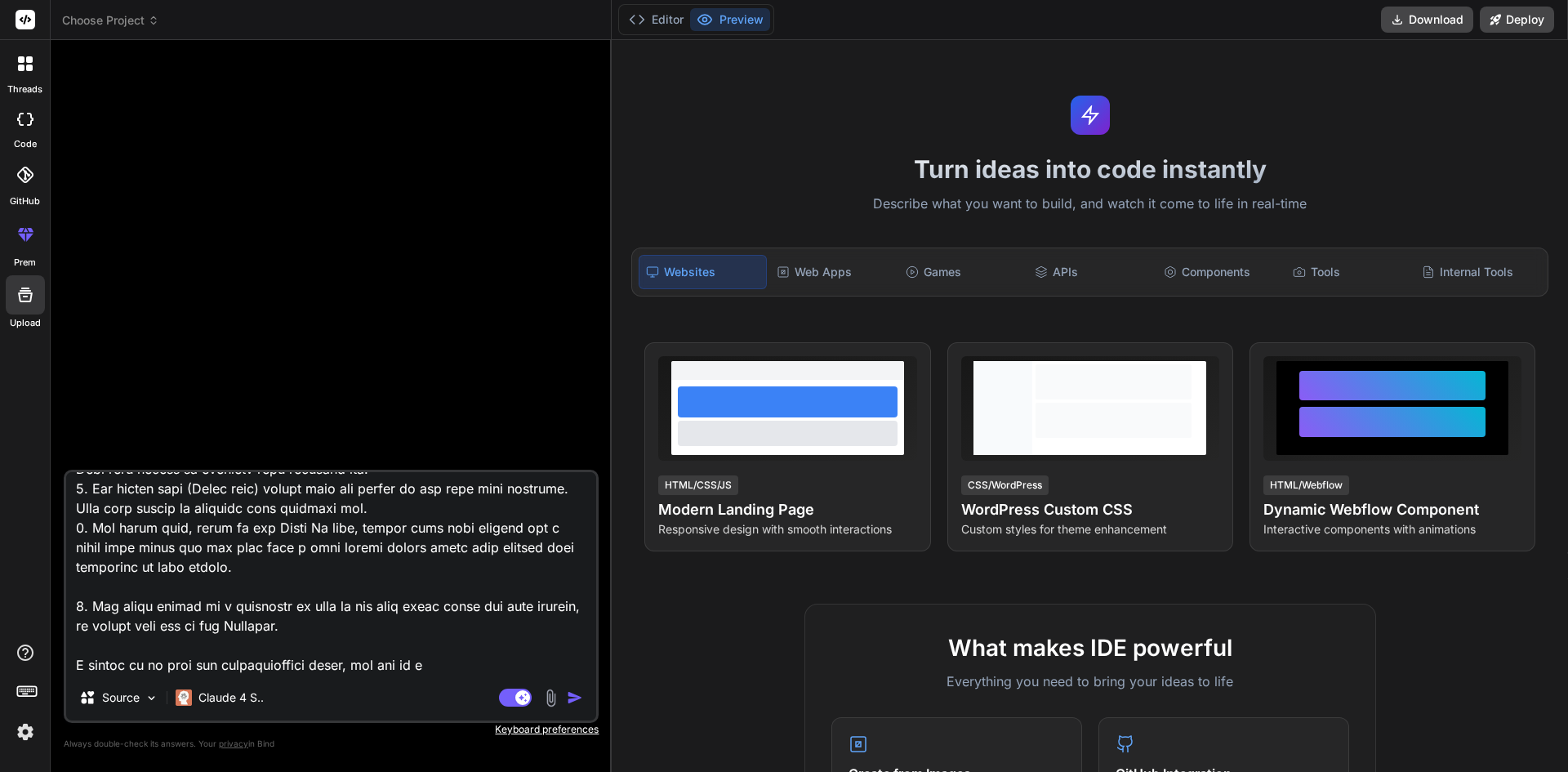 type on "Description:
Each student is supposed to develop a website (based on any interest e.g. sports, entertainment, health, etc.) with 5 Web pages.
1. The first page should be the Home page and the last page should be the About Me page. You are at liberty to design these two pages the way you want it. Also, the Homepage should have four hyperlinks (menus) to the rest of the four other pages.
2. The second page (Picture page) should have 4 pictures or images on the page with captions. This page should be designed with inline css.
3. The third page ( Audio page) should have two audios on the page with captions. This page should be designed with internal css.
4. The fourth page (Video page) should have two videos on the page with captions. This page should be designed with external css.
5. The fifth page, which is the About Me page, should have your picture and a brief text about you and also have a java script button which when clicked does something of your choice.
6. And there should be a hyperlink on each of t..." 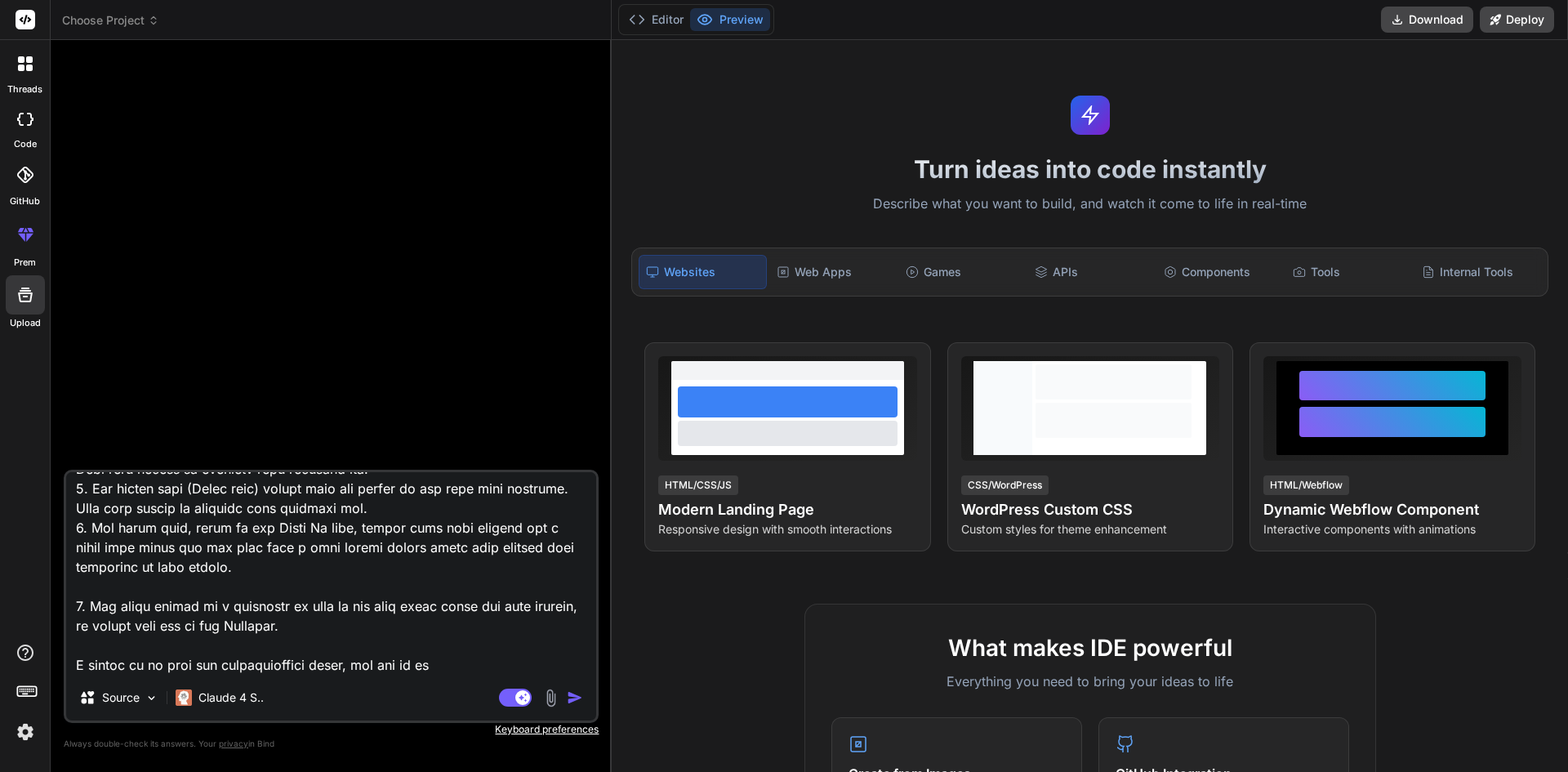 type on "Description:
Each student is supposed to develop a website (based on any interest e.g. sports, entertainment, health, etc.) with 5 Web pages.
1. The first page should be the Home page and the last page should be the About Me page. You are at liberty to design these two pages the way you want it. Also, the Homepage should have four hyperlinks (menus) to the rest of the four other pages.
2. The second page (Picture page) should have 4 pictures or images on the page with captions. This page should be designed with inline css.
3. The third page ( Audio page) should have two audios on the page with captions. This page should be designed with internal css.
4. The fourth page (Video page) should have two videos on the page with captions. This page should be designed with external css.
5. The fifth page, which is the About Me page, should have your picture and a brief text about you and also have a java script button which when clicked does something of your choice.
6. And there should be a hyperlink on each of t..." 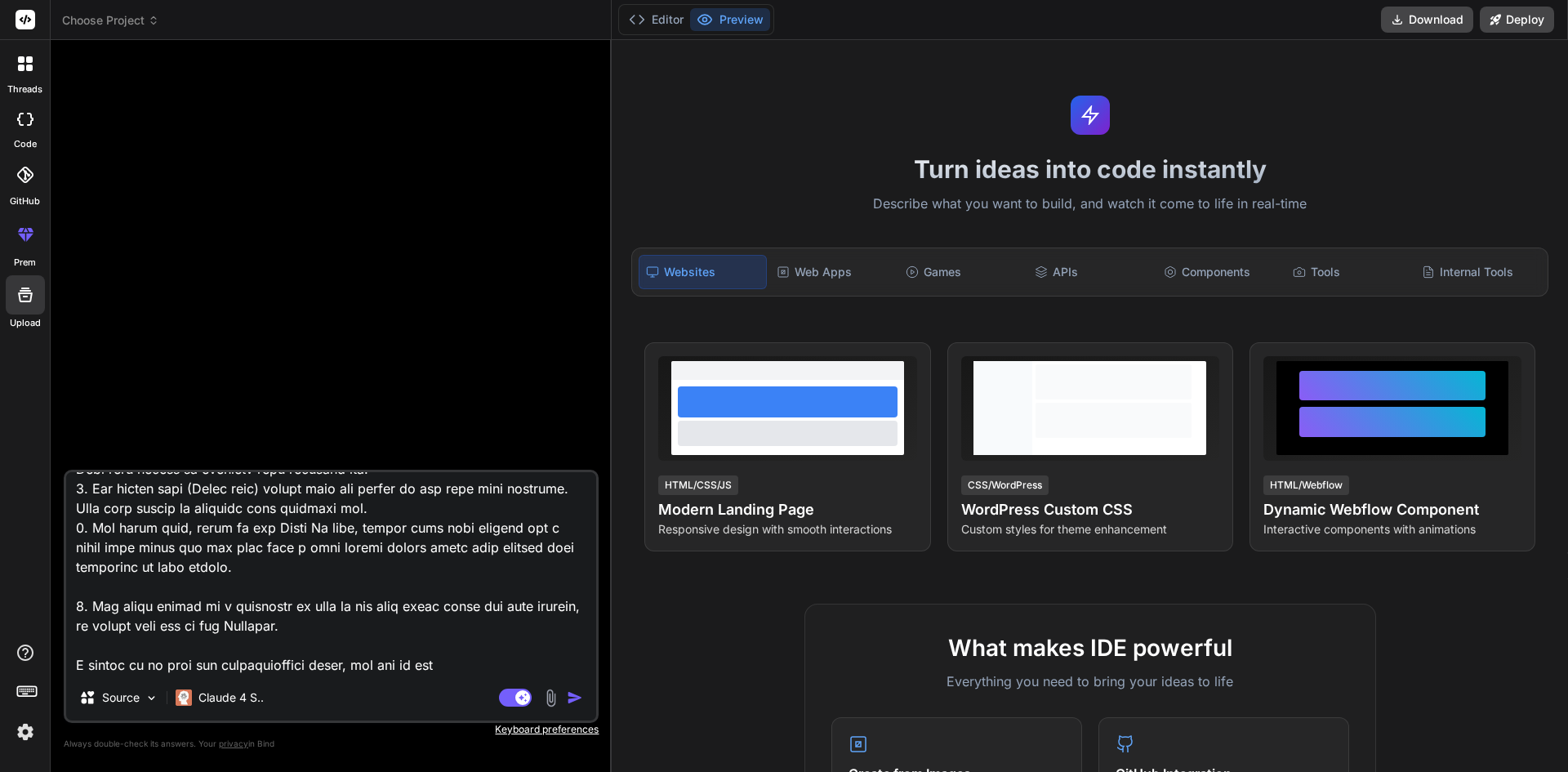 type on "Description:
Each student is supposed to develop a website (based on any interest e.g. sports, entertainment, health, etc.) with 5 Web pages.
1. The first page should be the Home page and the last page should be the About Me page. You are at liberty to design these two pages the way you want it. Also, the Homepage should have four hyperlinks (menus) to the rest of the four other pages.
2. The second page (Picture page) should have 4 pictures or images on the page with captions. This page should be designed with inline css.
3. The third page ( Audio page) should have two audios on the page with captions. This page should be designed with internal css.
4. The fourth page (Video page) should have two videos on the page with captions. This page should be designed with external css.
5. The fifth page, which is the About Me page, should have your picture and a brief text about you and also have a java script button which when clicked does something of your choice.
6. And there should be a hyperlink on each of t..." 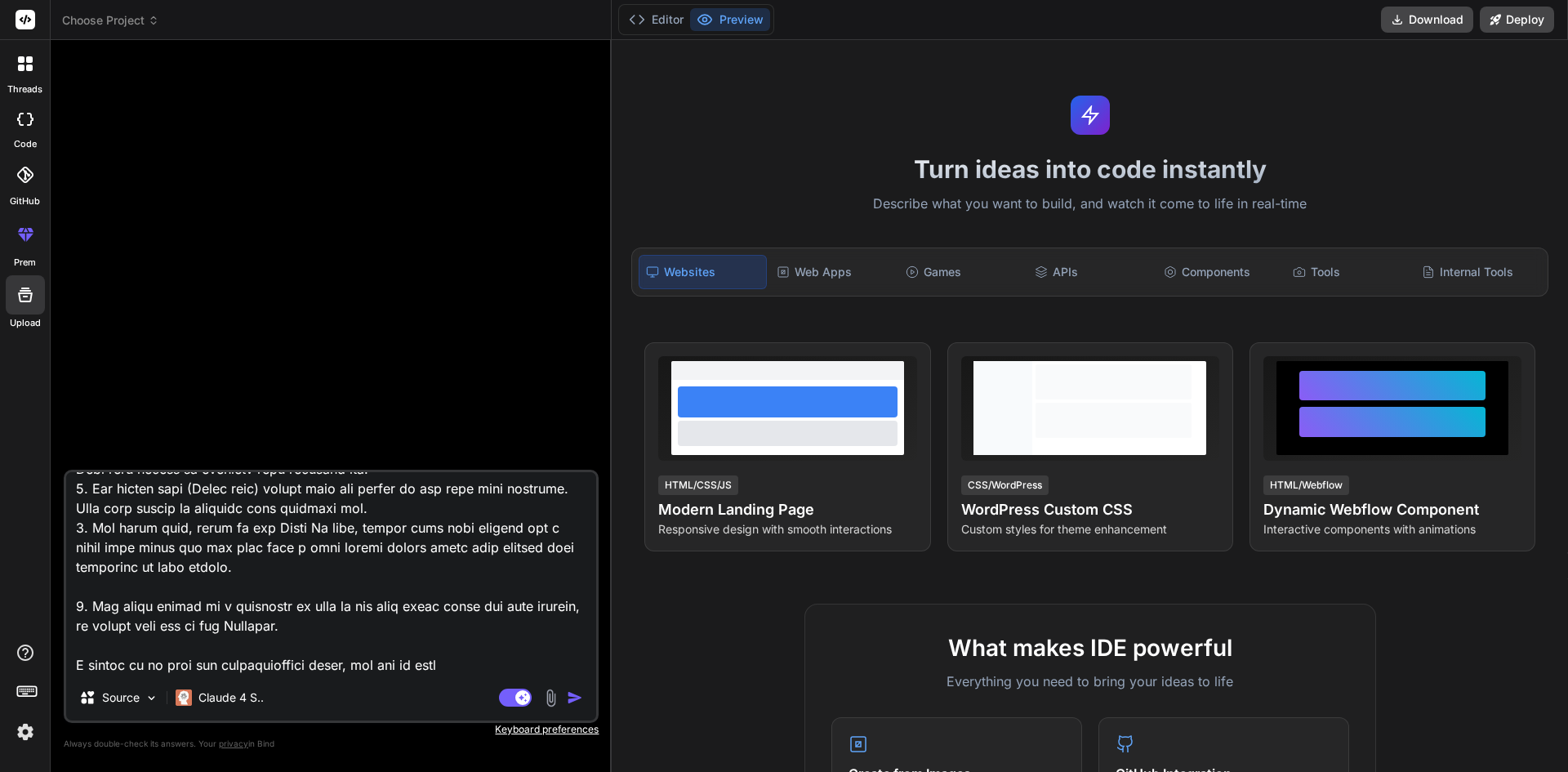type on "Description:
Each student is supposed to develop a website (based on any interest e.g. sports, entertainment, health, etc.) with 5 Web pages.
1. The first page should be the Home page and the last page should be the About Me page. You are at liberty to design these two pages the way you want it. Also, the Homepage should have four hyperlinks (menus) to the rest of the four other pages.
2. The second page (Picture page) should have 4 pictures or images on the page with captions. This page should be designed with inline css.
3. The third page ( Audio page) should have two audios on the page with captions. This page should be designed with internal css.
4. The fourth page (Video page) should have two videos on the page with captions. This page should be designed with external css.
5. The fifth page, which is the About Me page, should have your picture and a brief text about you and also have a java script button which when clicked does something of your choice.
6. And there should be a hyperlink on each of t..." 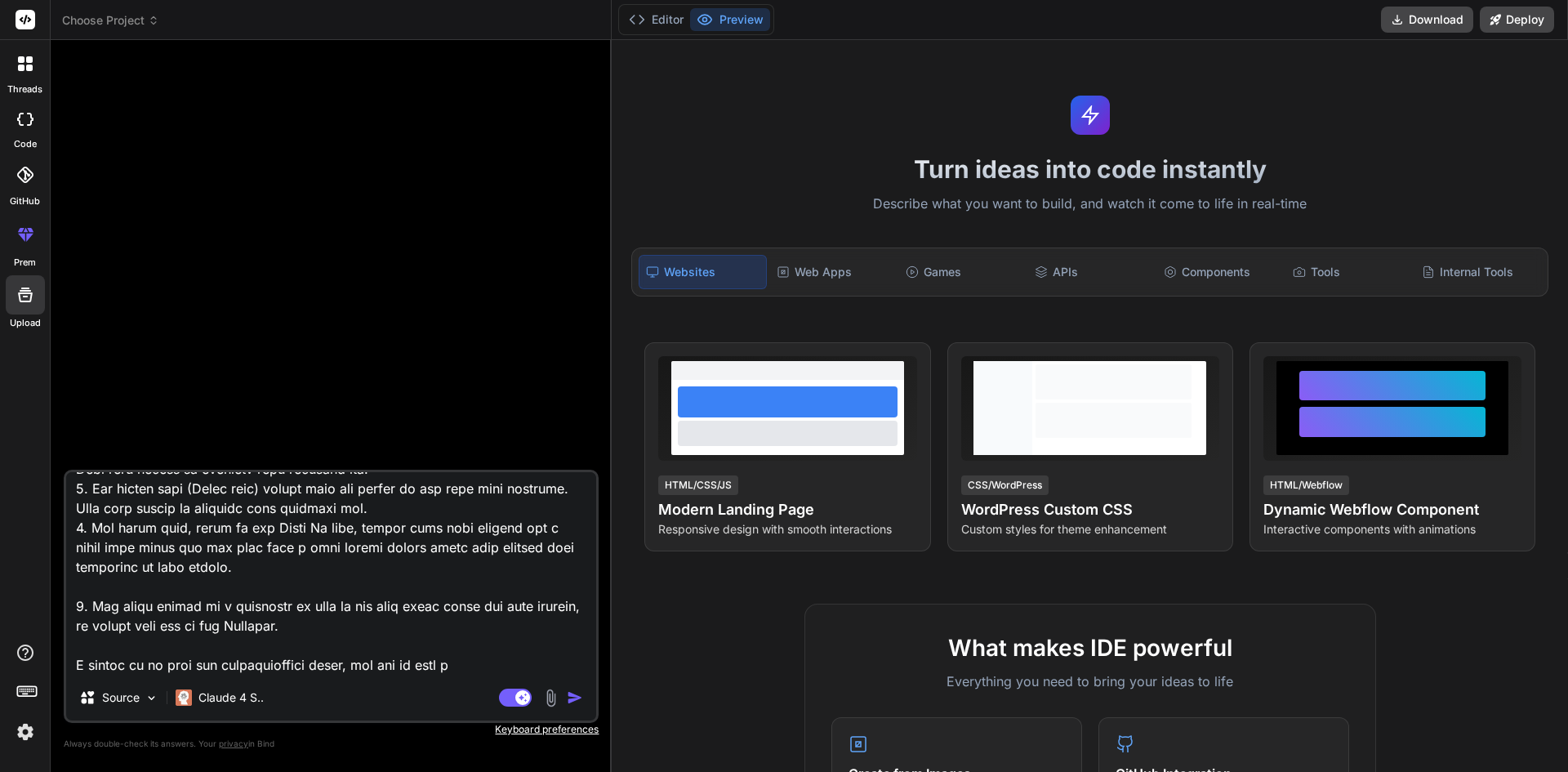 type on "Description:
Each student is supposed to develop a website (based on any interest e.g. sports, entertainment, health, etc.) with 5 Web pages.
1. The first page should be the Home page and the last page should be the About Me page. You are at liberty to design these two pages the way you want it. Also, the Homepage should have four hyperlinks (menus) to the rest of the four other pages.
2. The second page (Picture page) should have 4 pictures or images on the page with captions. This page should be designed with inline css.
3. The third page ( Audio page) should have two audios on the page with captions. This page should be designed with internal css.
4. The fourth page (Video page) should have two videos on the page with captions. This page should be designed with external css.
5. The fifth page, which is the About Me page, should have your picture and a brief text about you and also have a java script button which when clicked does something of your choice.
6. And there should be a hyperlink on each of t..." 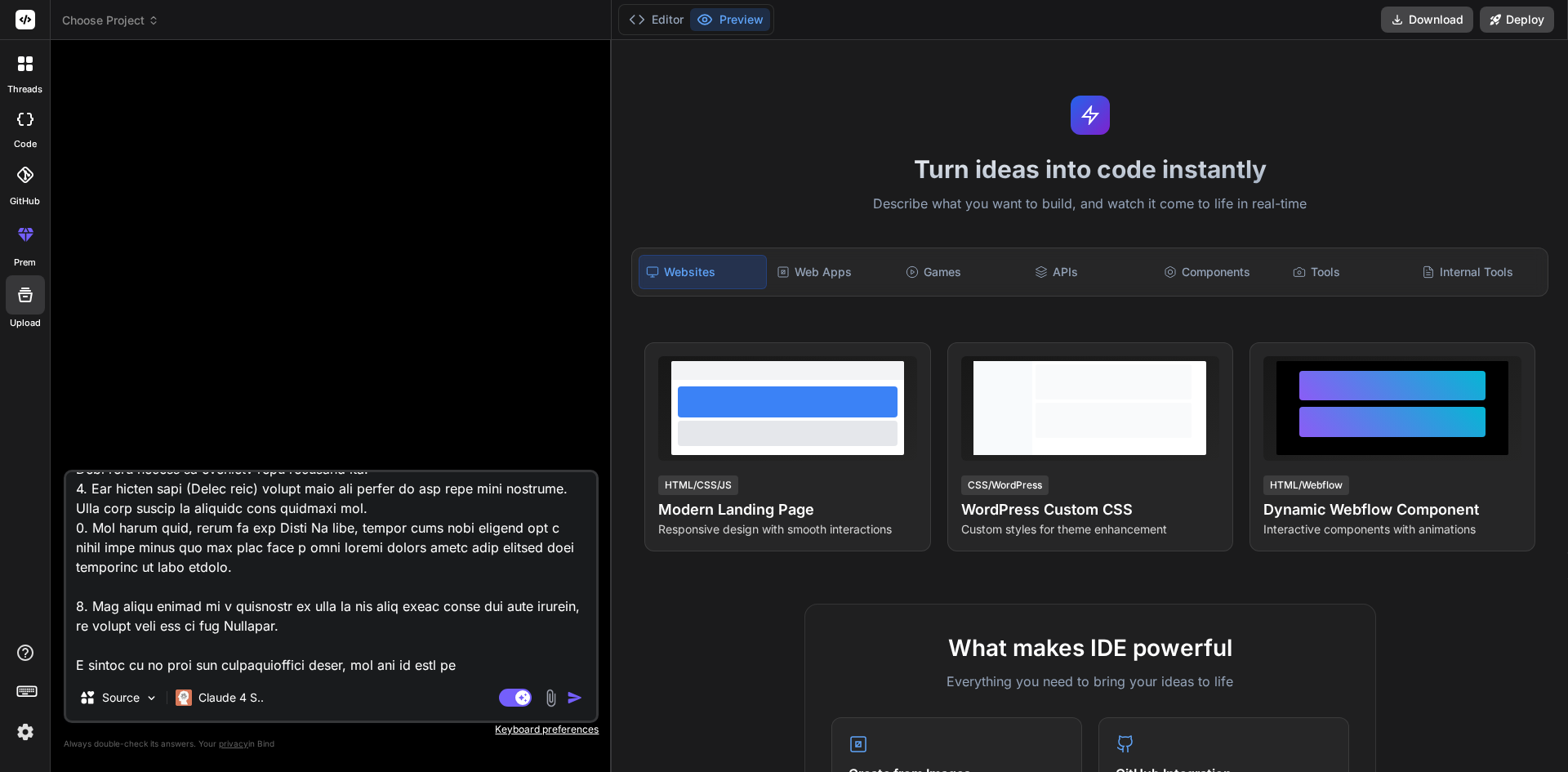 type on "Description:
Each student is supposed to develop a website (based on any interest e.g. sports, entertainment, health, etc.) with 5 Web pages.
1. The first page should be the Home page and the last page should be the About Me page. You are at liberty to design these two pages the way you want it. Also, the Homepage should have four hyperlinks (menus) to the rest of the four other pages.
2. The second page (Picture page) should have 4 pictures or images on the page with captions. This page should be designed with inline css.
3. The third page ( Audio page) should have two audios on the page with captions. This page should be designed with internal css.
4. The fourth page (Video page) should have two videos on the page with captions. This page should be designed with external css.
5. The fifth page, which is the About Me page, should have your picture and a brief text about you and also have a java script button which when clicked does something of your choice.
6. And there should be a hyperlink on each of t..." 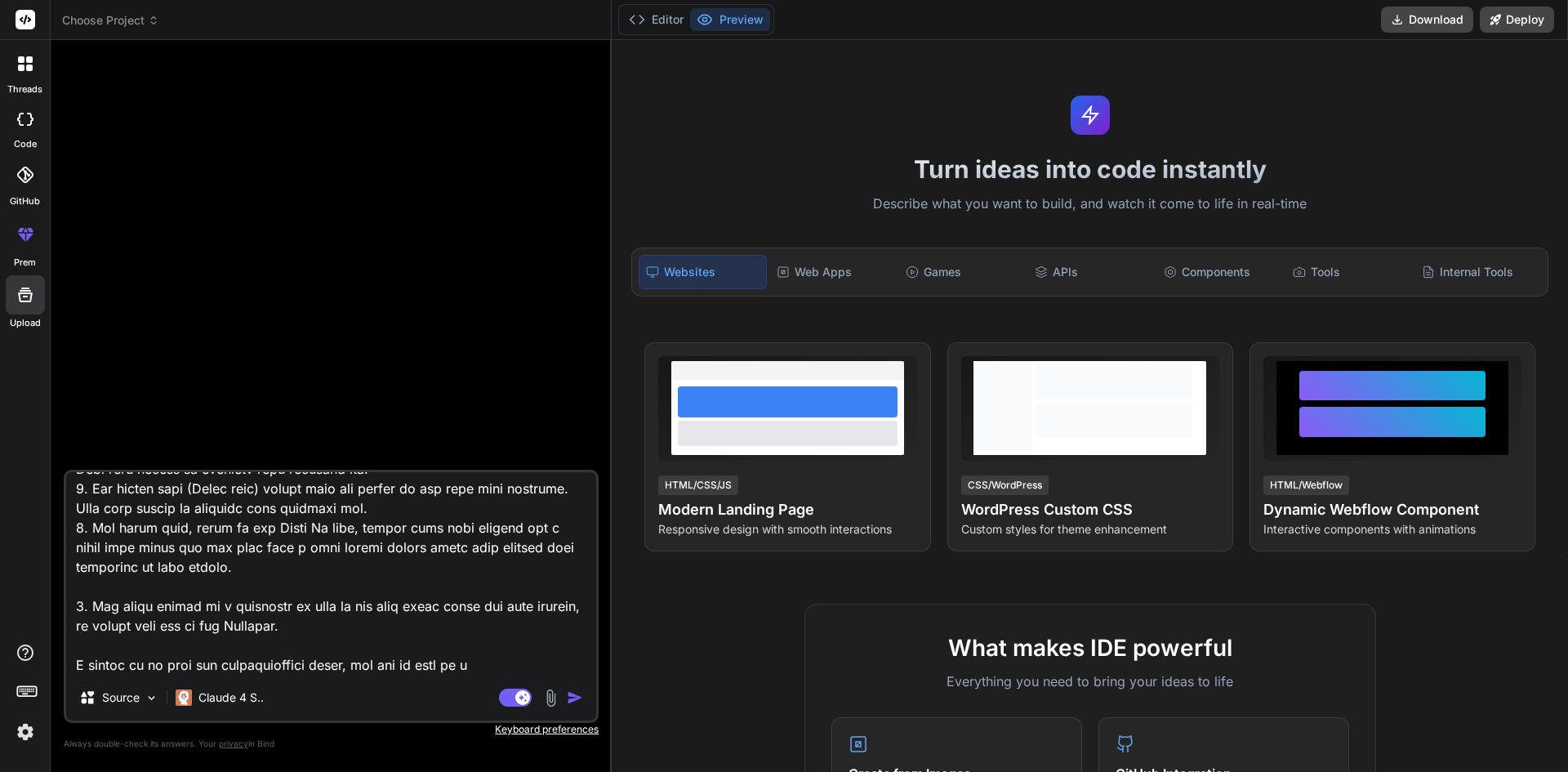 type on "Description:
Each student is supposed to develop a website (based on any interest e.g. sports, entertainment, health, etc.) with 5 Web pages.
1. The first page should be the Home page and the last page should be the About Me page. You are at liberty to design these two pages the way you want it. Also, the Homepage should have four hyperlinks (menus) to the rest of the four other pages.
2. The second page (Picture page) should have 4 pictures or images on the page with captions. This page should be designed with inline css.
3. The third page ( Audio page) should have two audios on the page with captions. This page should be designed with internal css.
4. The fourth page (Video page) should have two videos on the page with captions. This page should be designed with external css.
5. The fifth page, which is the About Me page, should have your picture and a brief text about you and also have a java script button which when clicked does something of your choice.
6. And there should be a hyperlink on each of t..." 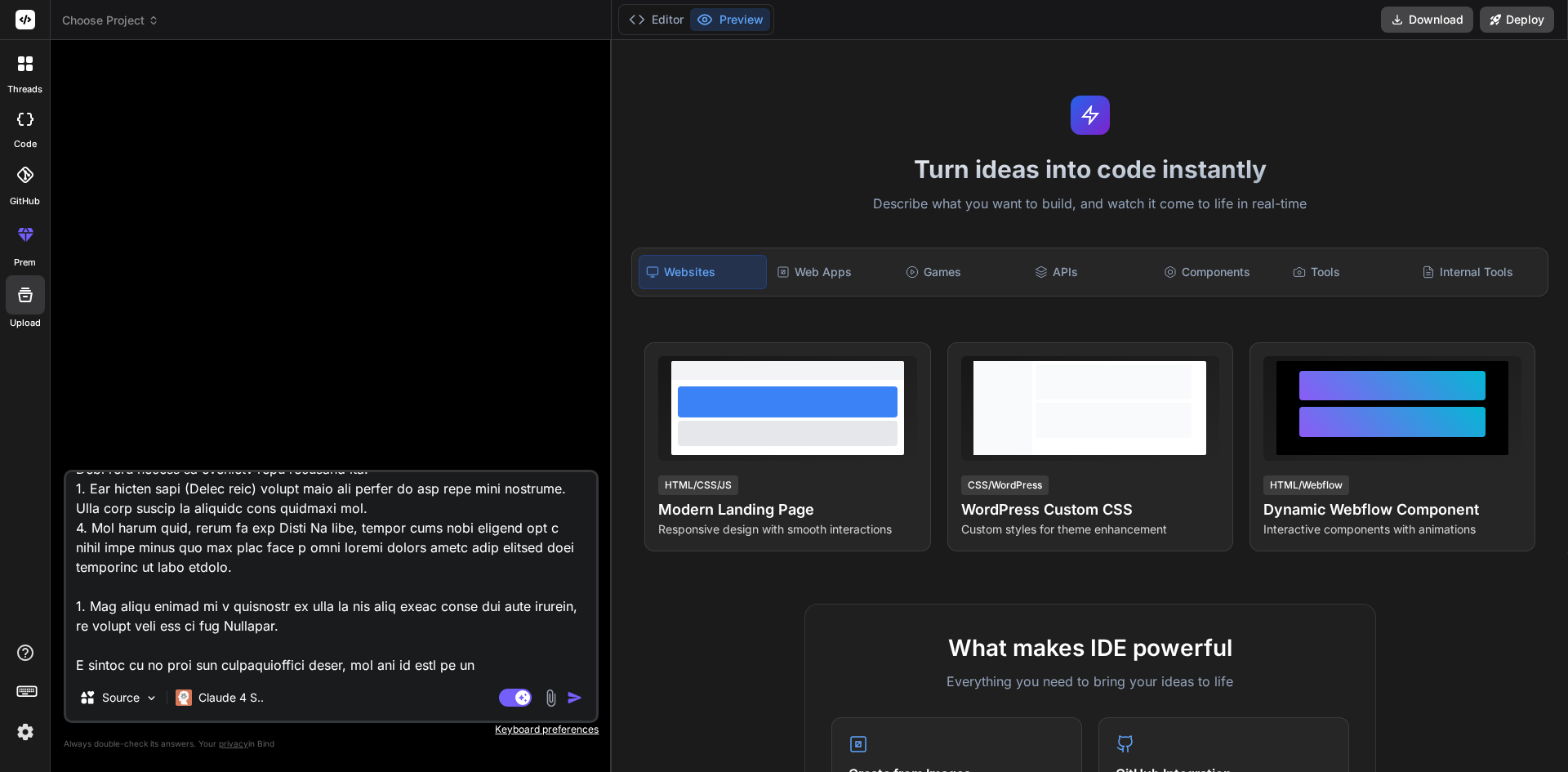 type on "Description:
Each student is supposed to develop a website (based on any interest e.g. sports, entertainment, health, etc.) with 5 Web pages.
1. The first page should be the Home page and the last page should be the About Me page. You are at liberty to design these two pages the way you want it. Also, the Homepage should have four hyperlinks (menus) to the rest of the four other pages.
2. The second page (Picture page) should have 4 pictures or images on the page with captions. This page should be designed with inline css.
3. The third page ( Audio page) should have two audios on the page with captions. This page should be designed with internal css.
4. The fourth page (Video page) should have two videos on the page with captions. This page should be designed with external css.
5. The fifth page, which is the About Me page, should have your picture and a brief text about you and also have a java script button which when clicked does something of your choice.
6. And there should be a hyperlink on each of t..." 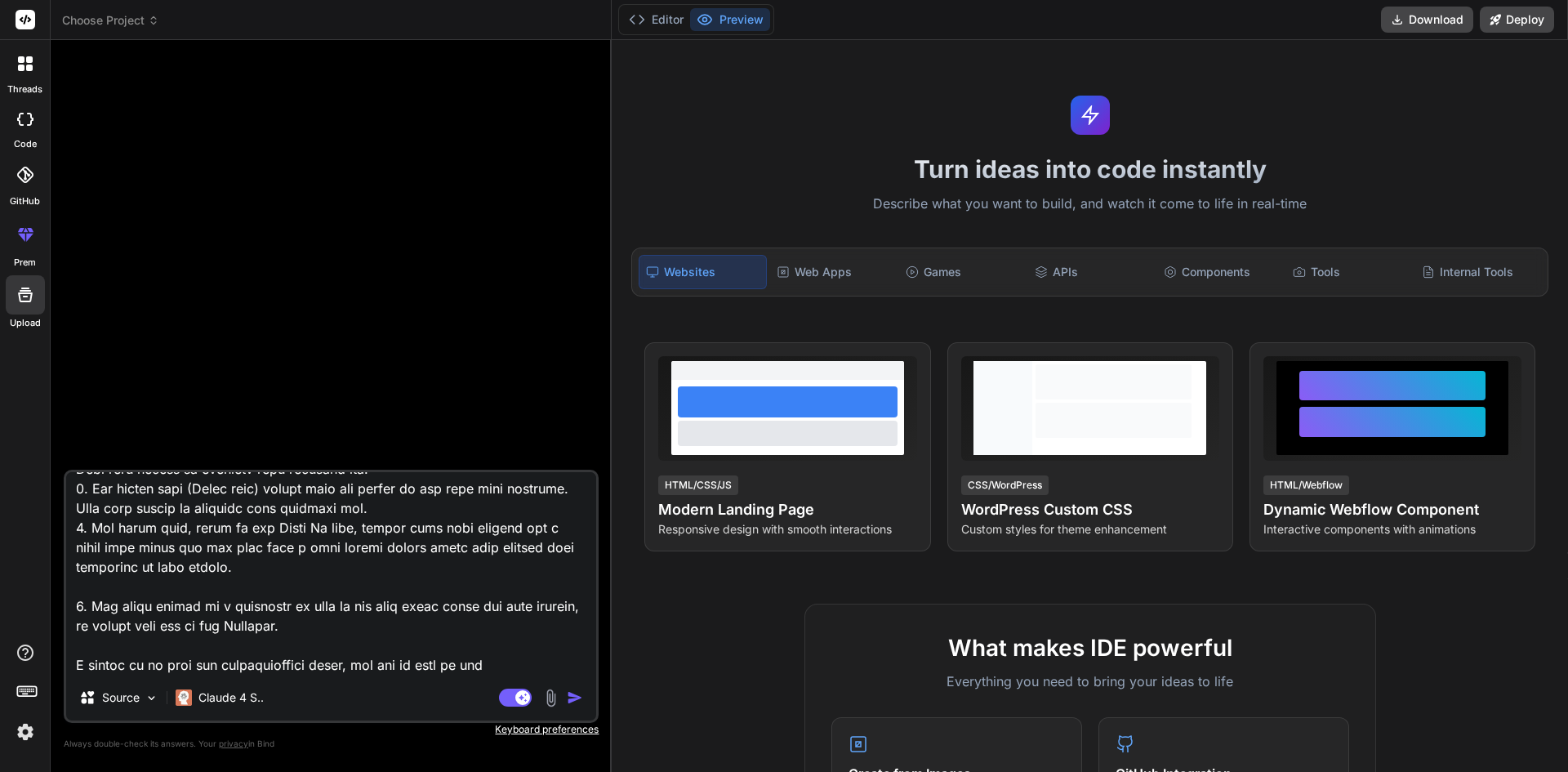 type on "Description:
Each student is supposed to develop a website (based on any interest e.g. sports, entertainment, health, etc.) with 5 Web pages.
1. The first page should be the Home page and the last page should be the About Me page. You are at liberty to design these two pages the way you want it. Also, the Homepage should have four hyperlinks (menus) to the rest of the four other pages.
2. The second page (Picture page) should have 4 pictures or images on the page with captions. This page should be designed with inline css.
3. The third page ( Audio page) should have two audios on the page with captions. This page should be designed with internal css.
4. The fourth page (Video page) should have two videos on the page with captions. This page should be designed with external css.
5. The fifth page, which is the About Me page, should have your picture and a brief text about you and also have a java script button which when clicked does something of your choice.
6. And there should be a hyperlink on each of t..." 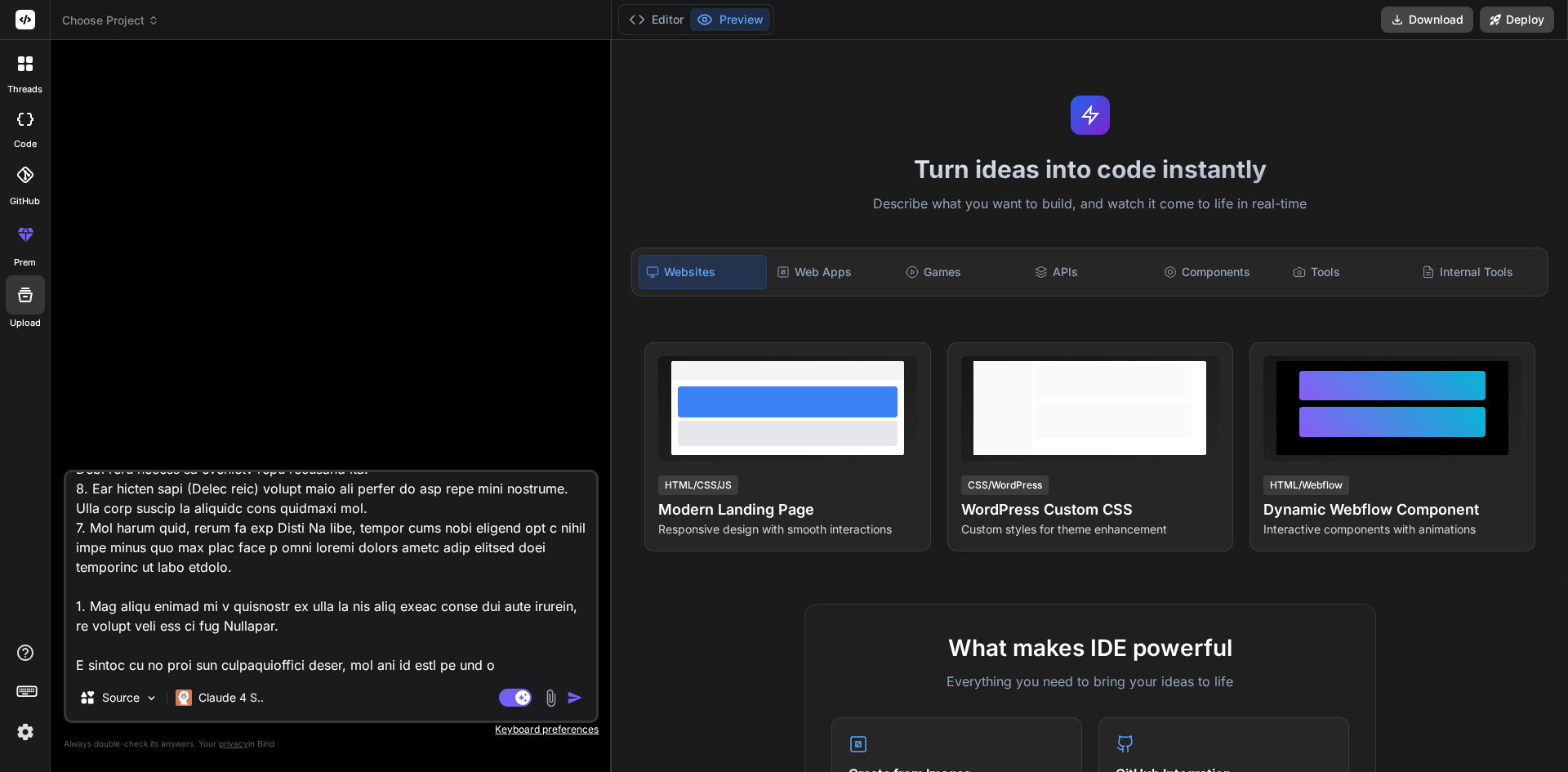 type on "Description:
Each student is supposed to develop a website (based on any interest e.g. sports, entertainment, health, etc.) with 5 Web pages.
1. The first page should be the Home page and the last page should be the About Me page. You are at liberty to design these two pages the way you want it. Also, the Homepage should have four hyperlinks (menus) to the rest of the four other pages.
2. The second page (Picture page) should have 4 pictures or images on the page with captions. This page should be designed with inline css.
3. The third page ( Audio page) should have two audios on the page with captions. This page should be designed with internal css.
4. The fourth page (Video page) should have two videos on the page with captions. This page should be designed with external css.
5. The fifth page, which is the About Me page, should have your picture and a brief text about you and also have a java script button which when clicked does something of your choice.
6. And there should be a hyperlink on each of t..." 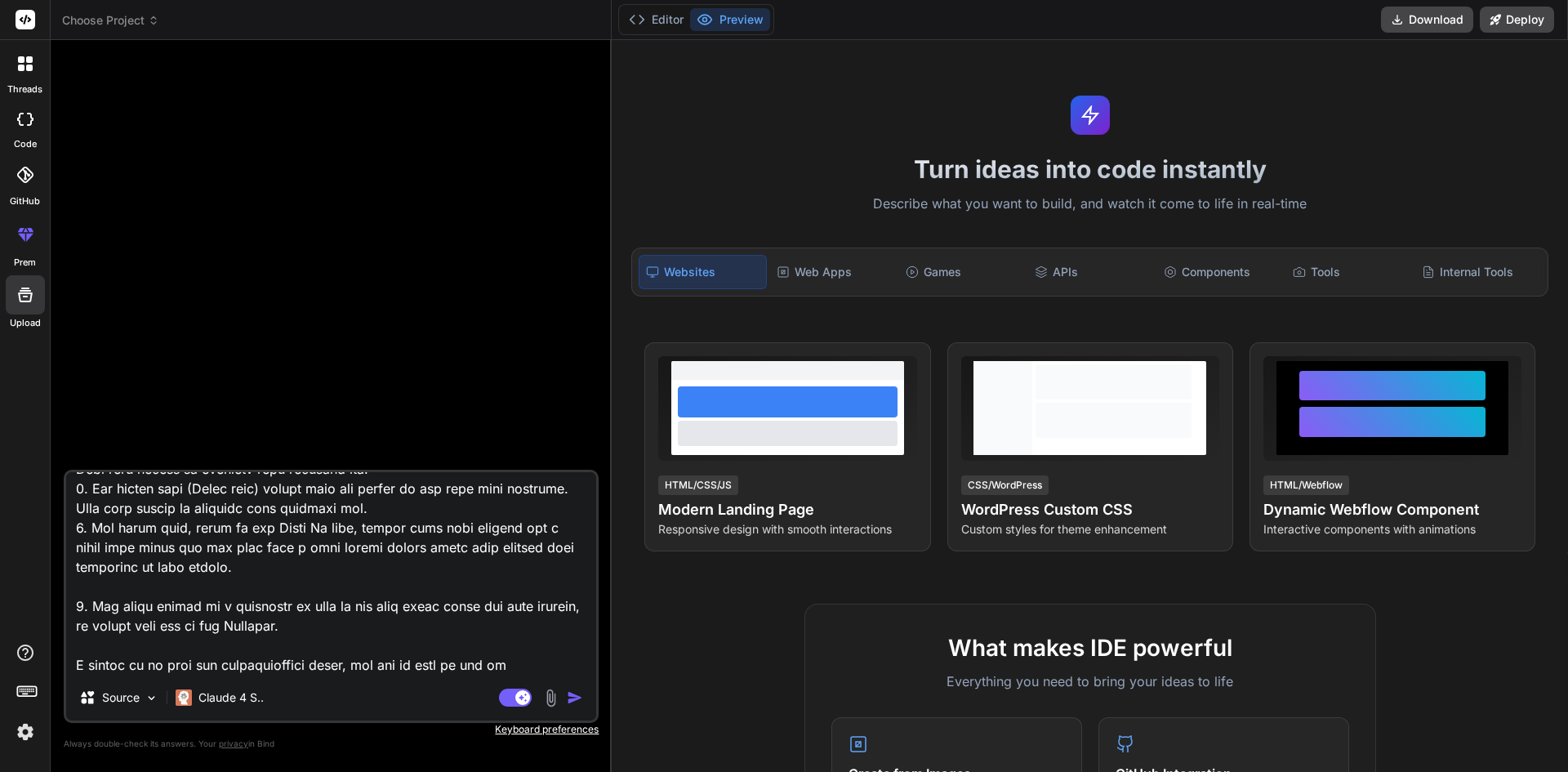 type on "Description:
Each student is supposed to develop a website (based on any interest e.g. sports, entertainment, health, etc.) with 5 Web pages.
1. The first page should be the Home page and the last page should be the About Me page. You are at liberty to design these two pages the way you want it. Also, the Homepage should have four hyperlinks (menus) to the rest of the four other pages.
2. The second page (Picture page) should have 4 pictures or images on the page with captions. This page should be designed with inline css.
3. The third page ( Audio page) should have two audios on the page with captions. This page should be designed with internal css.
4. The fourth page (Video page) should have two videos on the page with captions. This page should be designed with external css.
5. The fifth page, which is the About Me page, should have your picture and a brief text about you and also have a java script button which when clicked does something of your choice.
6. And there should be a hyperlink on each of t..." 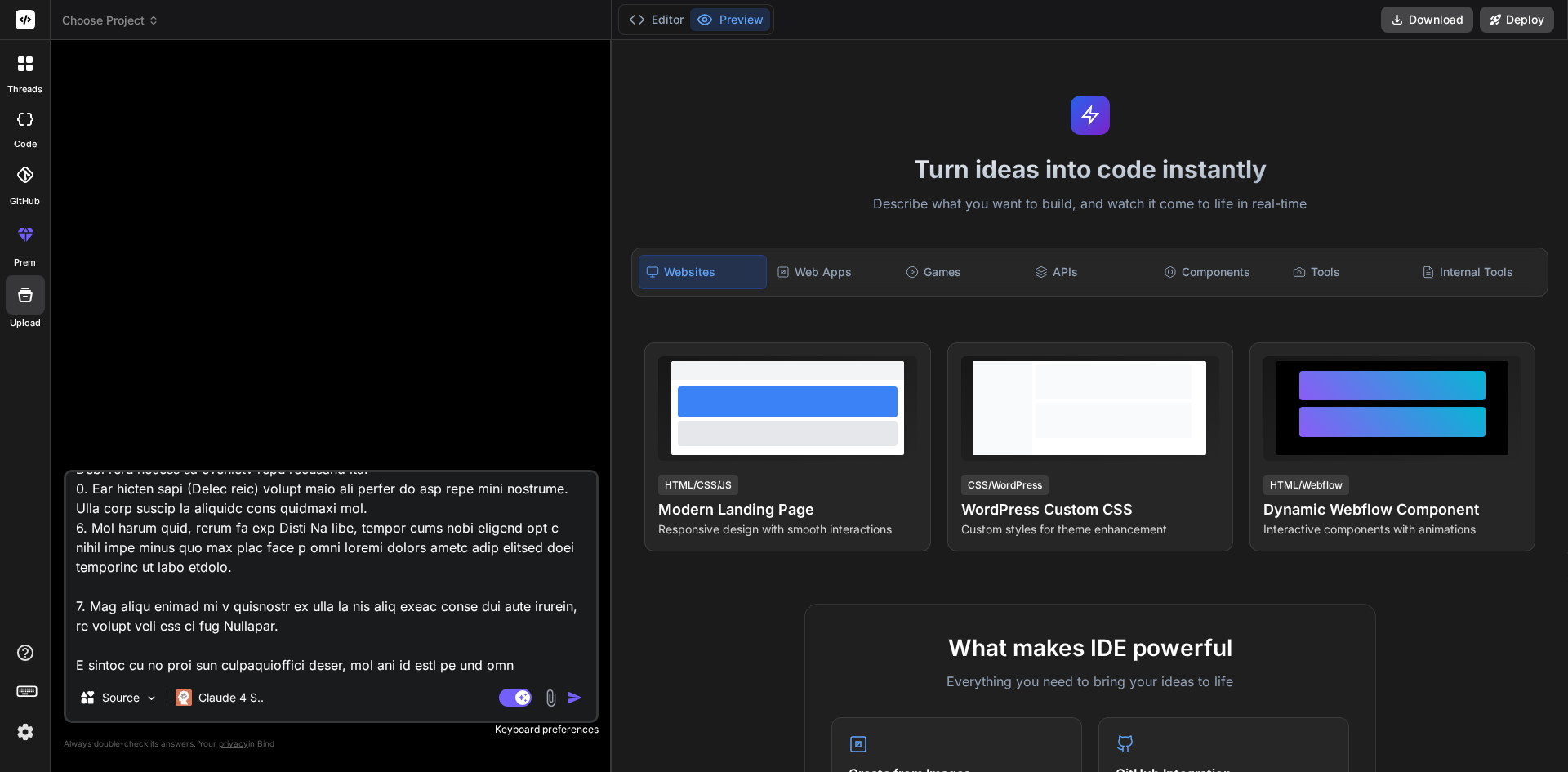 type on "Description:
Each student is supposed to develop a website (based on any interest e.g. sports, entertainment, health, etc.) with 5 Web pages.
1. The first page should be the Home page and the last page should be the About Me page. You are at liberty to design these two pages the way you want it. Also, the Homepage should have four hyperlinks (menus) to the rest of the four other pages.
2. The second page (Picture page) should have 4 pictures or images on the page with captions. This page should be designed with inline css.
3. The third page ( Audio page) should have two audios on the page with captions. This page should be designed with internal css.
4. The fourth page (Video page) should have two videos on the page with captions. This page should be designed with external css.
5. The fifth page, which is the About Me page, should have your picture and a brief text about you and also have a java script button which when clicked does something of your choice.
6. And there should be a hyperlink on each of t..." 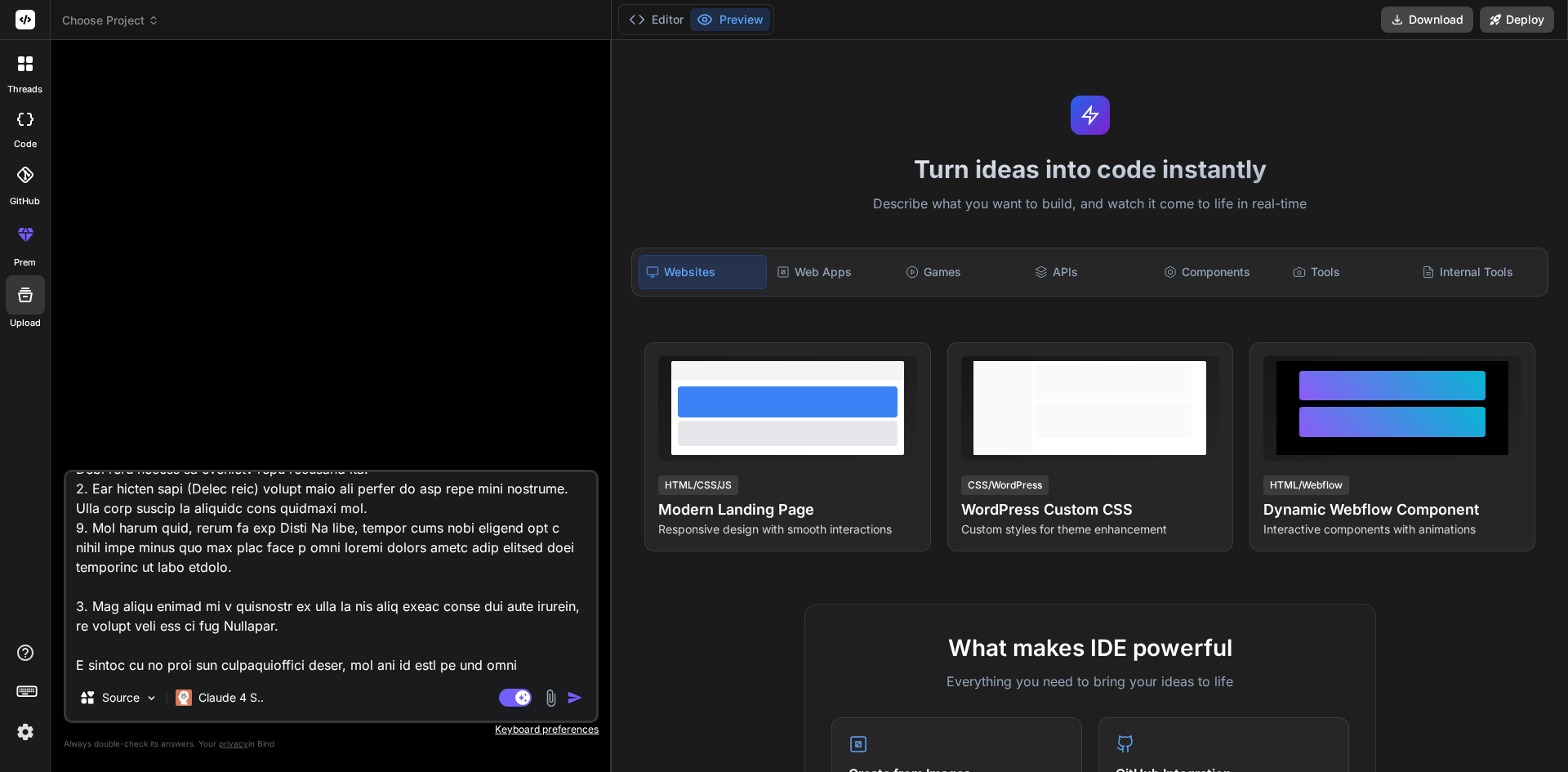type on "Description:
Each student is supposed to develop a website (based on any interest e.g. sports, entertainment, health, etc.) with 5 Web pages.
1. The first page should be the Home page and the last page should be the About Me page. You are at liberty to design these two pages the way you want it. Also, the Homepage should have four hyperlinks (menus) to the rest of the four other pages.
2. The second page (Picture page) should have 4 pictures or images on the page with captions. This page should be designed with inline css.
3. The third page ( Audio page) should have two audios on the page with captions. This page should be designed with internal css.
4. The fourth page (Video page) should have two videos on the page with captions. This page should be designed with external css.
5. The fifth page, which is the About Me page, should have your picture and a brief text about you and also have a java script button which when clicked does something of your choice.
6. And there should be a hyperlink on each of t..." 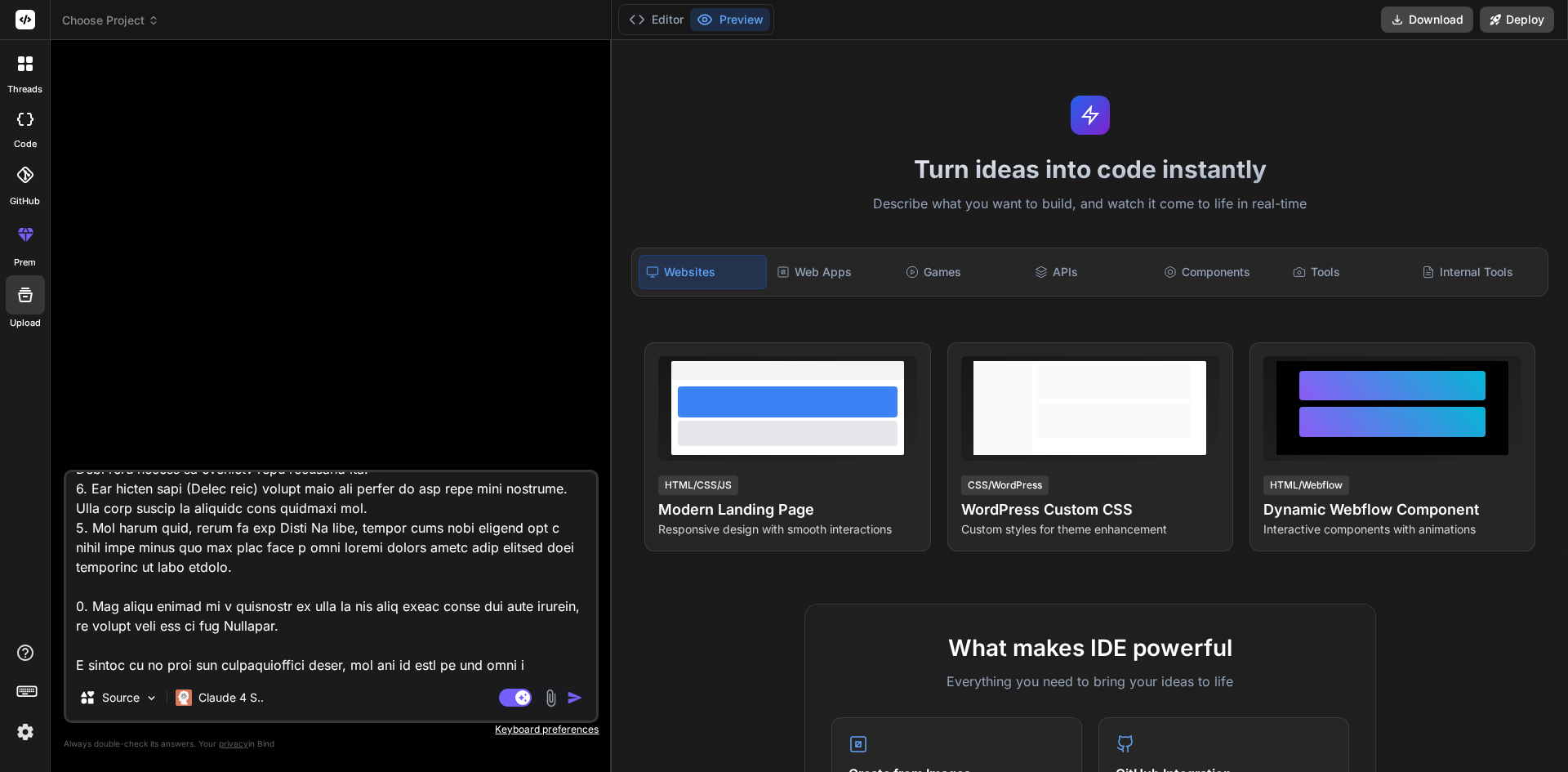 type on "Description:
Each student is supposed to develop a website (based on any interest e.g. sports, entertainment, health, etc.) with 5 Web pages.
1. The first page should be the Home page and the last page should be the About Me page. You are at liberty to design these two pages the way you want it. Also, the Homepage should have four hyperlinks (menus) to the rest of the four other pages.
2. The second page (Picture page) should have 4 pictures or images on the page with captions. This page should be designed with inline css.
3. The third page ( Audio page) should have two audios on the page with captions. This page should be designed with internal css.
4. The fourth page (Video page) should have two videos on the page with captions. This page should be designed with external css.
5. The fifth page, which is the About Me page, should have your picture and a brief text about you and also have a java script button which when clicked does something of your choice.
6. And there should be a hyperlink on each of t..." 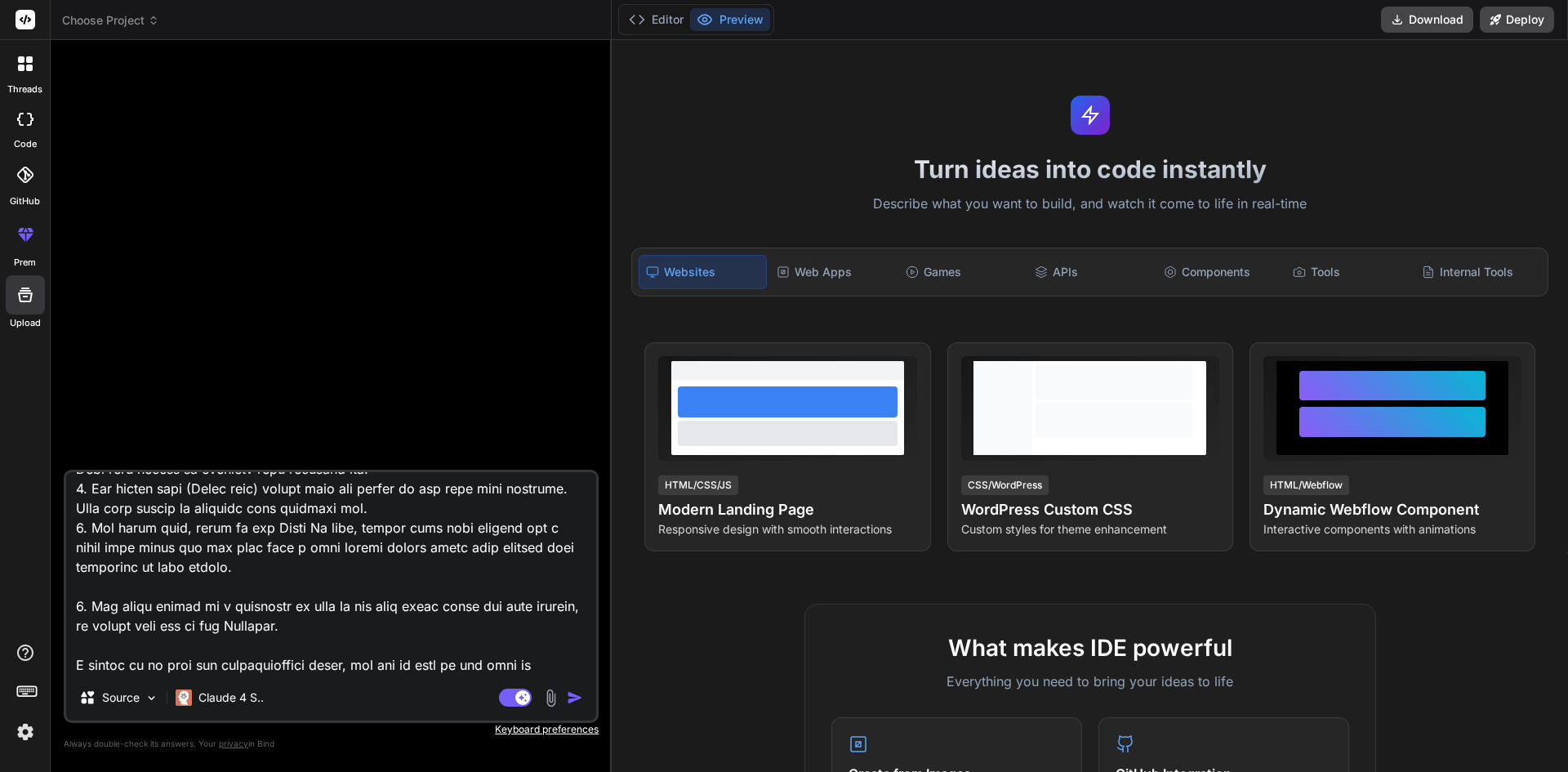 type on "Description:
Each student is supposed to develop a website (based on any interest e.g. sports, entertainment, health, etc.) with 5 Web pages.
1. The first page should be the Home page and the last page should be the About Me page. You are at liberty to design these two pages the way you want it. Also, the Homepage should have four hyperlinks (menus) to the rest of the four other pages.
2. The second page (Picture page) should have 4 pictures or images on the page with captions. This page should be designed with inline css.
3. The third page ( Audio page) should have two audios on the page with captions. This page should be designed with internal css.
4. The fourth page (Video page) should have two videos on the page with captions. This page should be designed with external css.
5. The fifth page, which is the About Me page, should have your picture and a brief text about you and also have a java script button which when clicked does something of your choice.
6. And there should be a hyperlink on each of t..." 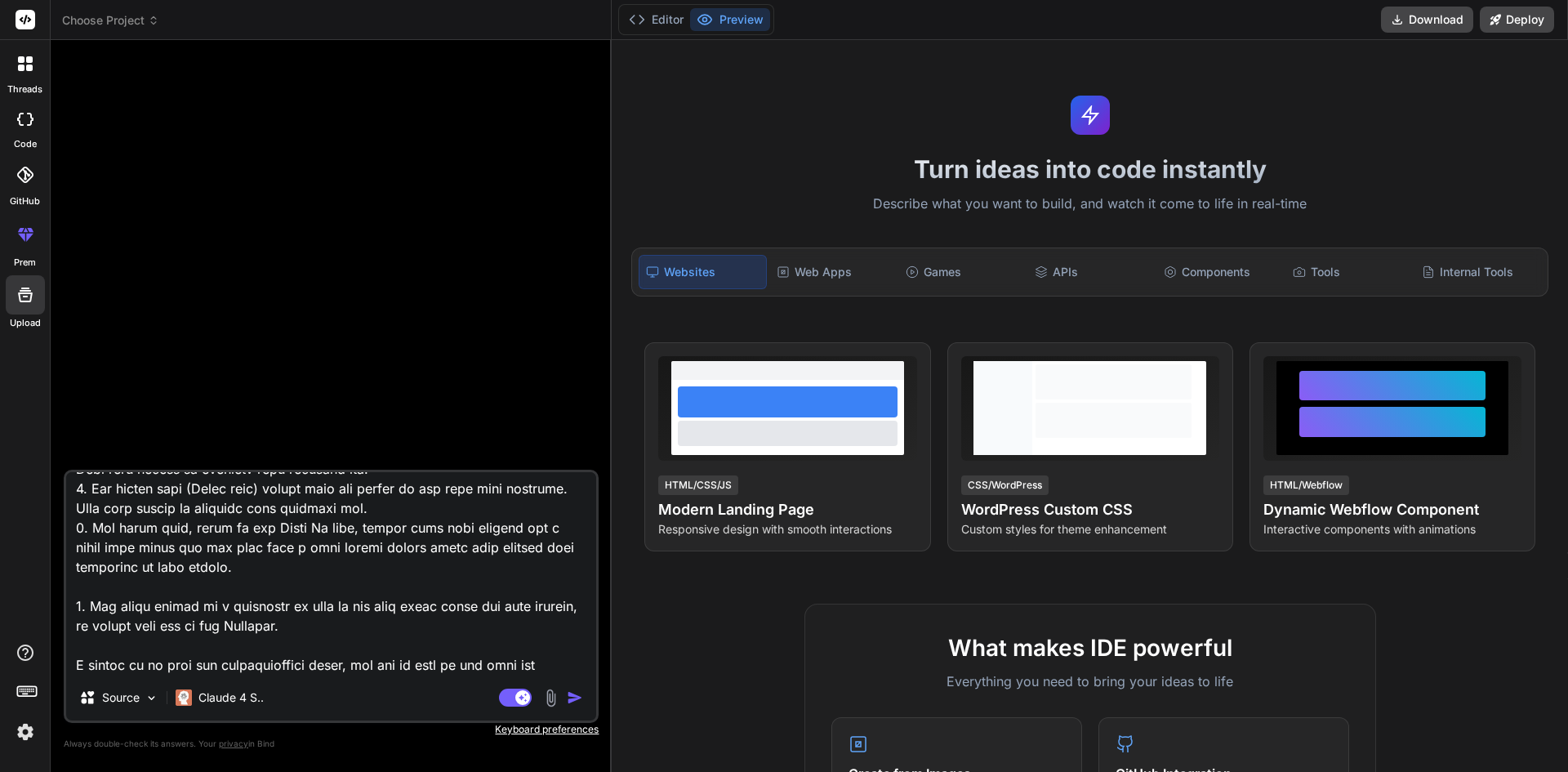 type on "Description:
Each student is supposed to develop a website (based on any interest e.g. sports, entertainment, health, etc.) with 5 Web pages.
1. The first page should be the Home page and the last page should be the About Me page. You are at liberty to design these two pages the way you want it. Also, the Homepage should have four hyperlinks (menus) to the rest of the four other pages.
2. The second page (Picture page) should have 4 pictures or images on the page with captions. This page should be designed with inline css.
3. The third page ( Audio page) should have two audios on the page with captions. This page should be designed with internal css.
4. The fourth page (Video page) should have two videos on the page with captions. This page should be designed with external css.
5. The fifth page, which is the About Me page, should have your picture and a brief text about you and also have a java script button which when clicked does something of your choice.
6. And there should be a hyperlink on each of t..." 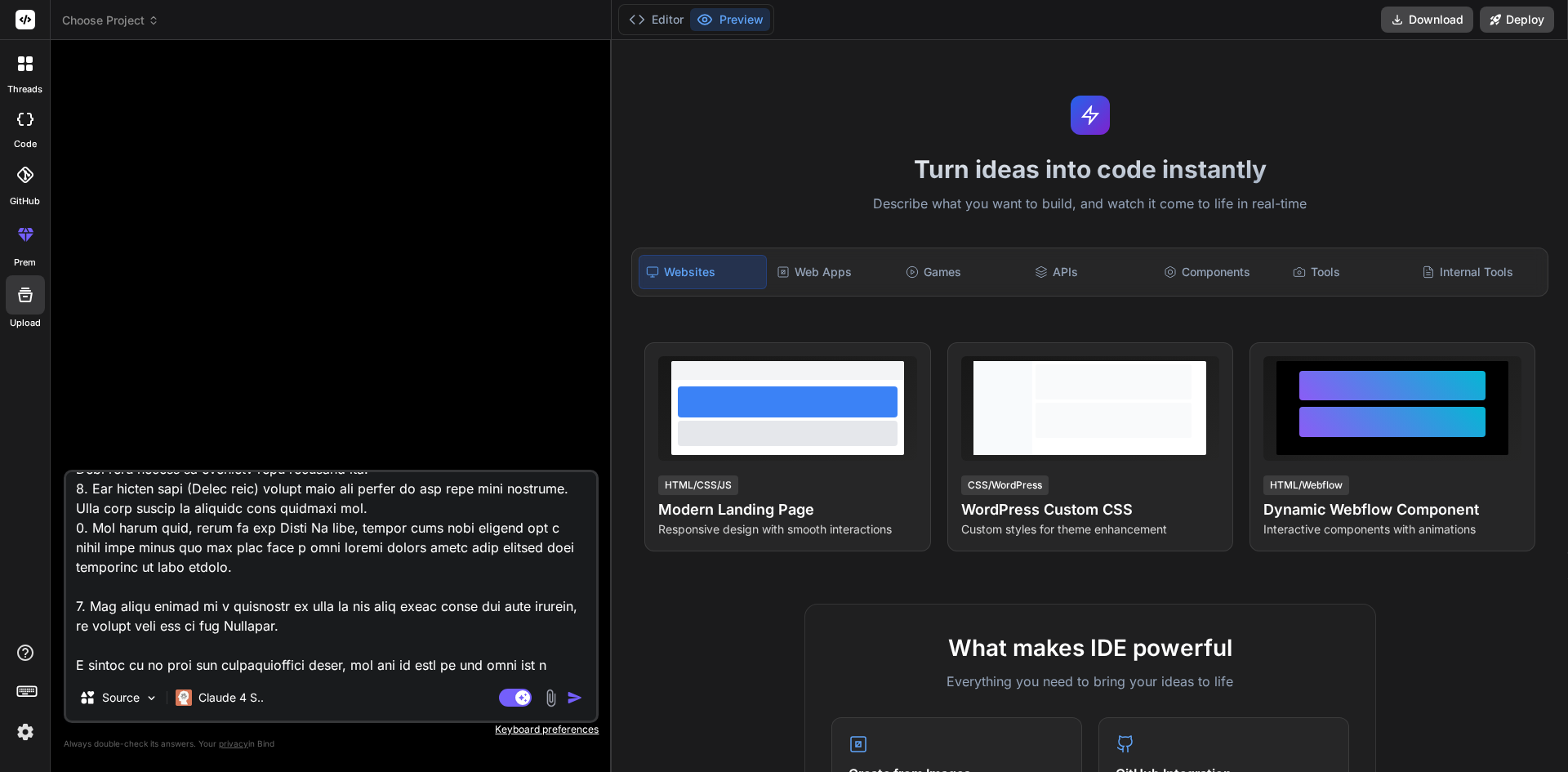 type on "x" 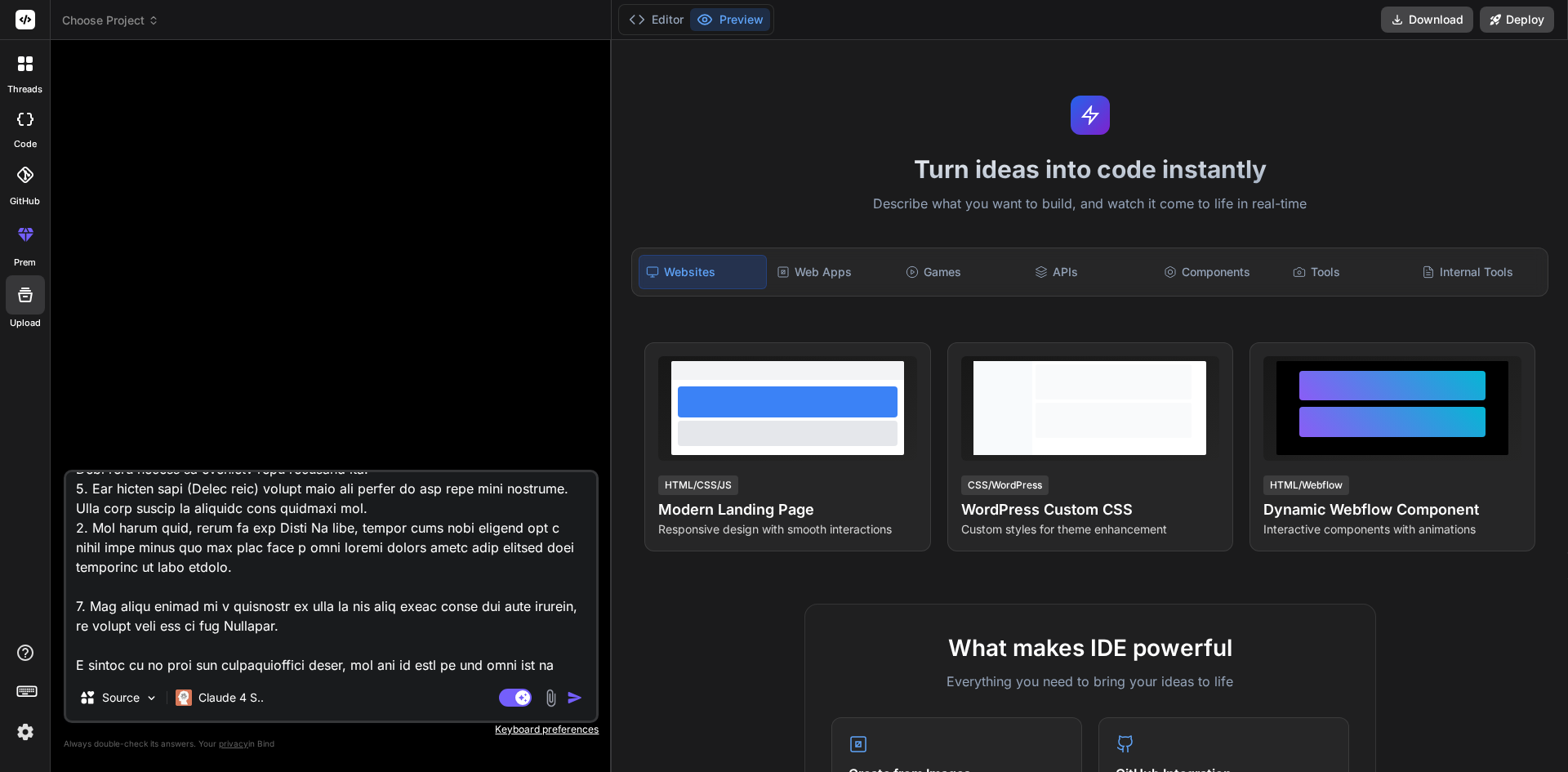 type on "x" 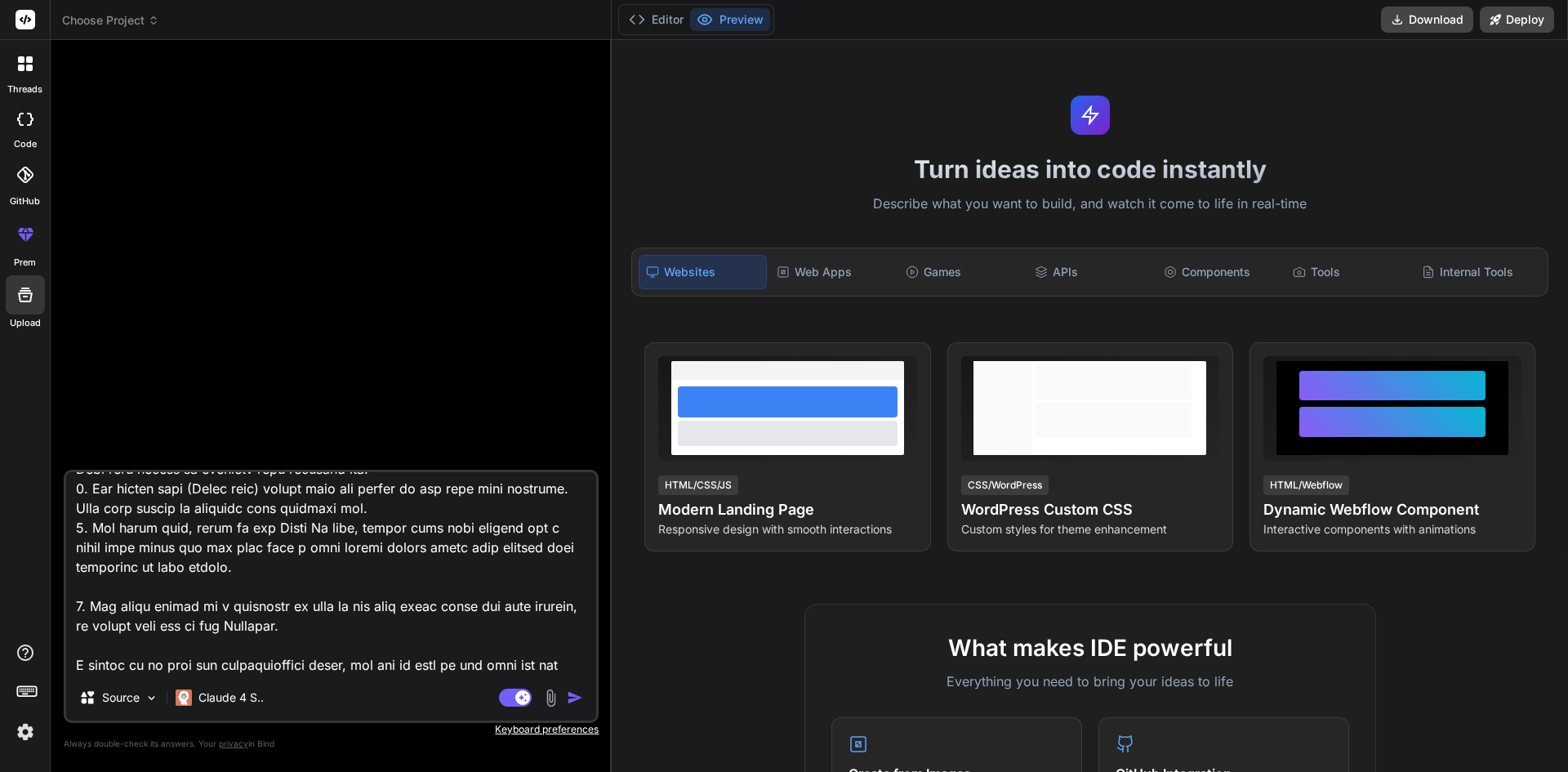 type on "Description:
Each student is supposed to develop a website (based on any interest e.g. sports, entertainment, health, etc.) with 5 Web pages.
1. The first page should be the Home page and the last page should be the About Me page. You are at liberty to design these two pages the way you want it. Also, the Homepage should have four hyperlinks (menus) to the rest of the four other pages.
2. The second page (Picture page) should have 4 pictures or images on the page with captions. This page should be designed with inline css.
3. The third page ( Audio page) should have two audios on the page with captions. This page should be designed with internal css.
4. The fourth page (Video page) should have two videos on the page with captions. This page should be designed with external css.
5. The fifth page, which is the About Me page, should have your picture and a brief text about you and also have a java script button which when clicked does something of your choice.
6. And there should be a hyperlink on each of t..." 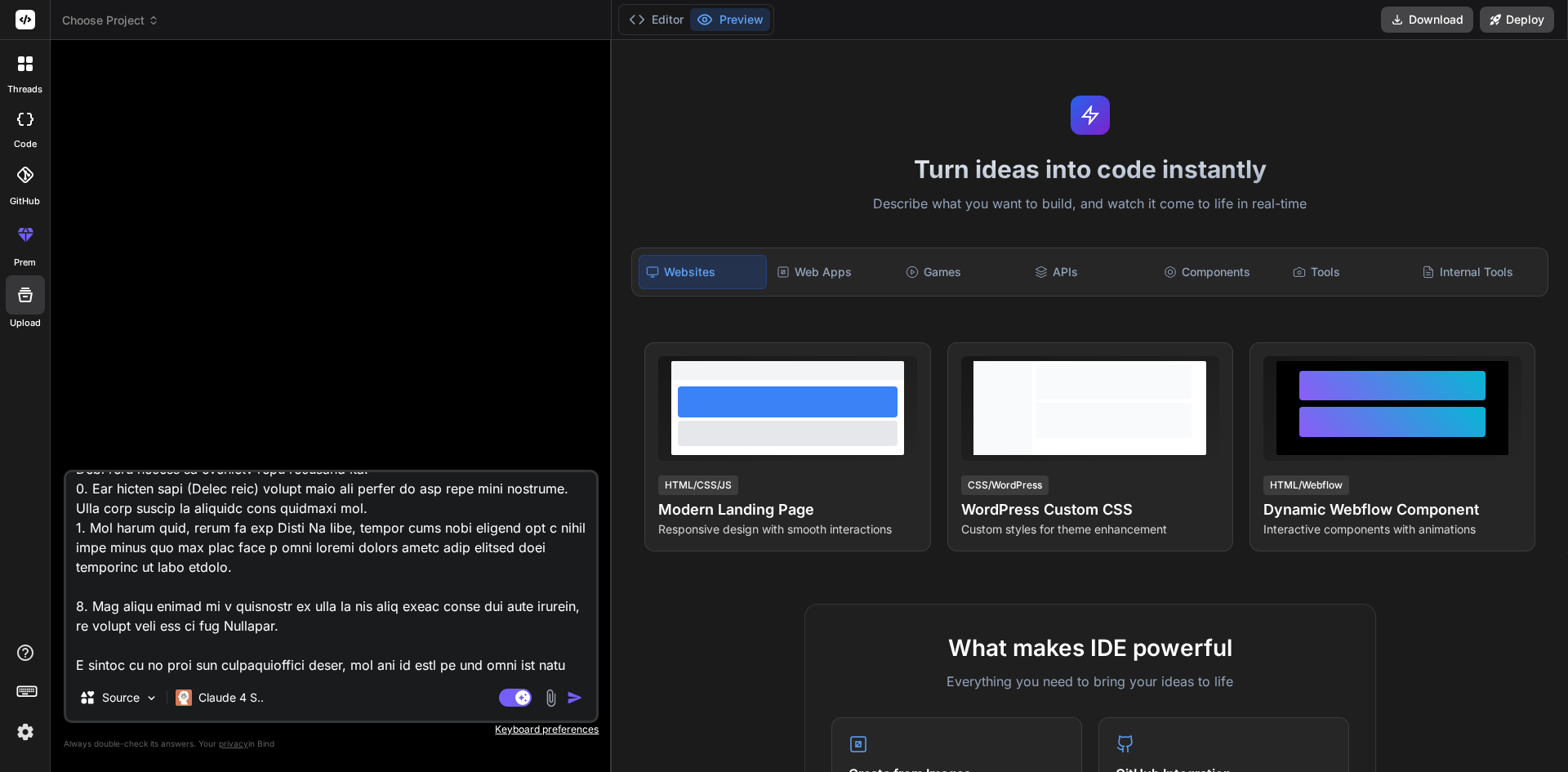 type on "Description:
Each student is supposed to develop a website (based on any interest e.g. sports, entertainment, health, etc.) with 5 Web pages.
1. The first page should be the Home page and the last page should be the About Me page. You are at liberty to design these two pages the way you want it. Also, the Homepage should have four hyperlinks (menus) to the rest of the four other pages.
2. The second page (Picture page) should have 4 pictures or images on the page with captions. This page should be designed with inline css.
3. The third page ( Audio page) should have two audios on the page with captions. This page should be designed with internal css.
4. The fourth page (Video page) should have two videos on the page with captions. This page should be designed with external css.
5. The fifth page, which is the About Me page, should have your picture and a brief text about you and also have a java script button which when clicked does something of your choice.
6. And there should be a hyperlink on each of t..." 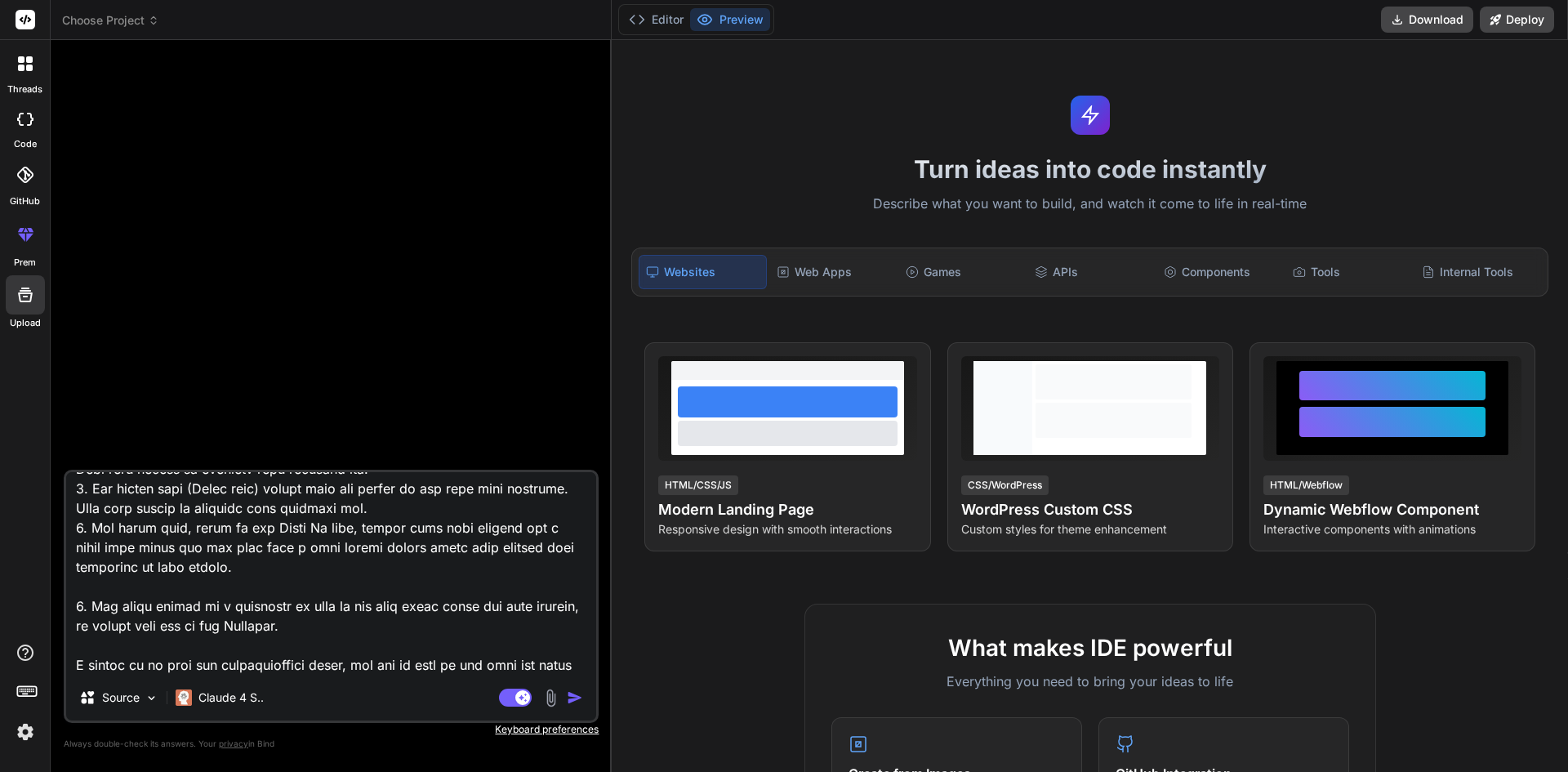type on "Description:
Each student is supposed to develop a website (based on any interest e.g. sports, entertainment, health, etc.) with 5 Web pages.
1. The first page should be the Home page and the last page should be the About Me page. You are at liberty to design these two pages the way you want it. Also, the Homepage should have four hyperlinks (menus) to the rest of the four other pages.
2. The second page (Picture page) should have 4 pictures or images on the page with captions. This page should be designed with inline css.
3. The third page ( Audio page) should have two audios on the page with captions. This page should be designed with internal css.
4. The fourth page (Video page) should have two videos on the page with captions. This page should be designed with external css.
5. The fifth page, which is the About Me page, should have your picture and a brief text about you and also have a java script button which when clicked does something of your choice.
6. And there should be a hyperlink on each of t..." 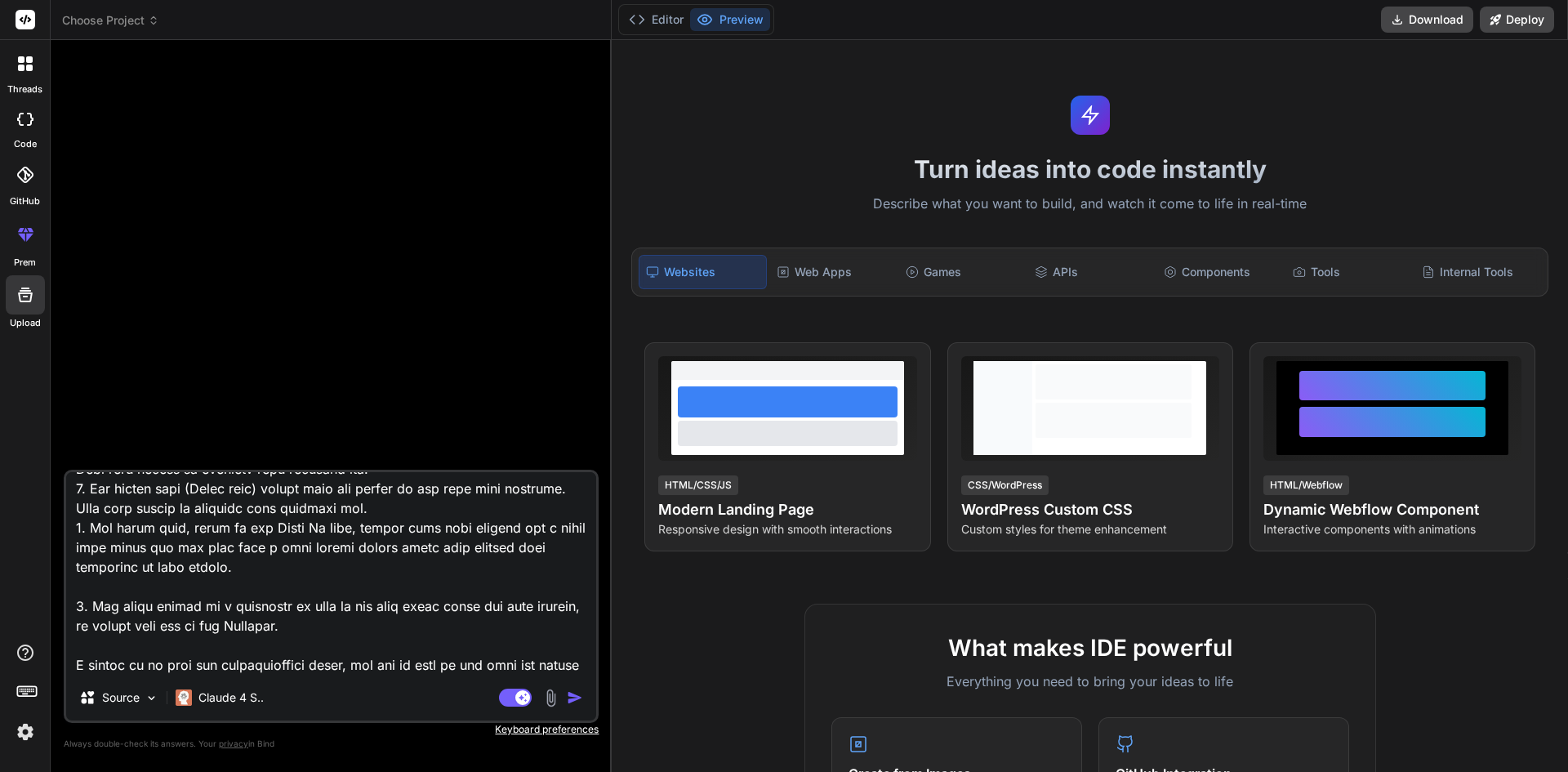 scroll, scrollTop: 237, scrollLeft: 0, axis: vertical 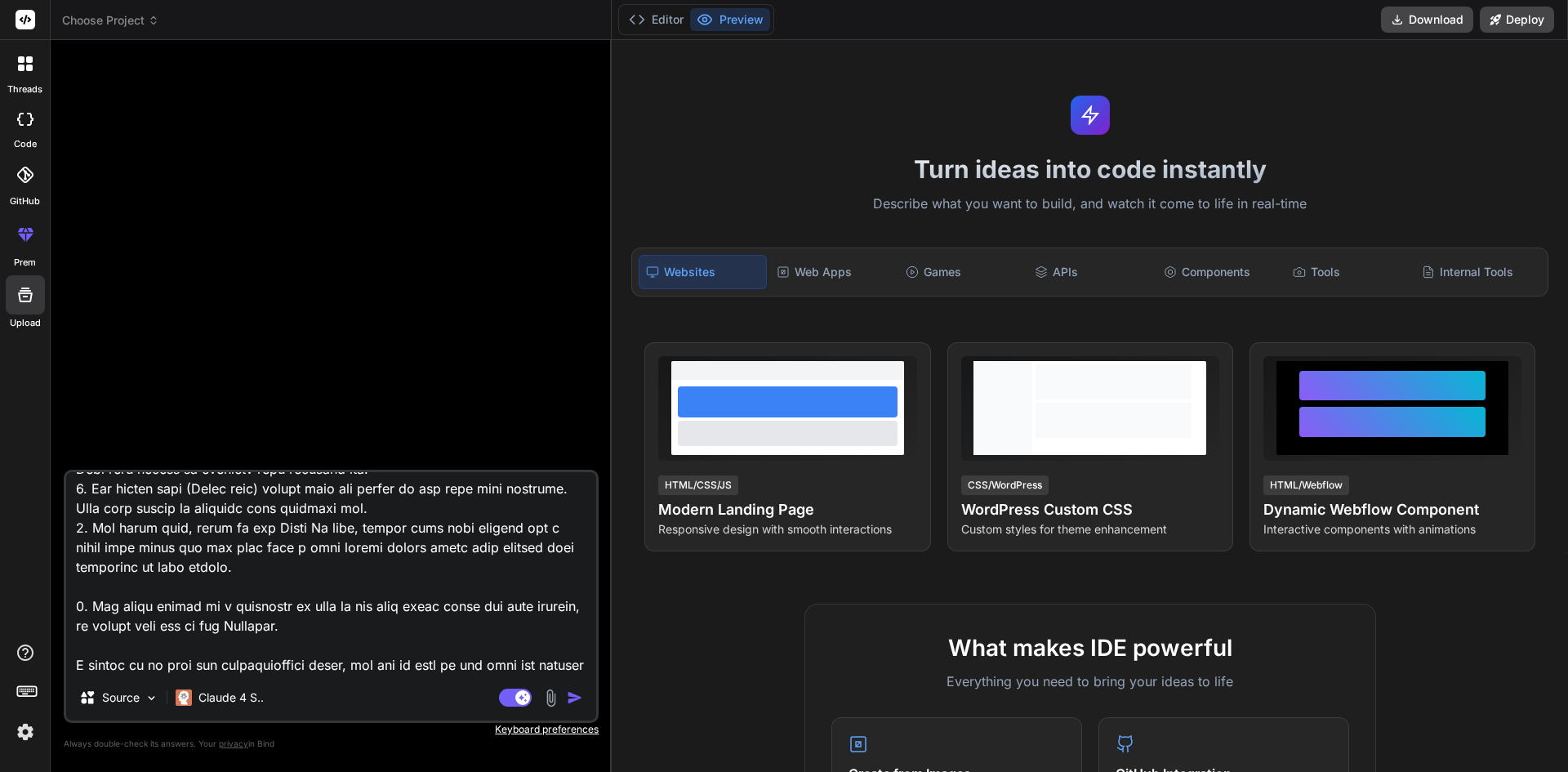 type on "Description:
Each student is supposed to develop a website (based on any interest e.g. sports, entertainment, health, etc.) with 5 Web pages.
1. The first page should be the Home page and the last page should be the About Me page. You are at liberty to design these two pages the way you want it. Also, the Homepage should have four hyperlinks (menus) to the rest of the four other pages.
2. The second page (Picture page) should have 4 pictures or images on the page with captions. This page should be designed with inline css.
3. The third page ( Audio page) should have two audios on the page with captions. This page should be designed with internal css.
4. The fourth page (Video page) should have two videos on the page with captions. This page should be designed with external css.
5. The fifth page, which is the About Me page, should have your picture and a brief text about you and also have a java script button which when clicked does something of your choice.
6. And there should be a hyperlink on each of t..." 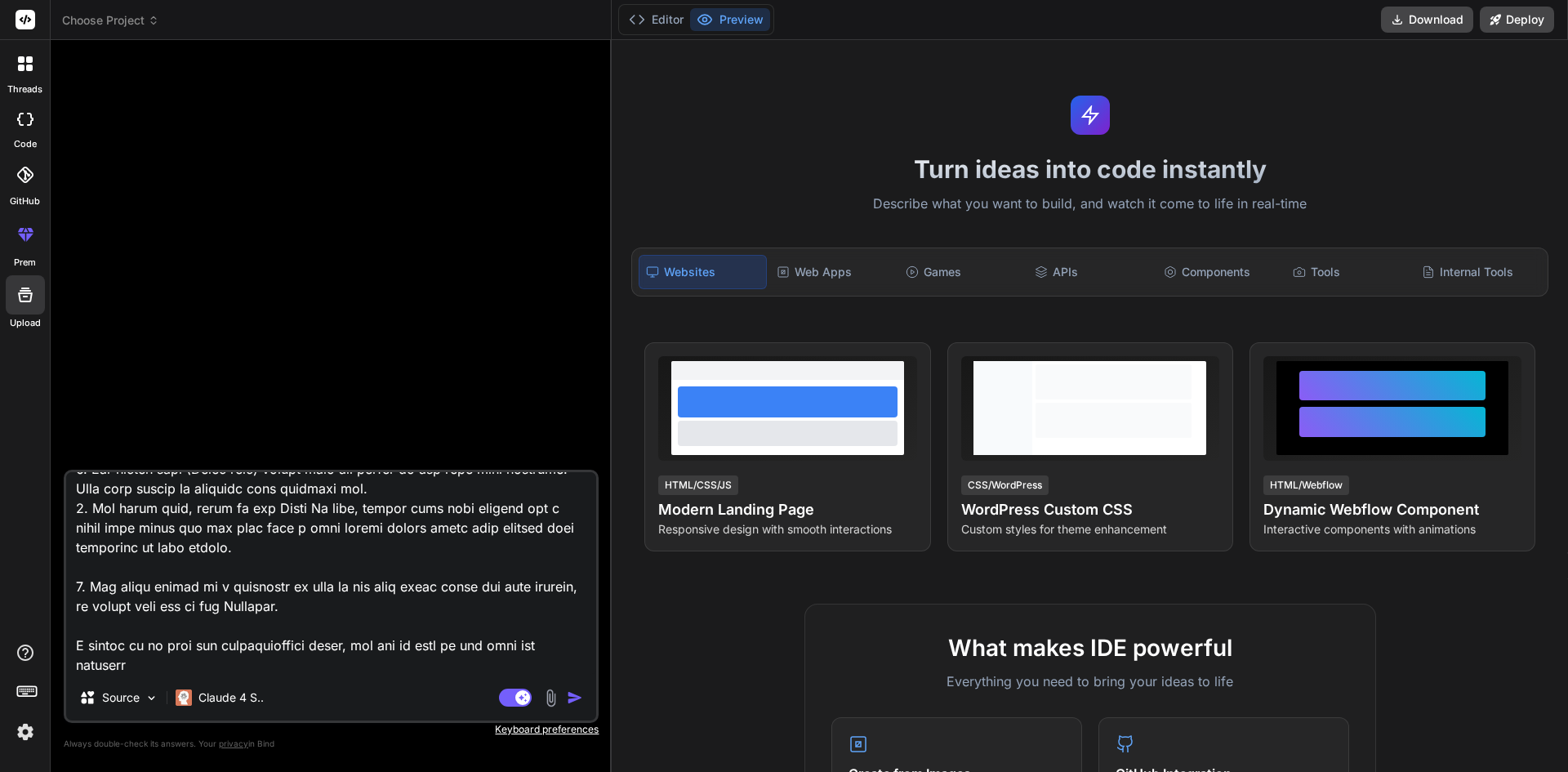 type on "Description:
Each student is supposed to develop a website (based on any interest e.g. sports, entertainment, health, etc.) with 5 Web pages.
1. The first page should be the Home page and the last page should be the About Me page. You are at liberty to design these two pages the way you want it. Also, the Homepage should have four hyperlinks (menus) to the rest of the four other pages.
2. The second page (Picture page) should have 4 pictures or images on the page with captions. This page should be designed with inline css.
3. The third page ( Audio page) should have two audios on the page with captions. This page should be designed with internal css.
4. The fourth page (Video page) should have two videos on the page with captions. This page should be designed with external css.
5. The fifth page, which is the About Me page, should have your picture and a brief text about you and also have a java script button which when clicked does something of your choice.
6. And there should be a hyperlink on each of t..." 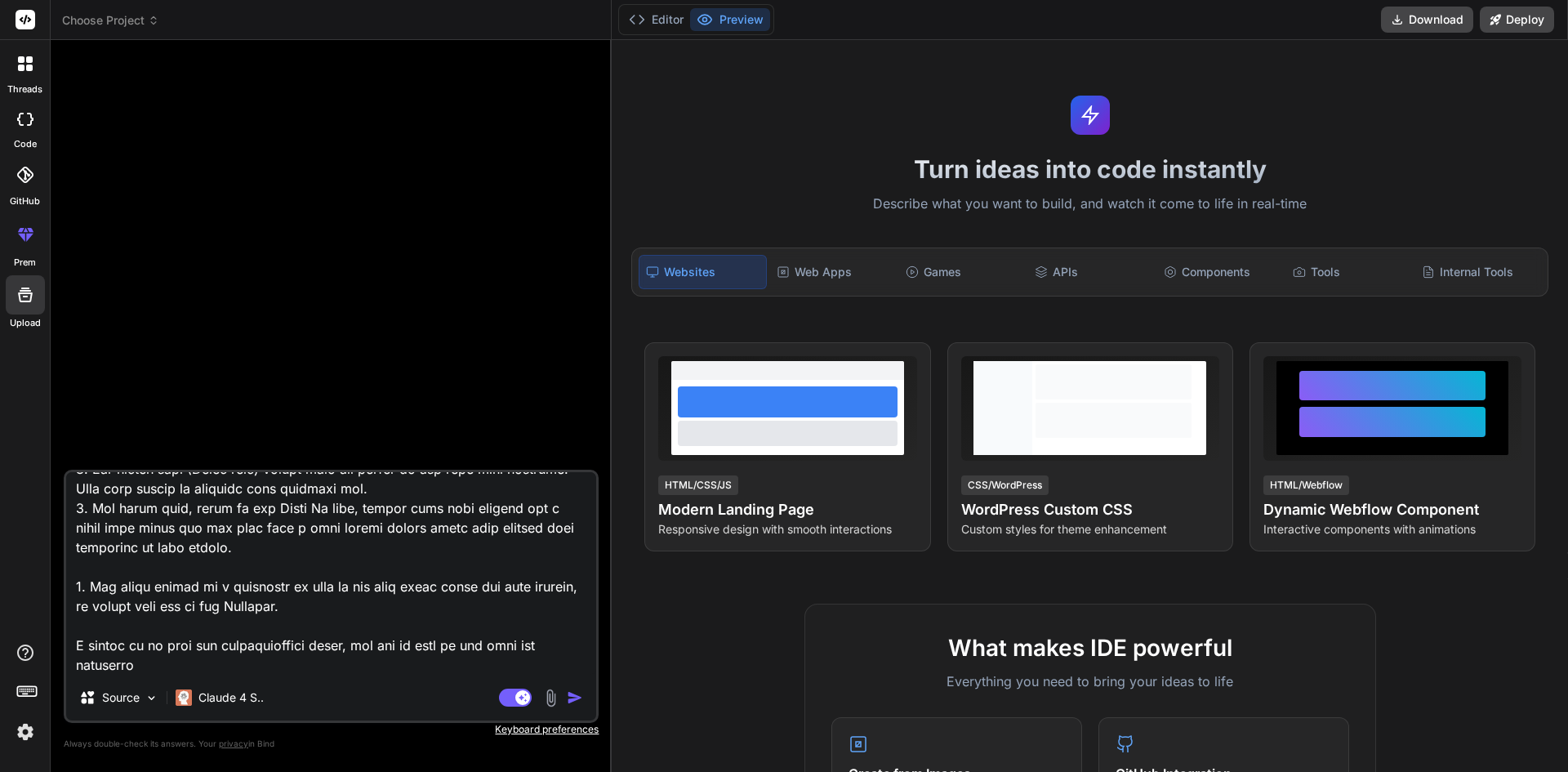 type on "Description:
Each student is supposed to develop a website (based on any interest e.g. sports, entertainment, health, etc.) with 5 Web pages.
1. The first page should be the Home page and the last page should be the About Me page. You are at liberty to design these two pages the way you want it. Also, the Homepage should have four hyperlinks (menus) to the rest of the four other pages.
2. The second page (Picture page) should have 4 pictures or images on the page with captions. This page should be designed with inline css.
3. The third page ( Audio page) should have two audios on the page with captions. This page should be designed with internal css.
4. The fourth page (Video page) should have two videos on the page with captions. This page should be designed with external css.
5. The fifth page, which is the About Me page, should have your picture and a brief text about you and also have a java script button which when clicked does something of your choice.
6. And there should be a hyperlink on each of t..." 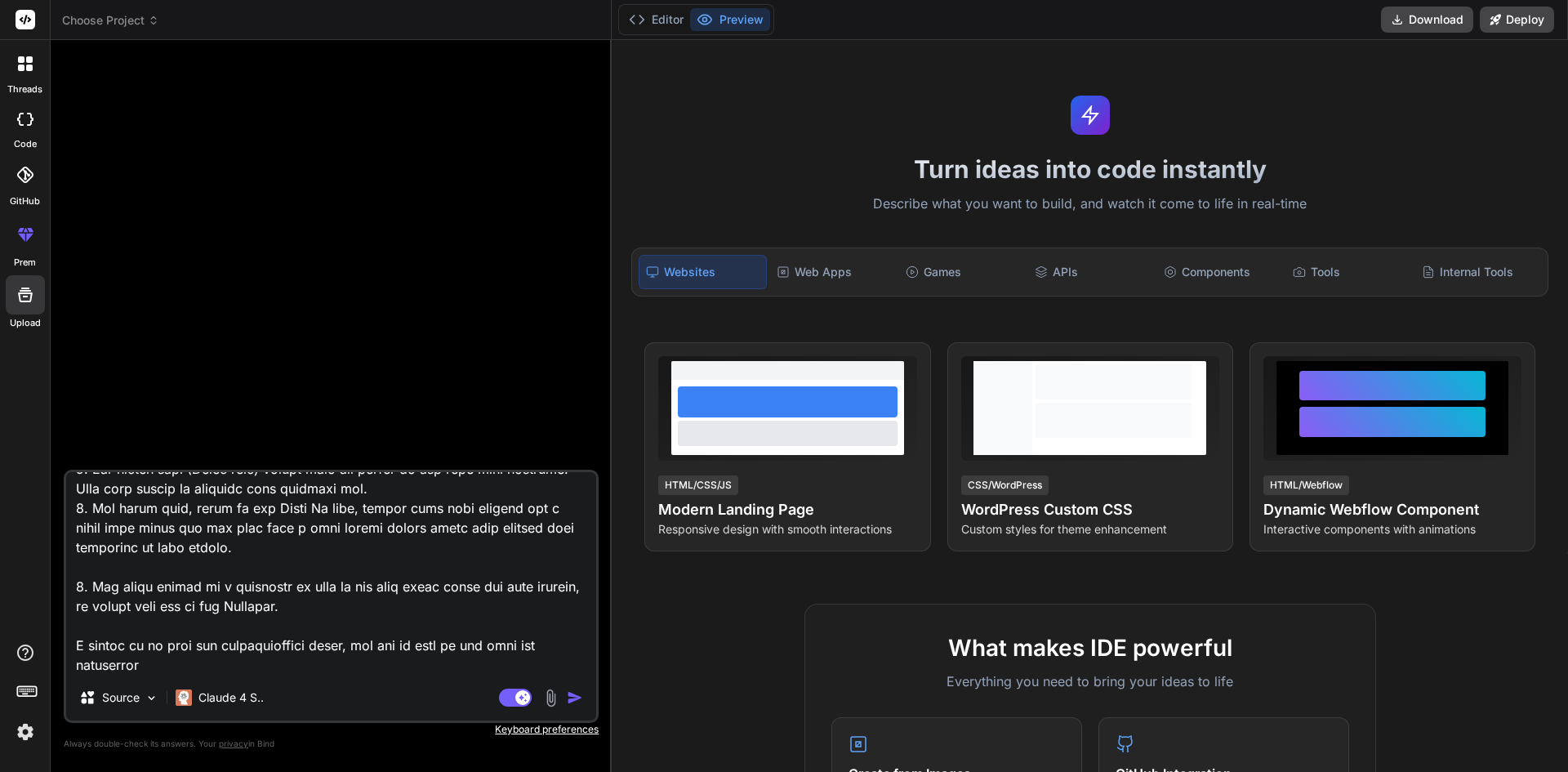 type on "Description:
Each student is supposed to develop a website (based on any interest e.g. sports, entertainment, health, etc.) with 5 Web pages.
1. The first page should be the Home page and the last page should be the About Me page. You are at liberty to design these two pages the way you want it. Also, the Homepage should have four hyperlinks (menus) to the rest of the four other pages.
2. The second page (Picture page) should have 4 pictures or images on the page with captions. This page should be designed with inline css.
3. The third page ( Audio page) should have two audios on the page with captions. This page should be designed with internal css.
4. The fourth page (Video page) should have two videos on the page with captions. This page should be designed with external css.
5. The fifth page, which is the About Me page, should have your picture and a brief text about you and also have a java script button which when clicked does something of your choice.
6. And there should be a hyperlink on each of t..." 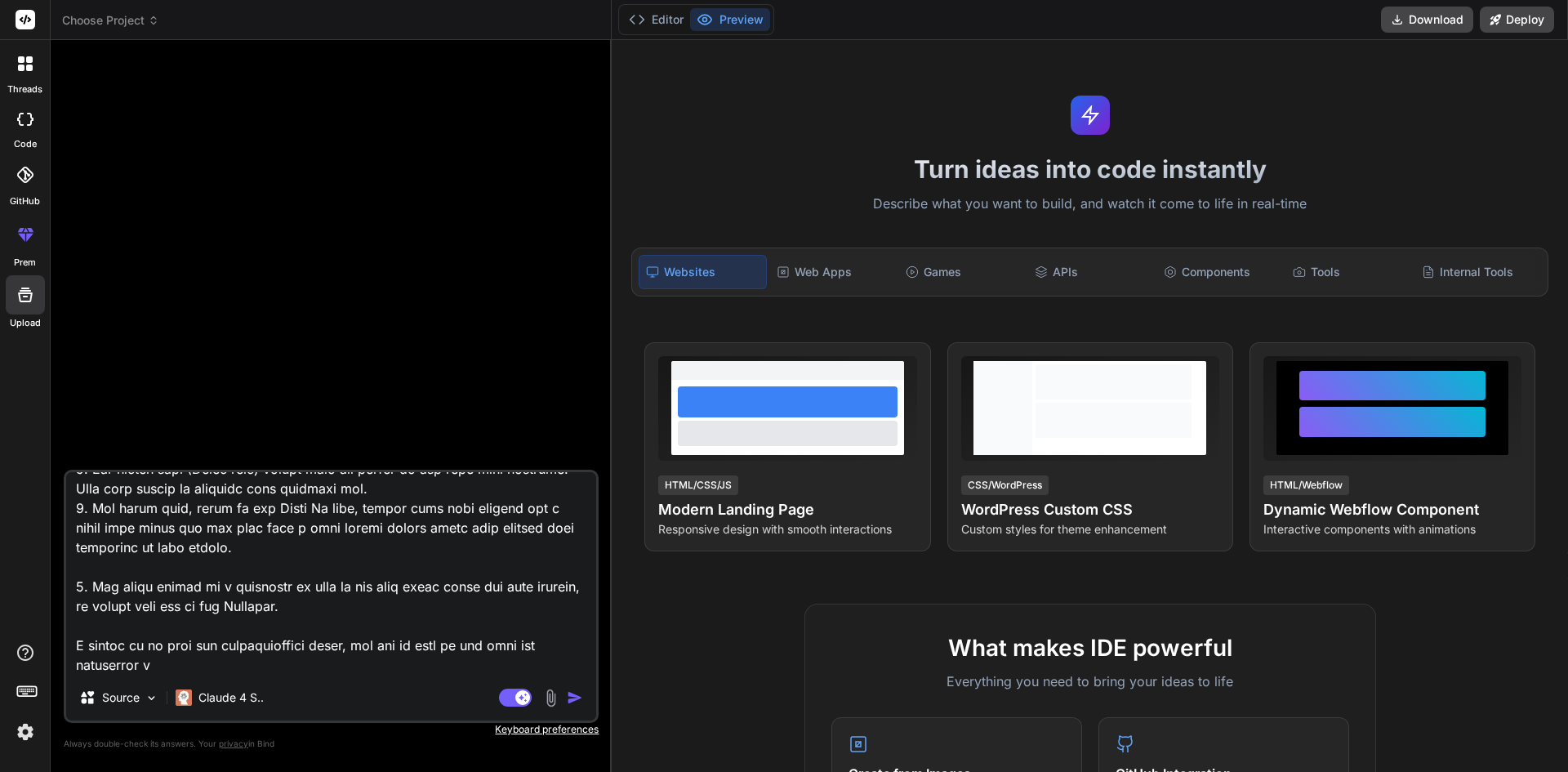 type on "Description:
Each student is supposed to develop a website (based on any interest e.g. sports, entertainment, health, etc.) with 5 Web pages.
1. The first page should be the Home page and the last page should be the About Me page. You are at liberty to design these two pages the way you want it. Also, the Homepage should have four hyperlinks (menus) to the rest of the four other pages.
2. The second page (Picture page) should have 4 pictures or images on the page with captions. This page should be designed with inline css.
3. The third page ( Audio page) should have two audios on the page with captions. This page should be designed with internal css.
4. The fourth page (Video page) should have two videos on the page with captions. This page should be designed with external css.
5. The fifth page, which is the About Me page, should have your picture and a brief text about you and also have a java script button which when clicked does something of your choice.
6. And there should be a hyperlink on each of t..." 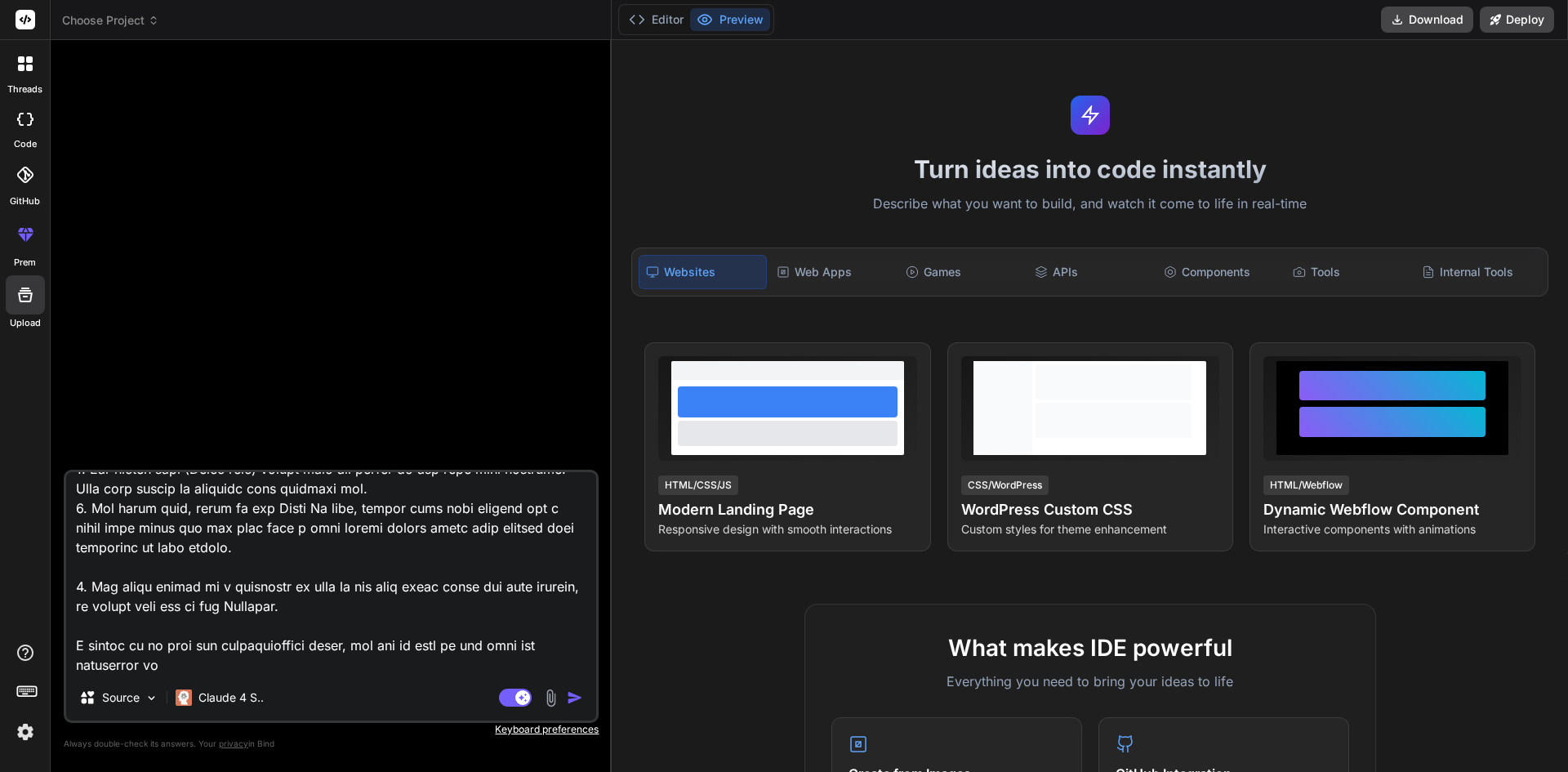 type on "Description:
Each student is supposed to develop a website (based on any interest e.g. sports, entertainment, health, etc.) with 5 Web pages.
1. The first page should be the Home page and the last page should be the About Me page. You are at liberty to design these two pages the way you want it. Also, the Homepage should have four hyperlinks (menus) to the rest of the four other pages.
2. The second page (Picture page) should have 4 pictures or images on the page with captions. This page should be designed with inline css.
3. The third page ( Audio page) should have two audios on the page with captions. This page should be designed with internal css.
4. The fourth page (Video page) should have two videos on the page with captions. This page should be designed with external css.
5. The fifth page, which is the About Me page, should have your picture and a brief text about you and also have a java script button which when clicked does something of your choice.
6. And there should be a hyperlink on each of t..." 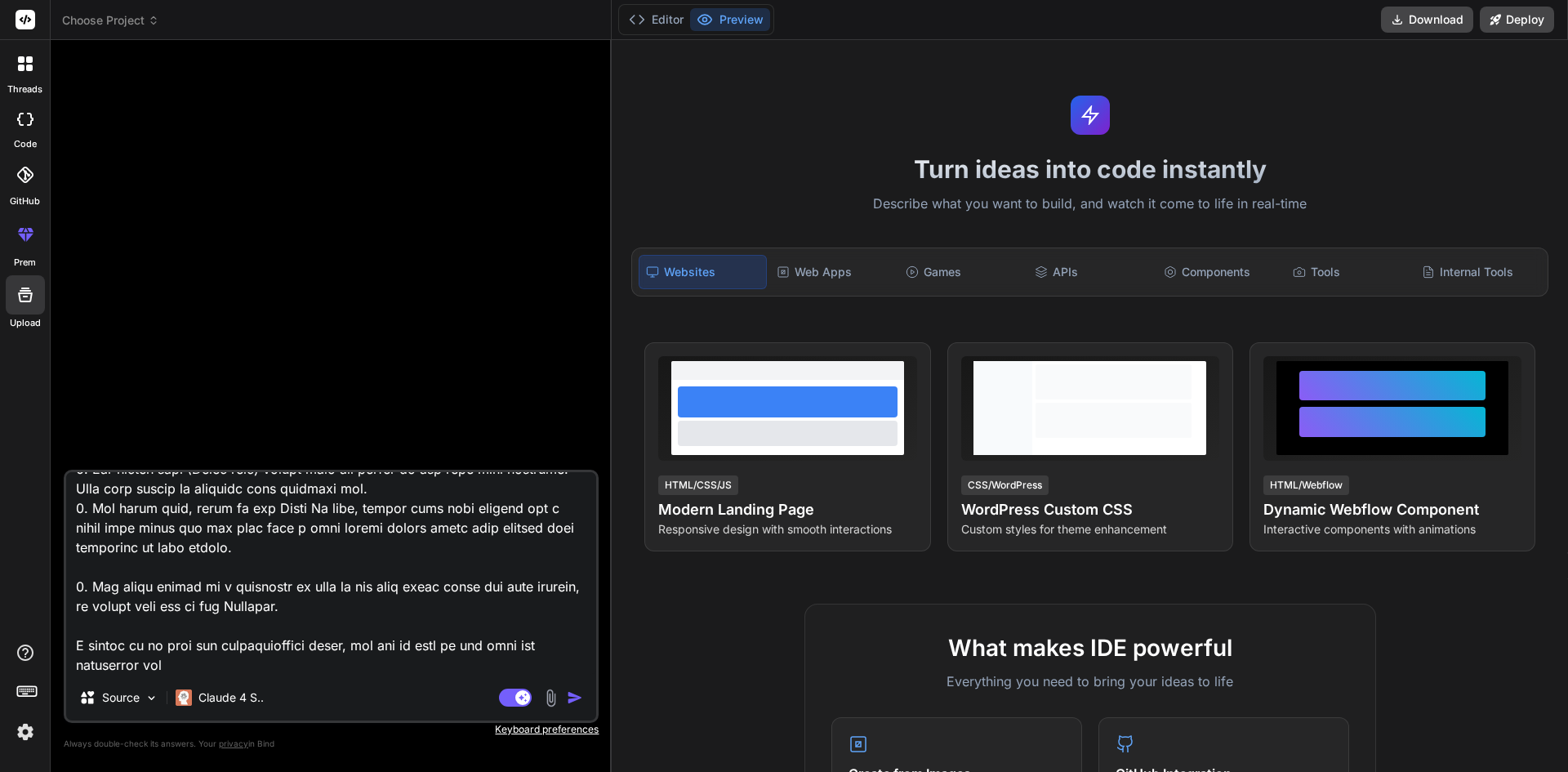 type on "Description:
Each student is supposed to develop a website (based on any interest e.g. sports, entertainment, health, etc.) with 5 Web pages.
1. The first page should be the Home page and the last page should be the About Me page. You are at liberty to design these two pages the way you want it. Also, the Homepage should have four hyperlinks (menus) to the rest of the four other pages.
2. The second page (Picture page) should have 4 pictures or images on the page with captions. This page should be designed with inline css.
3. The third page ( Audio page) should have two audios on the page with captions. This page should be designed with internal css.
4. The fourth page (Video page) should have two videos on the page with captions. This page should be designed with external css.
5. The fifth page, which is the About Me page, should have your picture and a brief text about you and also have a java script button which when clicked does something of your choice.
6. And there should be a hyperlink on each of t..." 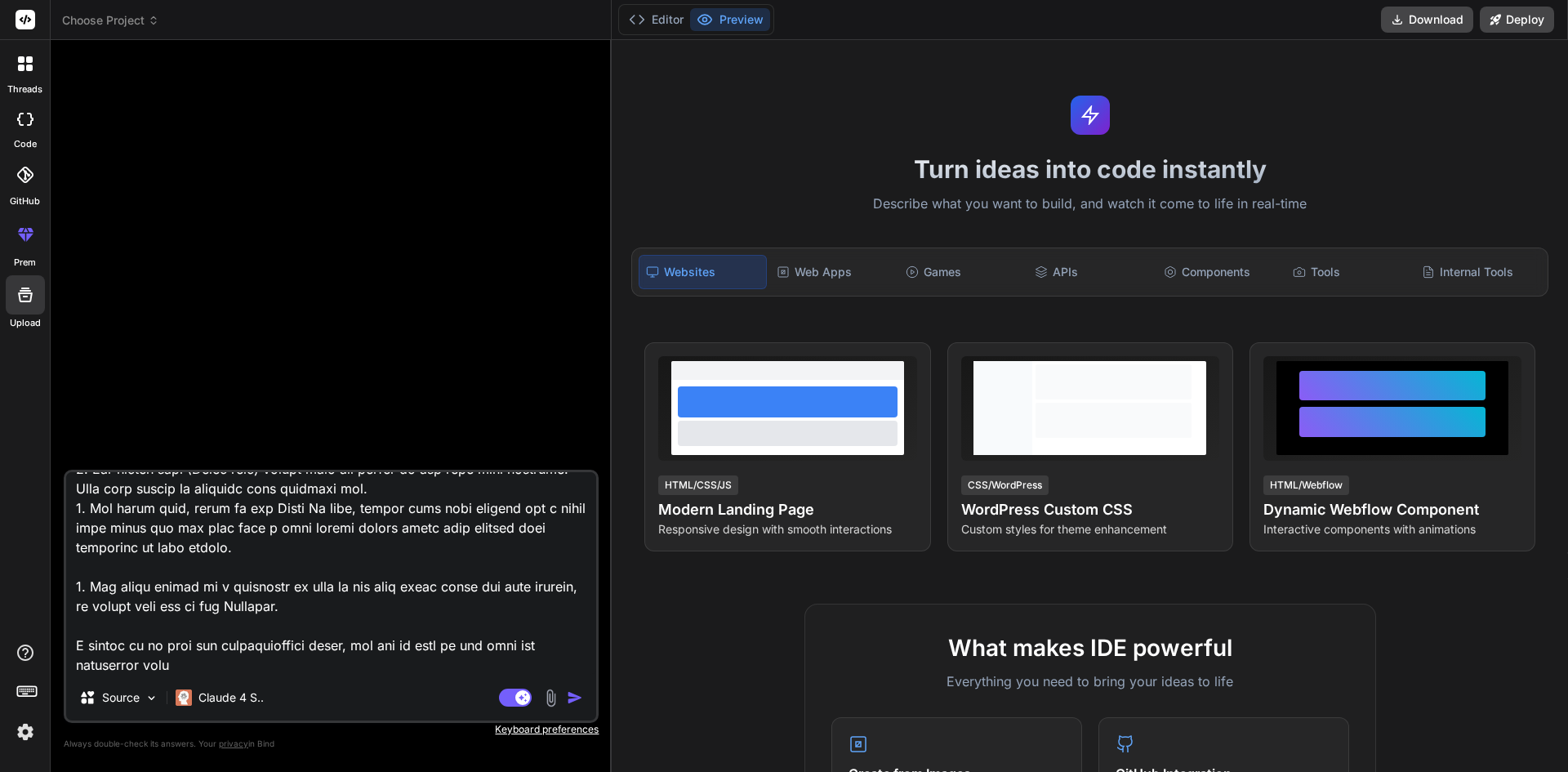 type on "Description:
Each student is supposed to develop a website (based on any interest e.g. sports, entertainment, health, etc.) with 5 Web pages.
1. The first page should be the Home page and the last page should be the About Me page. You are at liberty to design these two pages the way you want it. Also, the Homepage should have four hyperlinks (menus) to the rest of the four other pages.
2. The second page (Picture page) should have 4 pictures or images on the page with captions. This page should be designed with inline css.
3. The third page ( Audio page) should have two audios on the page with captions. This page should be designed with internal css.
4. The fourth page (Video page) should have two videos on the page with captions. This page should be designed with external css.
5. The fifth page, which is the About Me page, should have your picture and a brief text about you and also have a java script button which when clicked does something of your choice.
6. And there should be a hyperlink on each of t..." 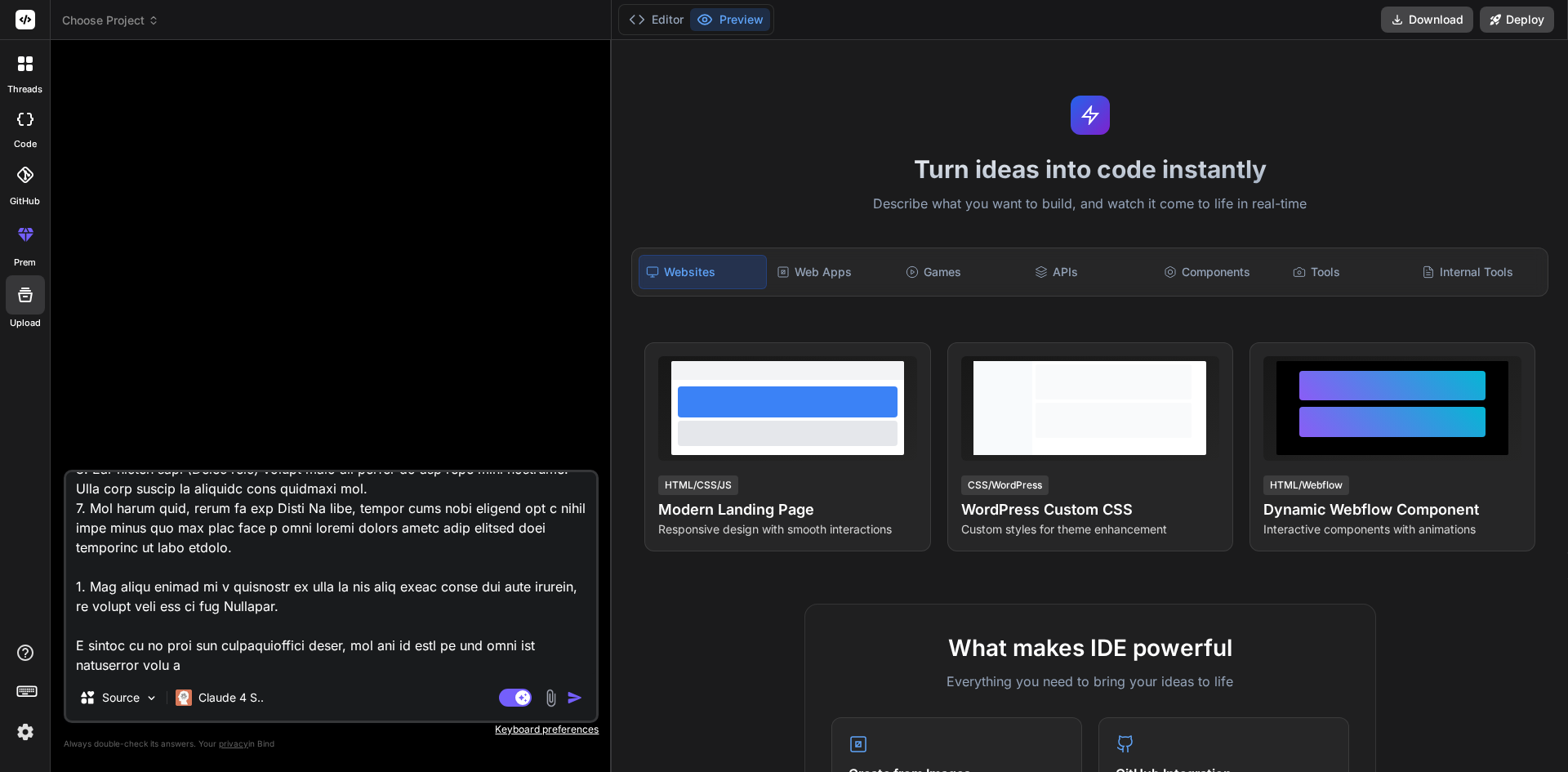 type 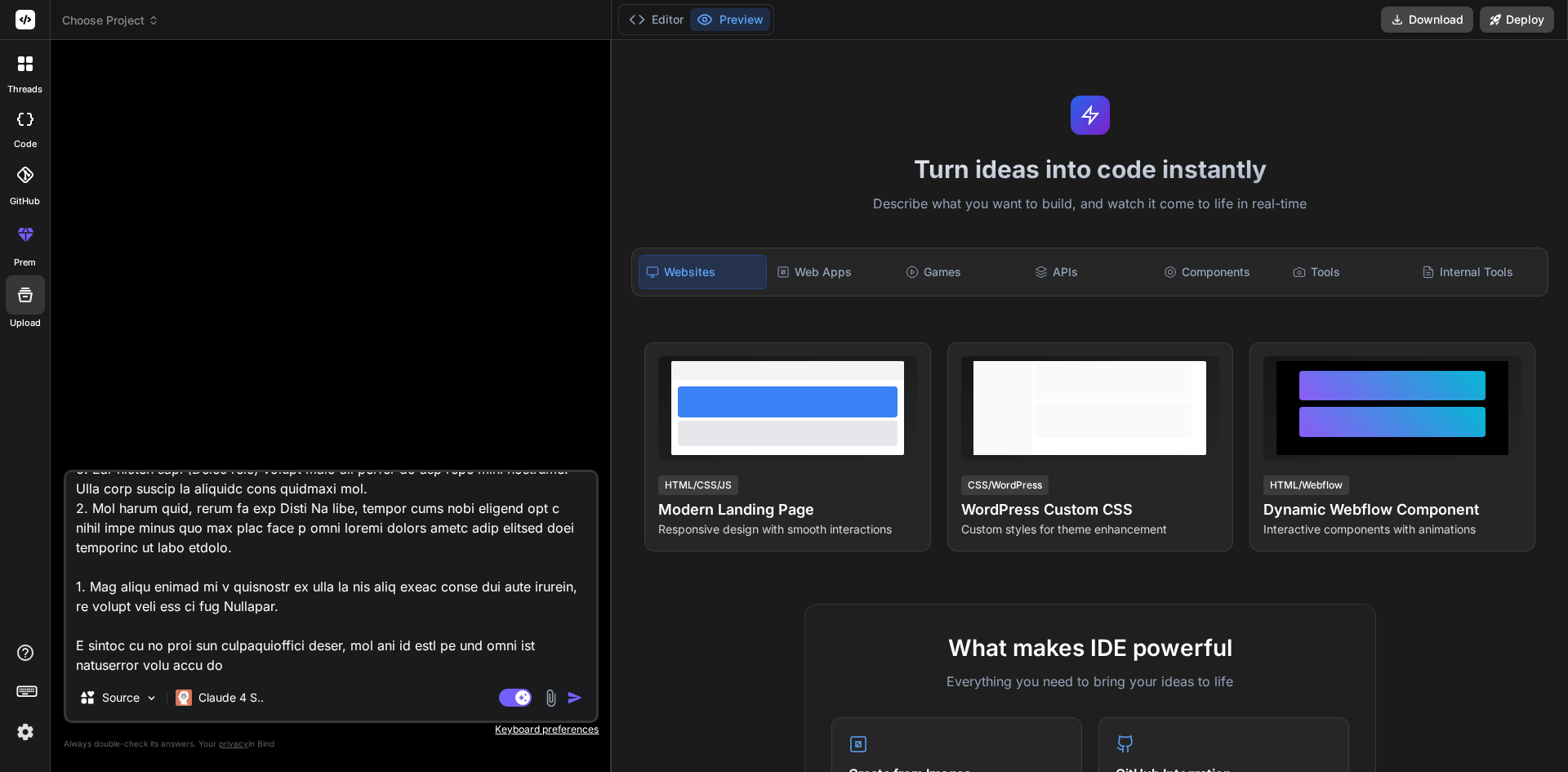 click at bounding box center [331, 573] 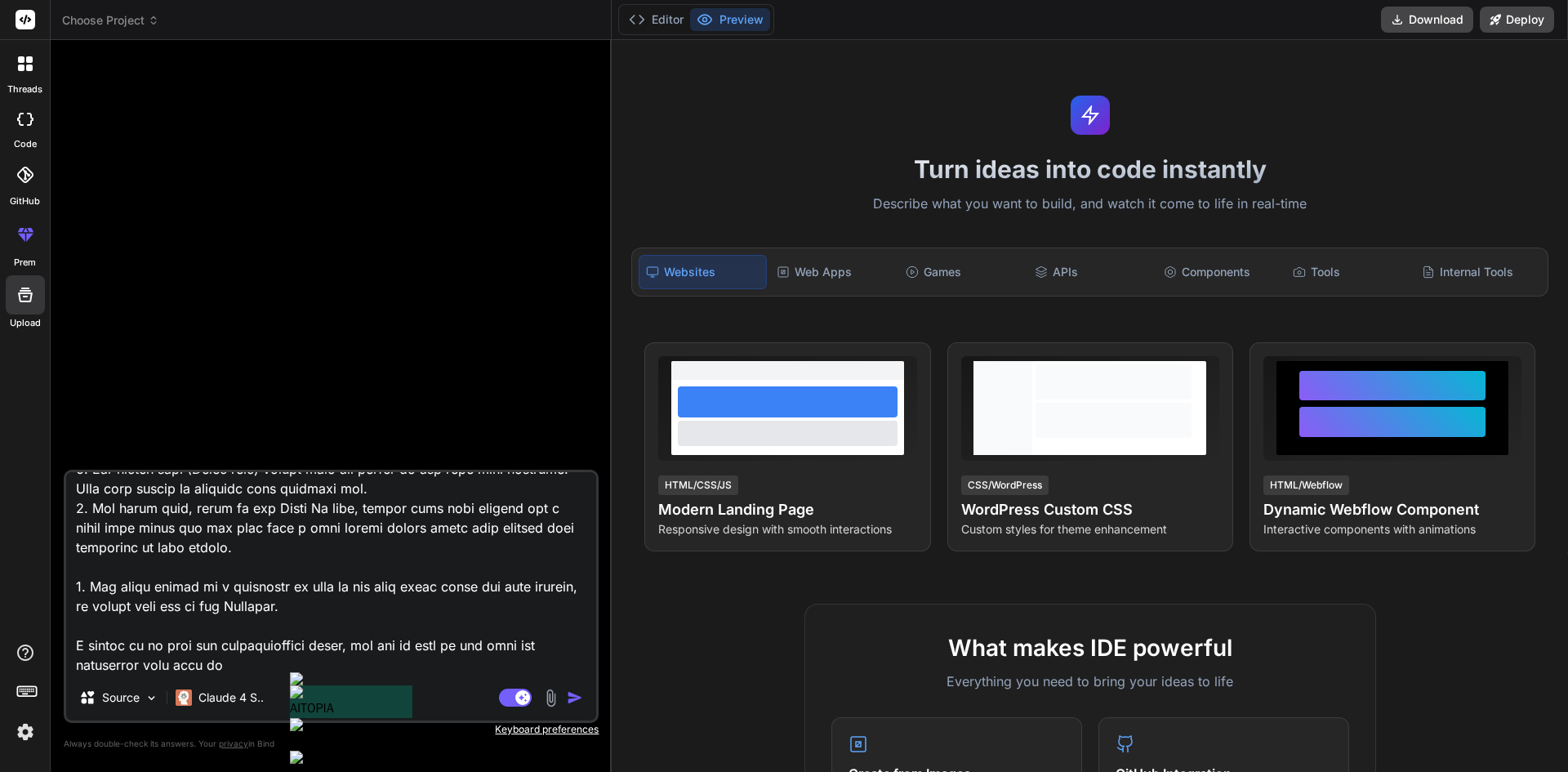 paste on "Create a five-page website on the theme of West African entertainment, focusing on Ghana and Nigeria. Use a modern, clean design. The website must meet the following specifications:
1.  **Homepage (index.html):** This page will serve as the main landing page. It should contain a welcoming title, a brief introduction to the topic of Ghanaian and Nigerian entertainment, and a navigation bar with four hyperlinks to the other pages: "Pictures," "Audio," "Video," and "About Me."
2.  **Pictures Page (pictures.html):** This page should display four images of popular Ghanaian and Nigerian entertainers or movie scenes. Each image must have a caption. The styling for this page must be implemented using **inline CSS**.
3.  **Audio Page (audio.html):** This page should feature two audio clips, such as popular songs or movie soundtracks from Ghana and Nigeria. Each audio player must be accompanied by a caption. The styling for this page must be implemented using **internal CSS** within the <style> tag in the <head>..." 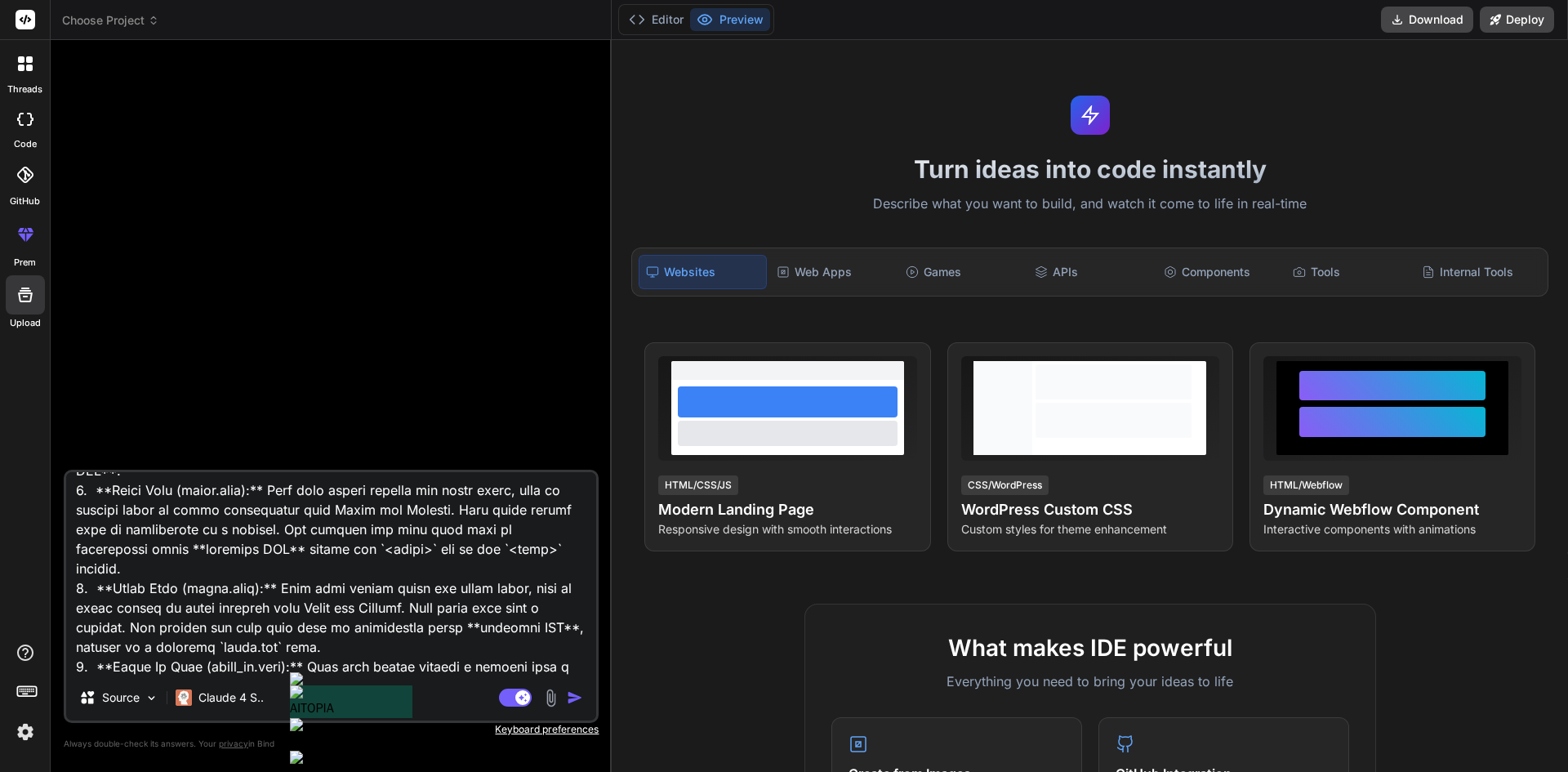 scroll, scrollTop: 472, scrollLeft: 0, axis: vertical 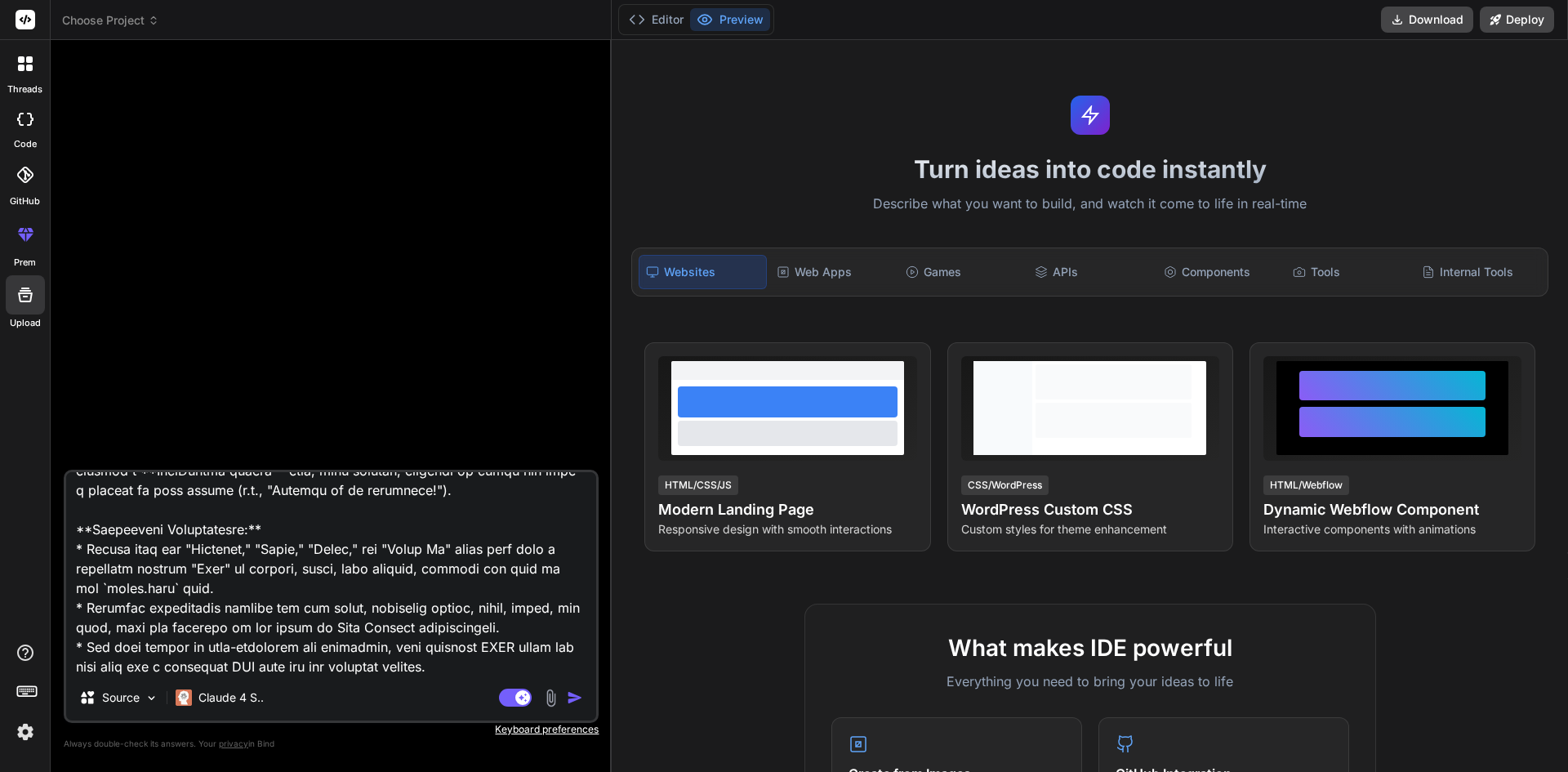 click at bounding box center (331, 573) 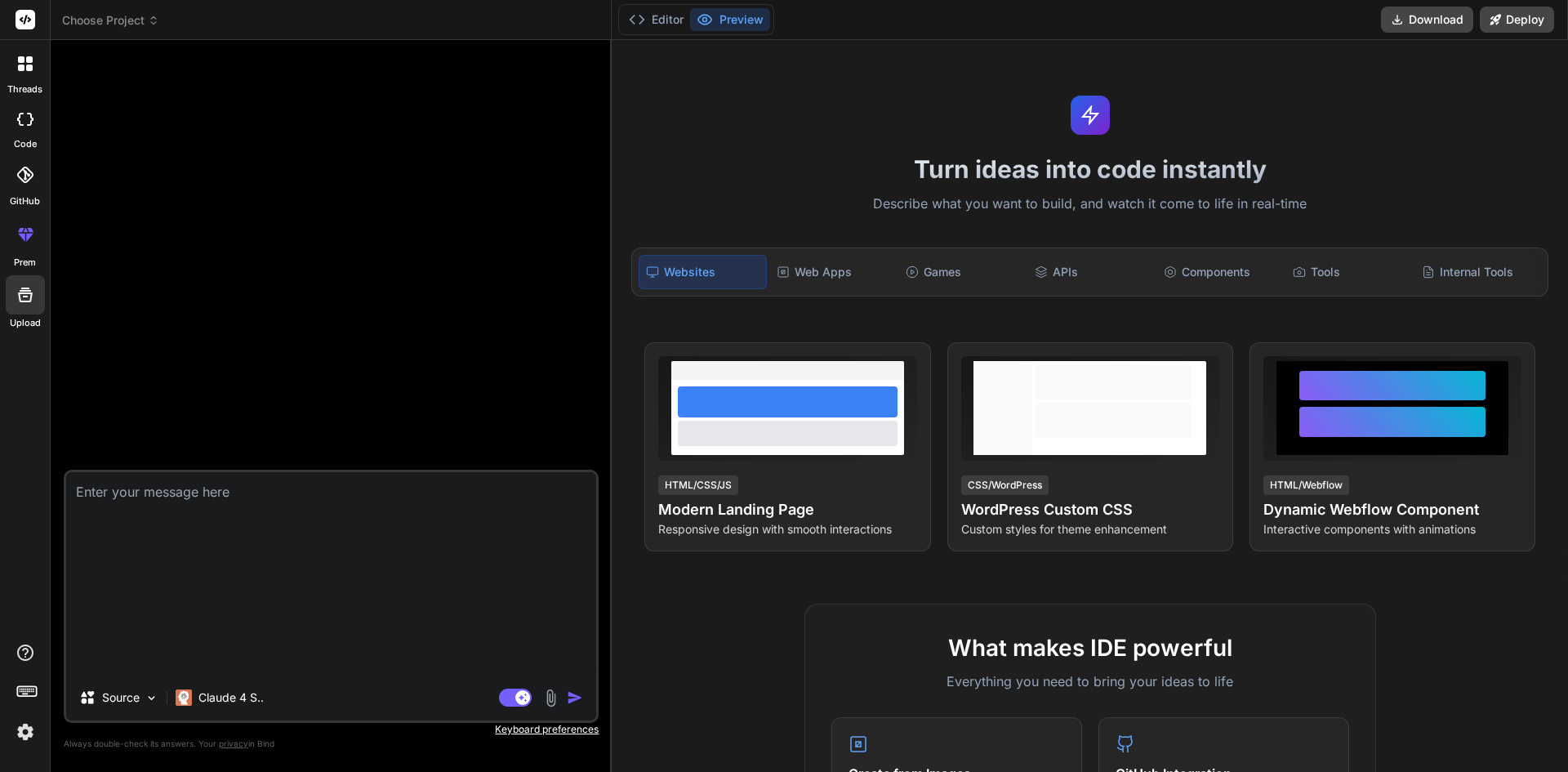 scroll, scrollTop: 0, scrollLeft: 0, axis: both 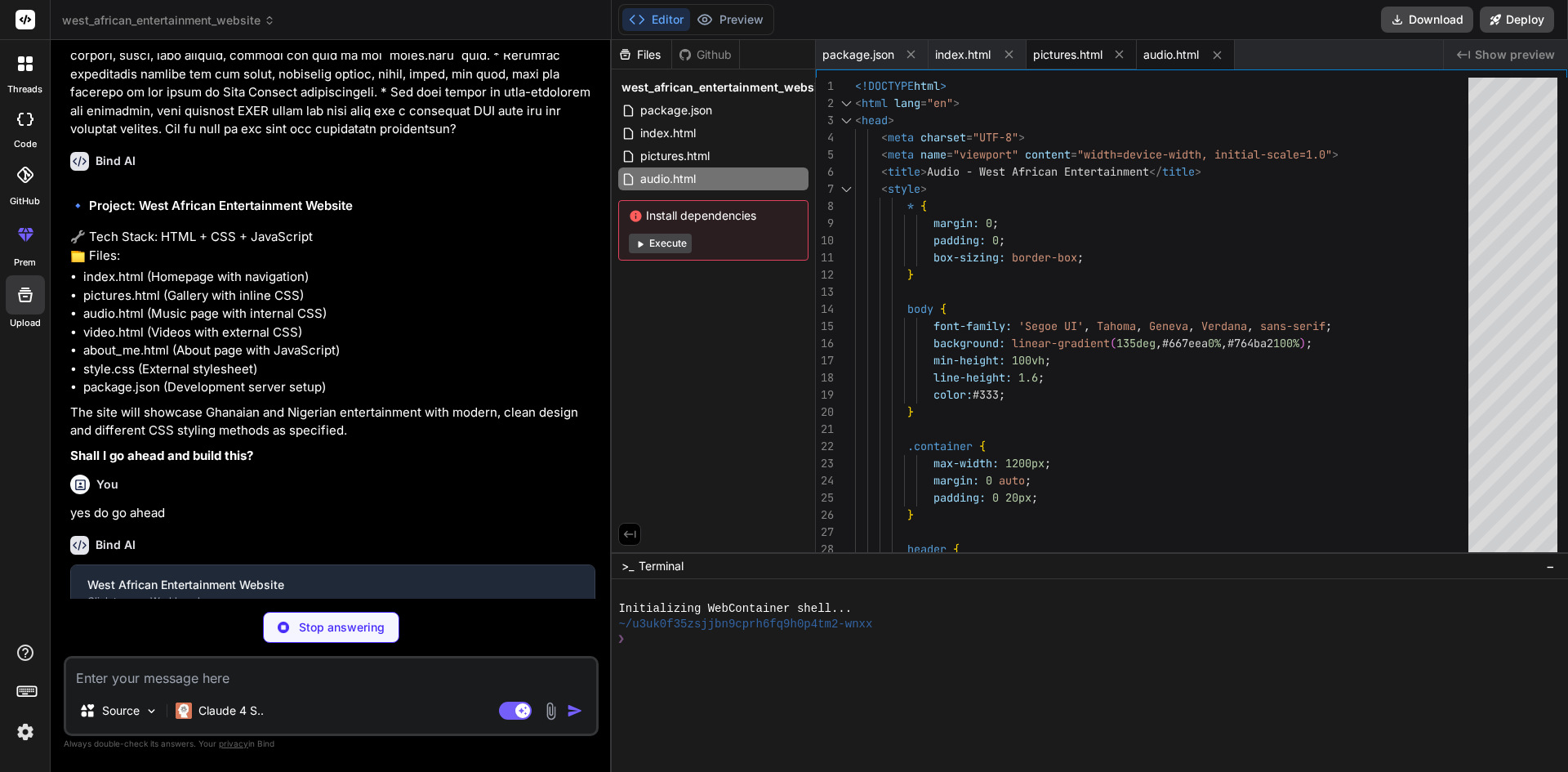click on "pictures.html" at bounding box center (1067, 55) 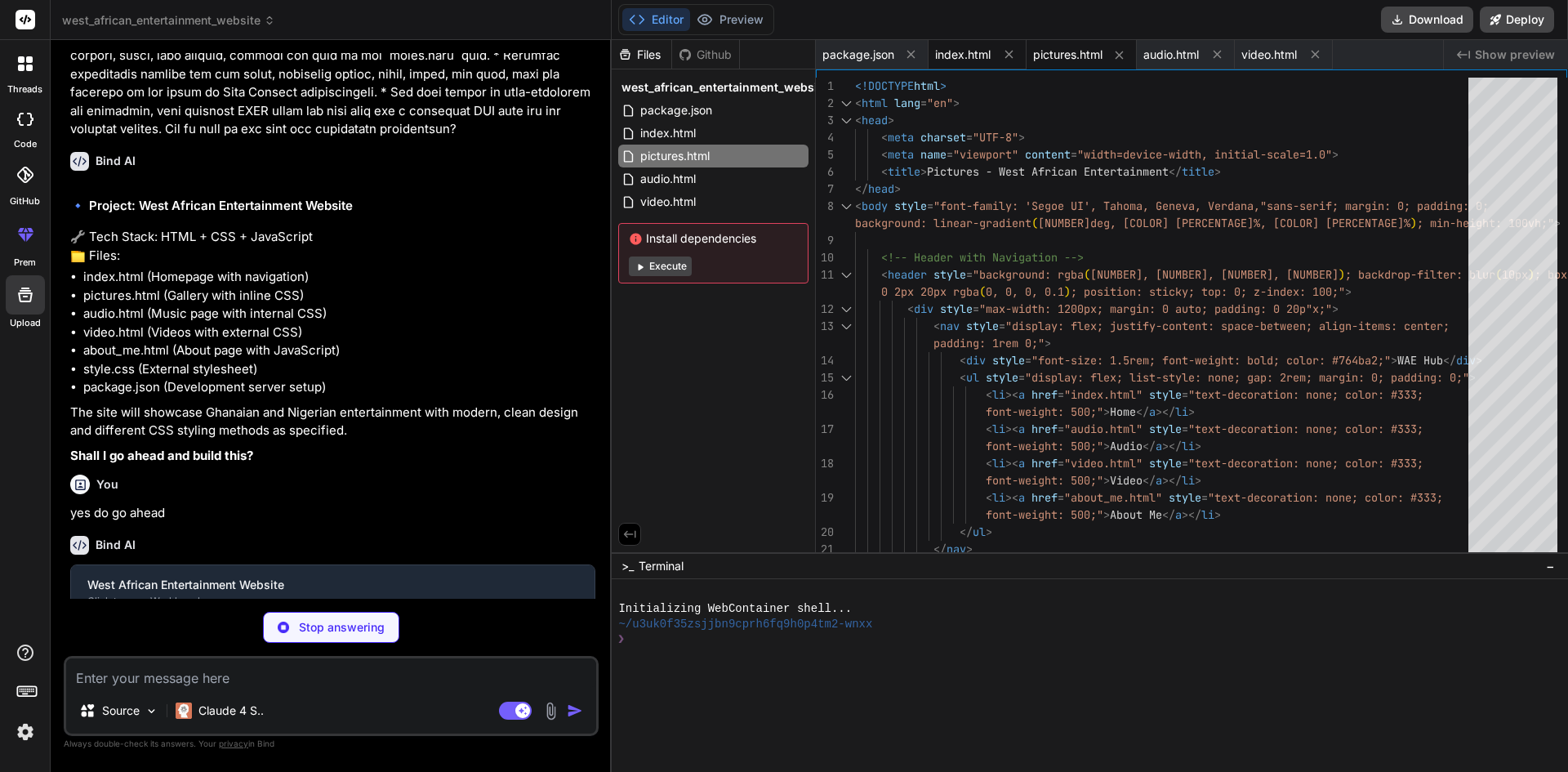 click on "index.html" at bounding box center (963, 55) 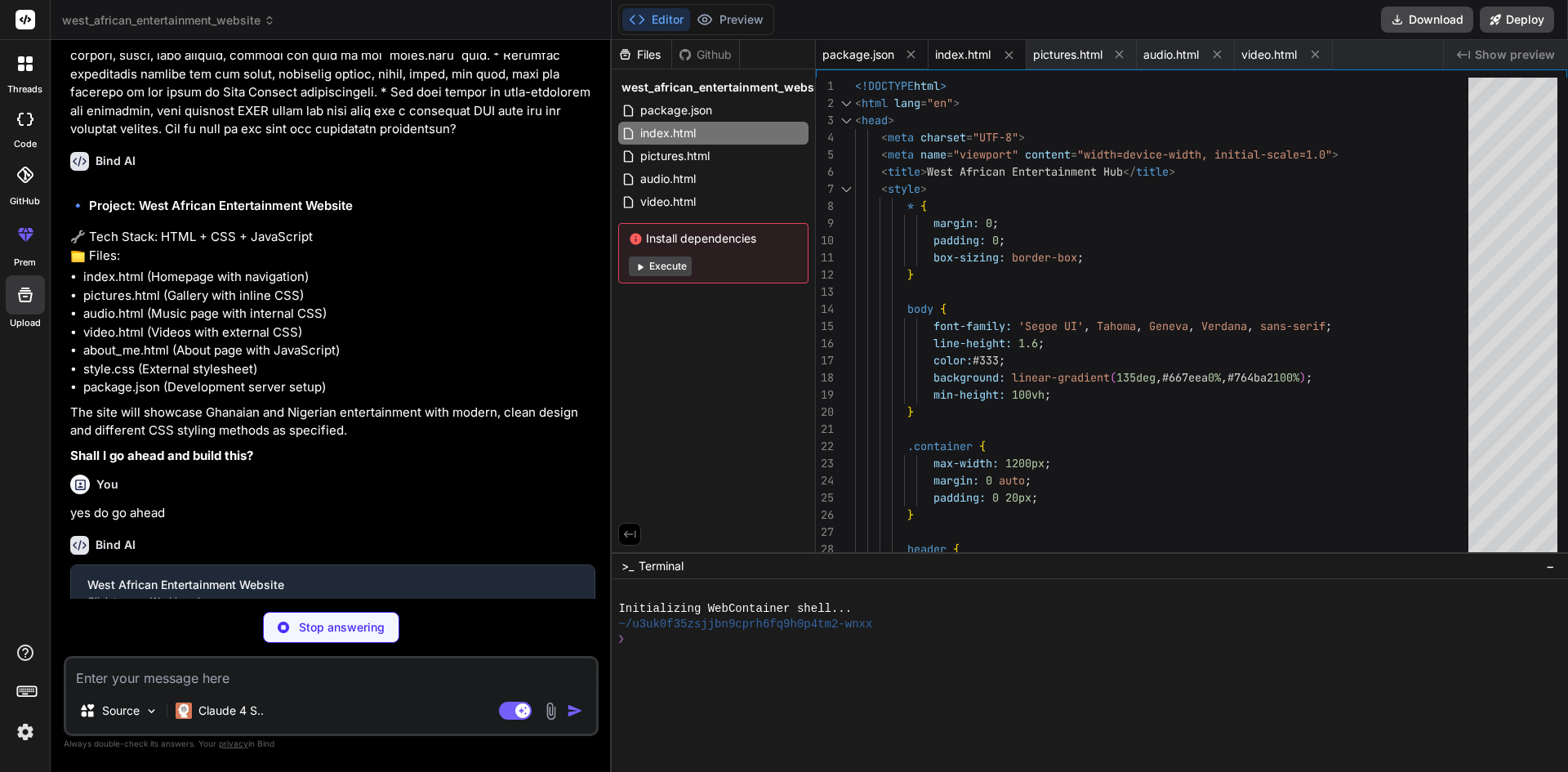 click on "package.json" at bounding box center (858, 55) 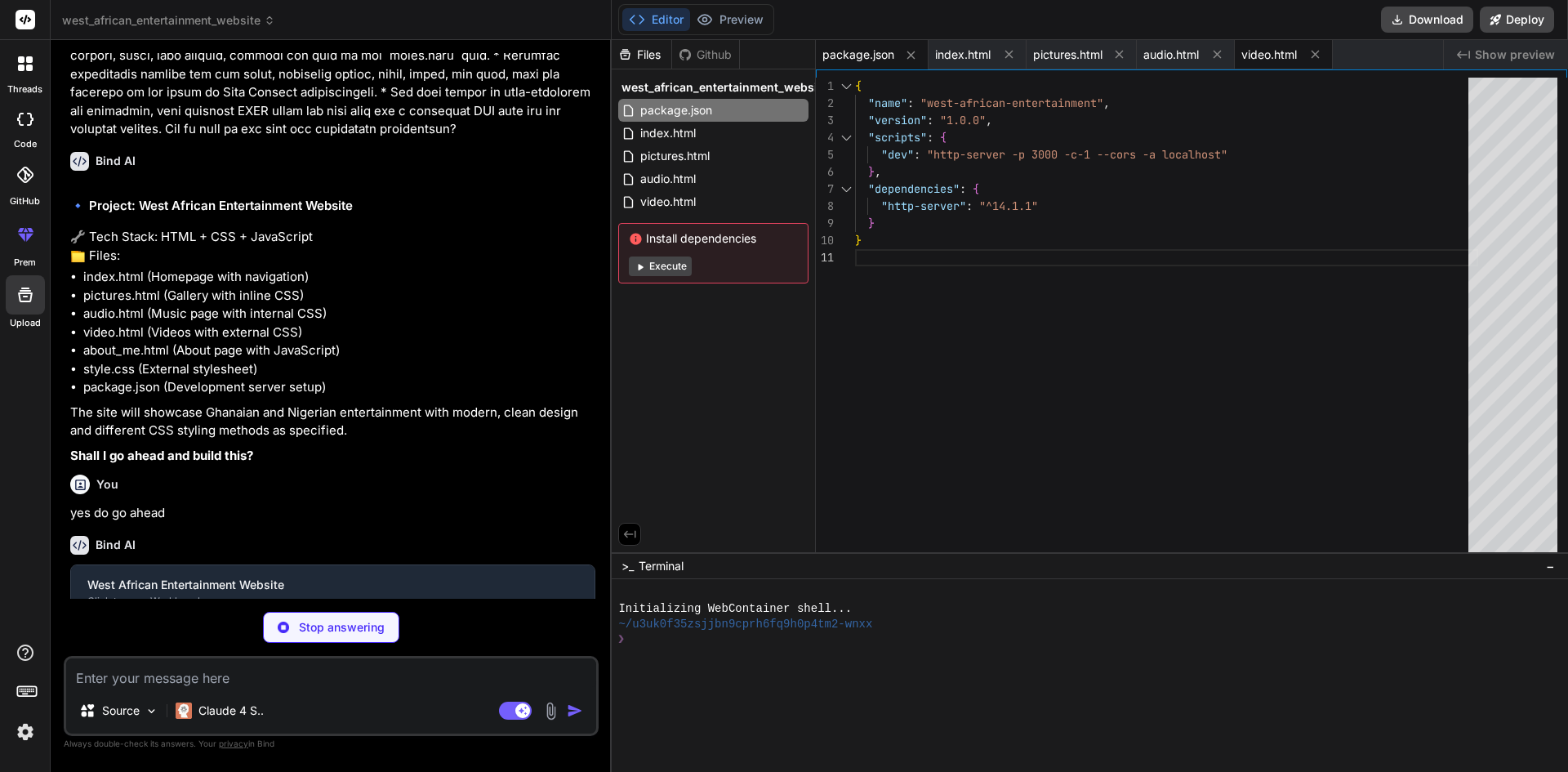 click on "video.html" at bounding box center [1269, 55] 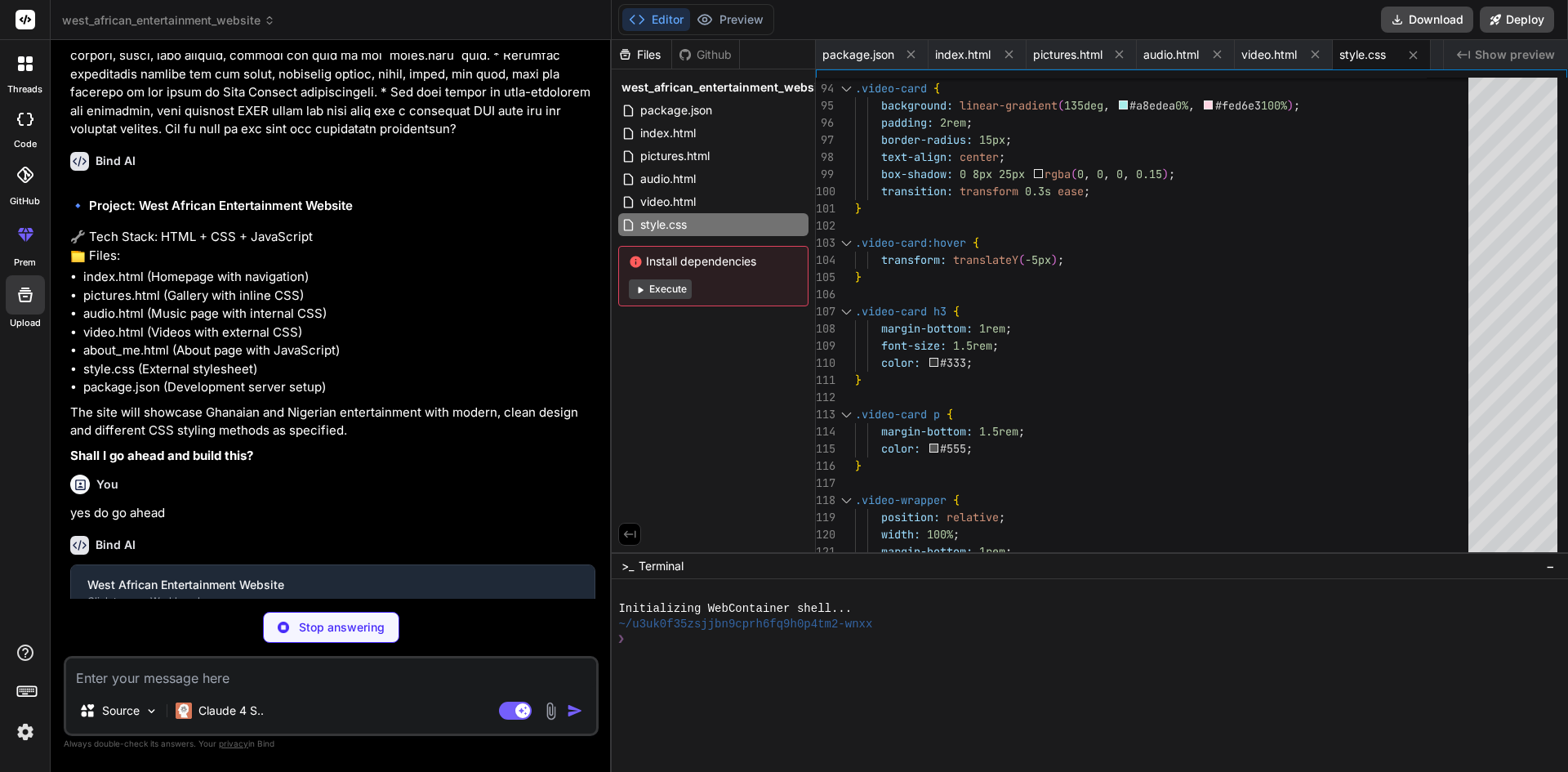 scroll, scrollTop: 0, scrollLeft: 108, axis: horizontal 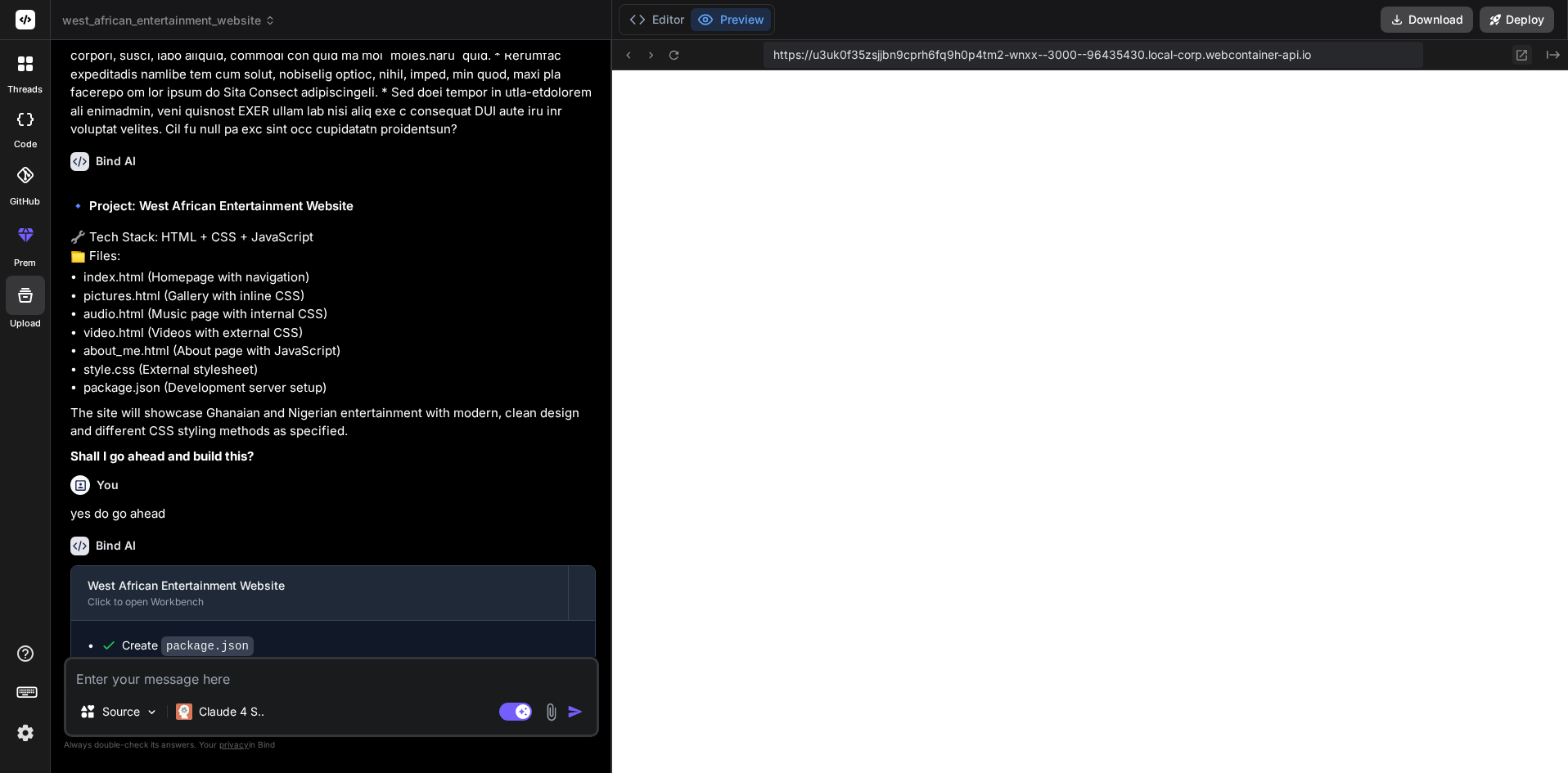 click 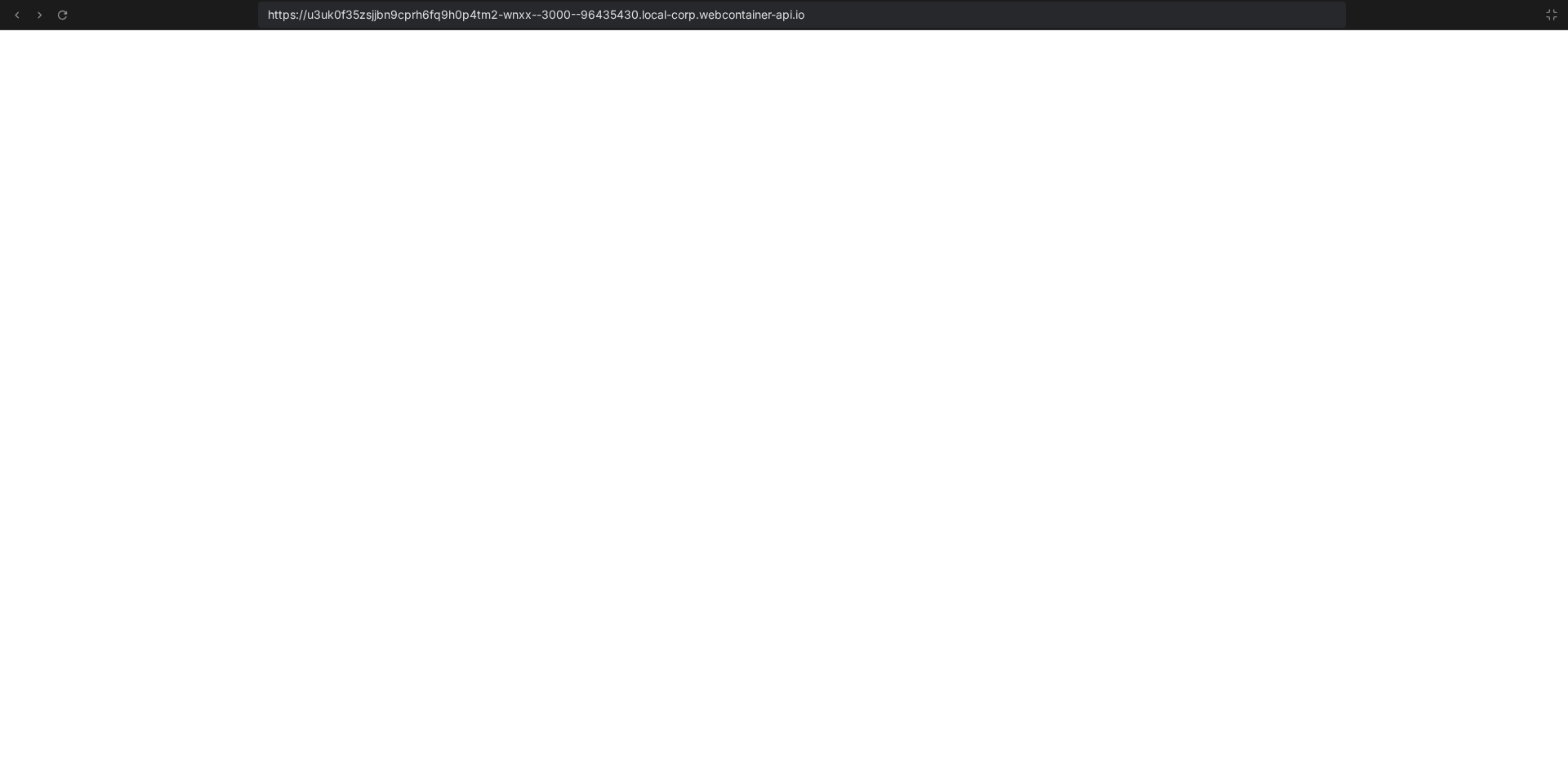 scroll, scrollTop: 1366, scrollLeft: 0, axis: vertical 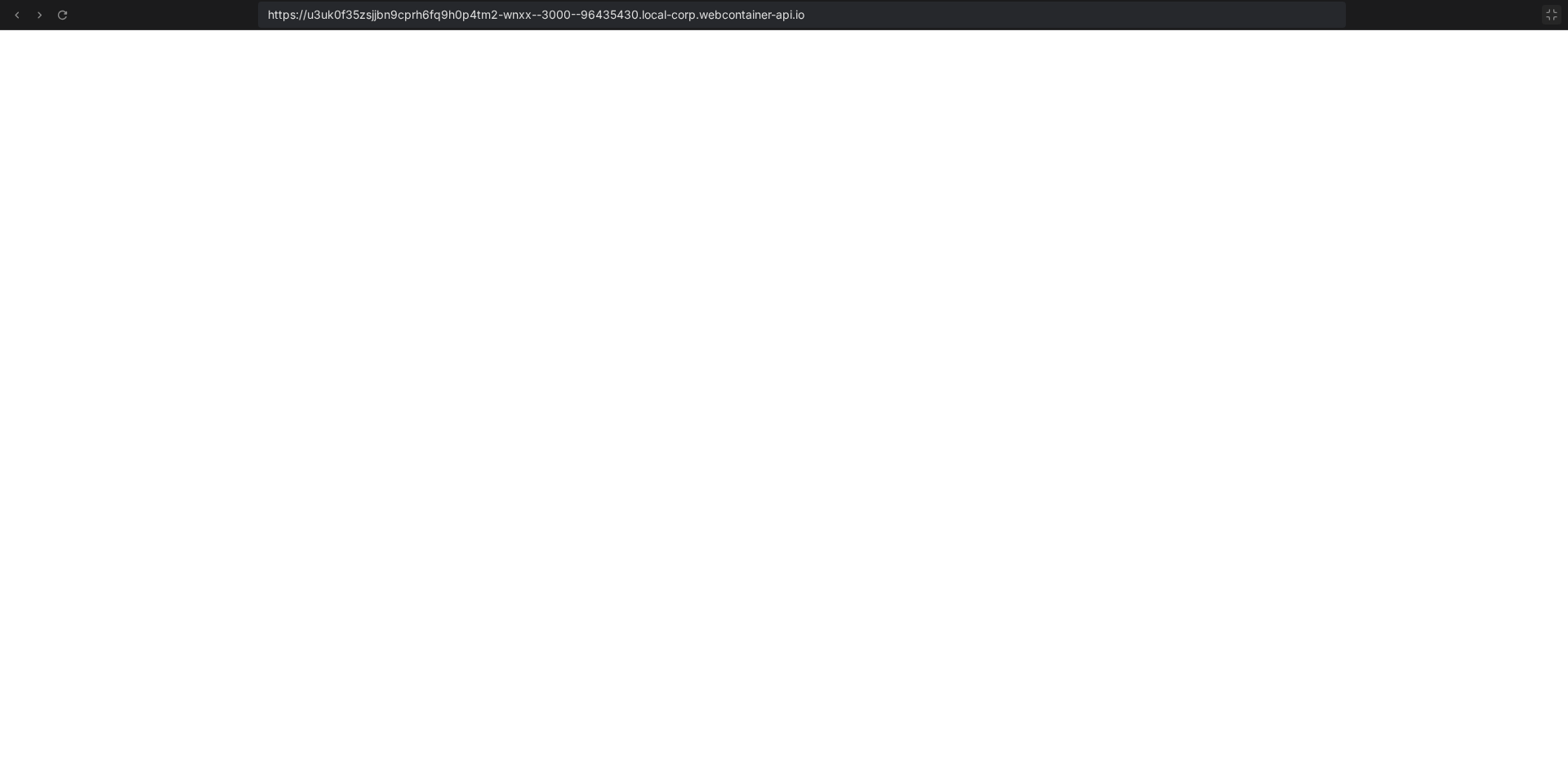 click 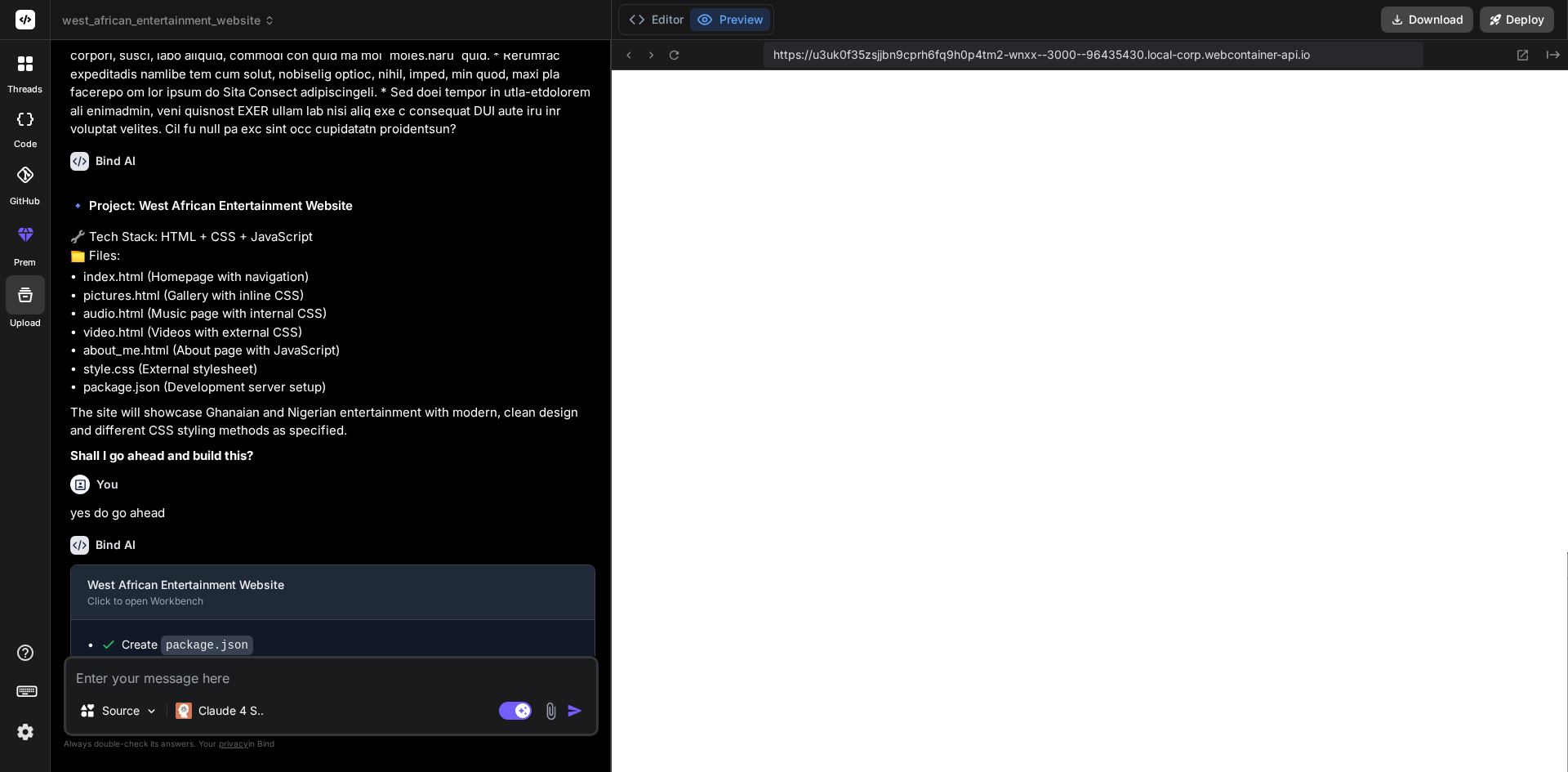 scroll, scrollTop: 1397, scrollLeft: 0, axis: vertical 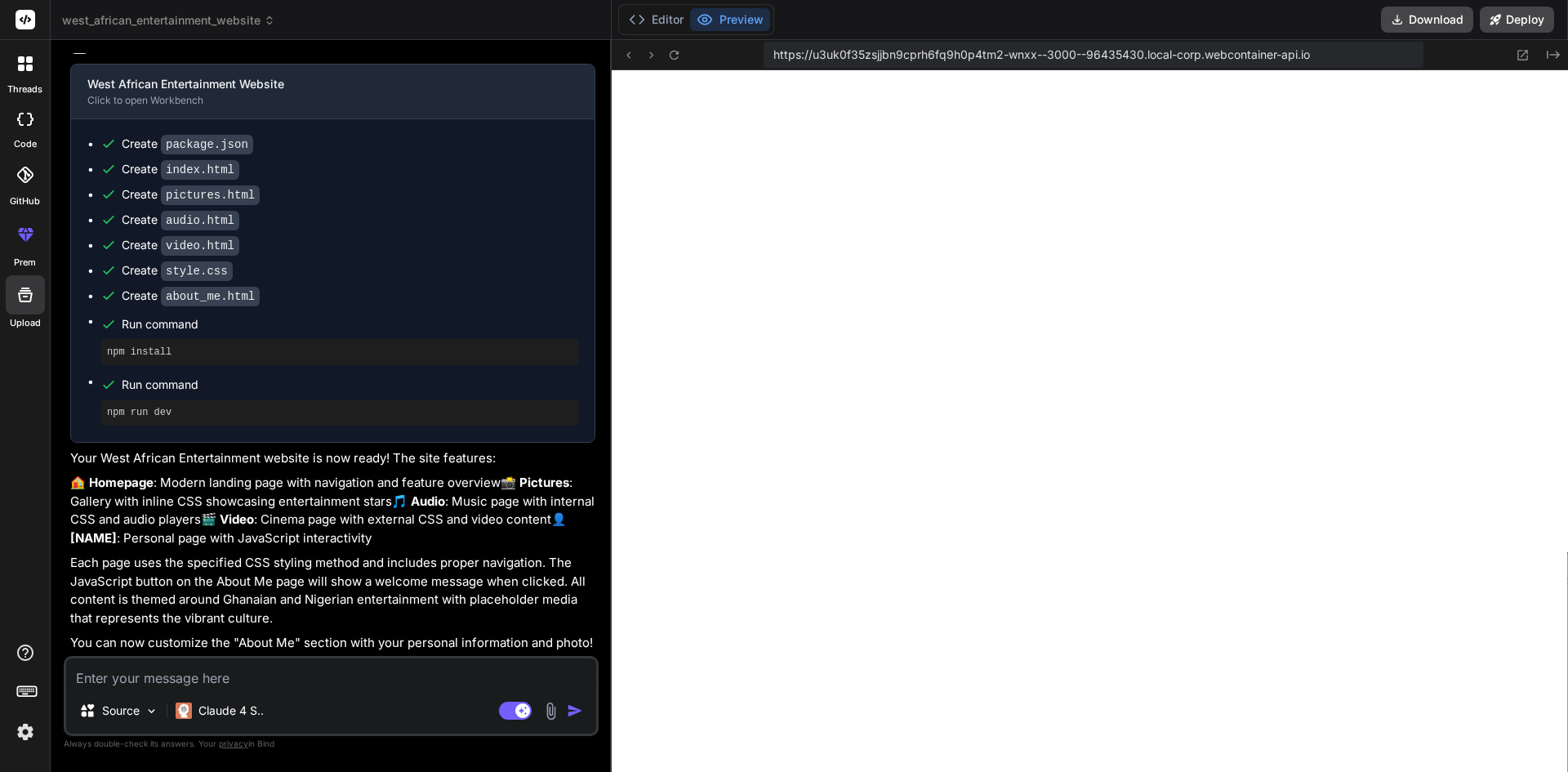 click at bounding box center (331, 673) 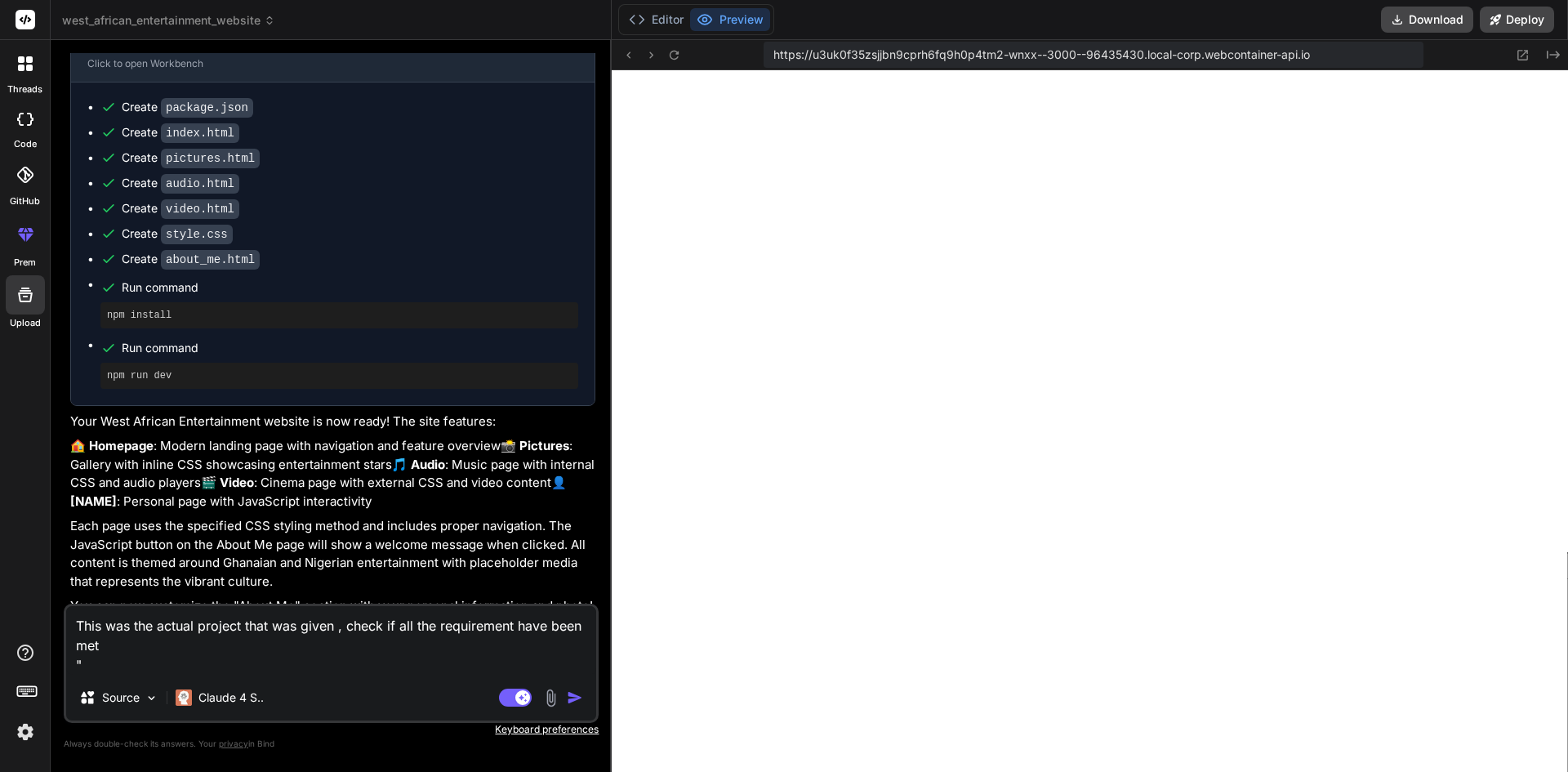 paste on "Description:
Each student is supposed to develop a website (based on any interest e.g. sports, entertainment, health, etc.) with 5 Web pages.
1. The first page should be the Home page and the last page should be the About Me page. You are at liberty to design these two pages the way you want it. Also, the Homepage should have four hyperlinks (menus) to the rest of the four other pages.
2. The second page (Picture page) should have 4 pictures or images on the page with captions. This page should be designed with inline css.
3. The third page ( Audio page) should have two audios on the page with captions. This page should be designed with internal css.
4. The fourth page (Video page) should have two videos on the page with captions. This page should be designed with external css.
5. The fifth page, which is the About Me page, should have your picture and a brief text about you and also have a java script button which when clicked does something of your choice.
6. And there should be a hyperlink on each of t..." 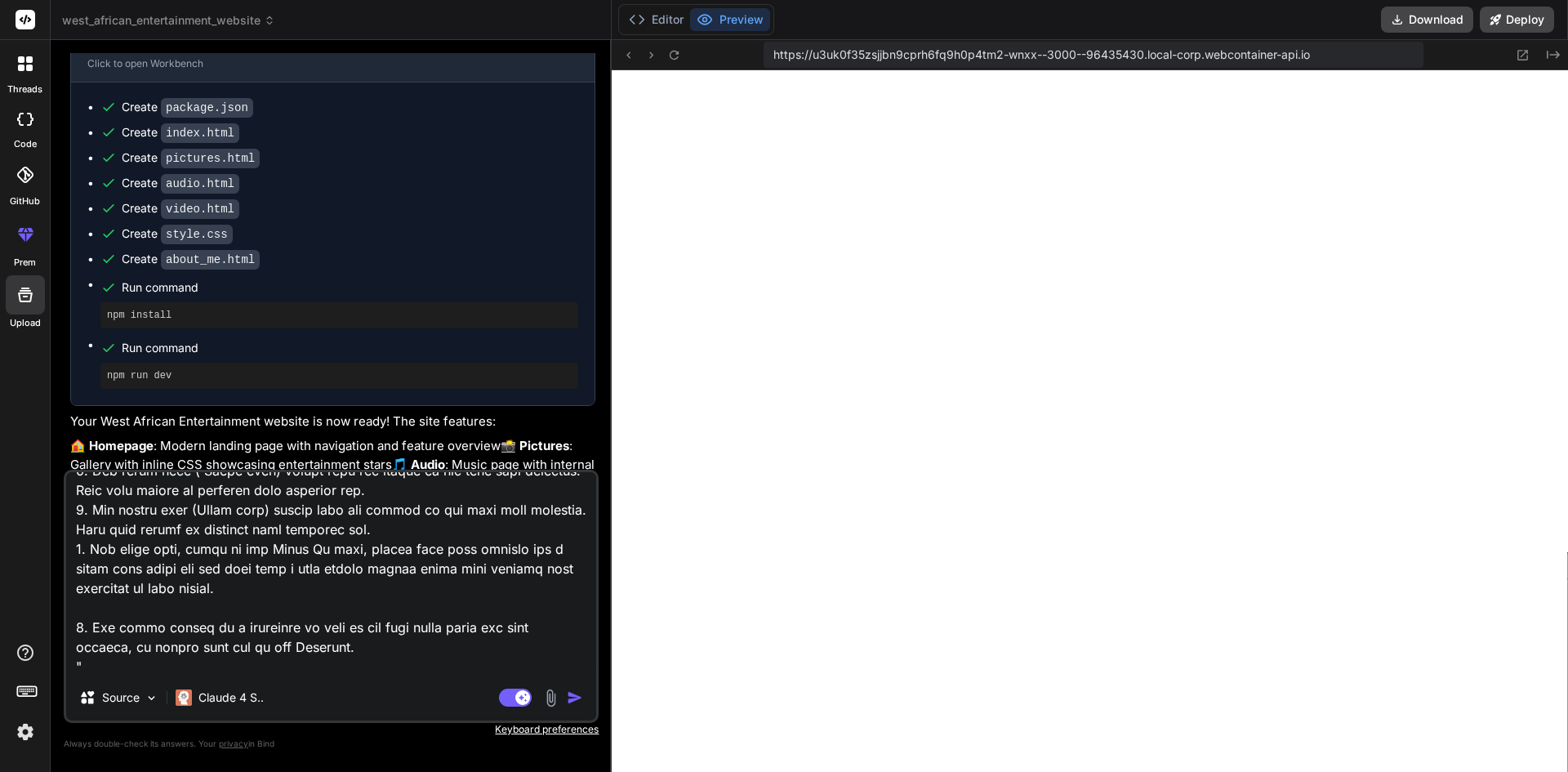 scroll, scrollTop: 0, scrollLeft: 0, axis: both 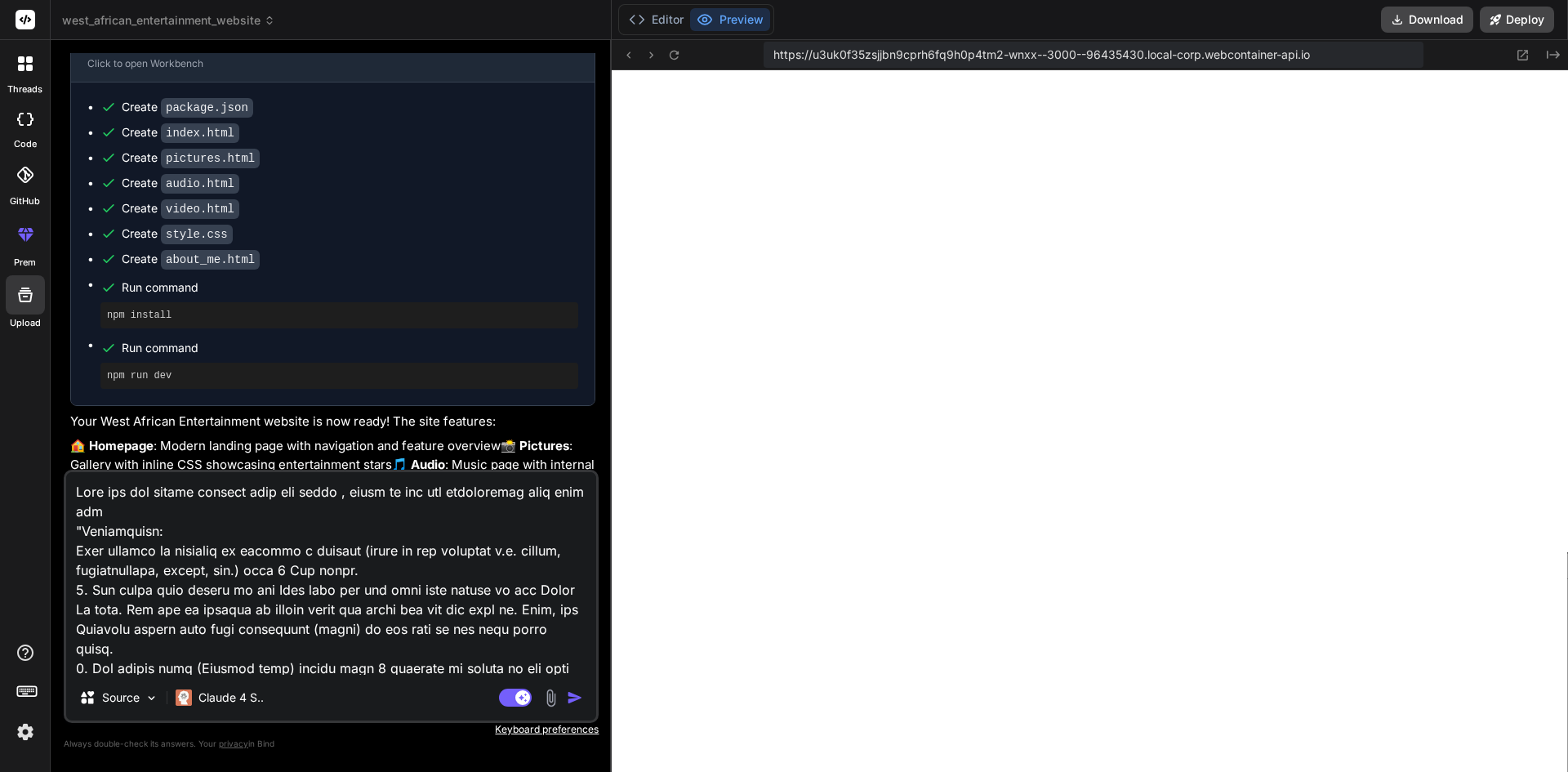 click at bounding box center [331, 573] 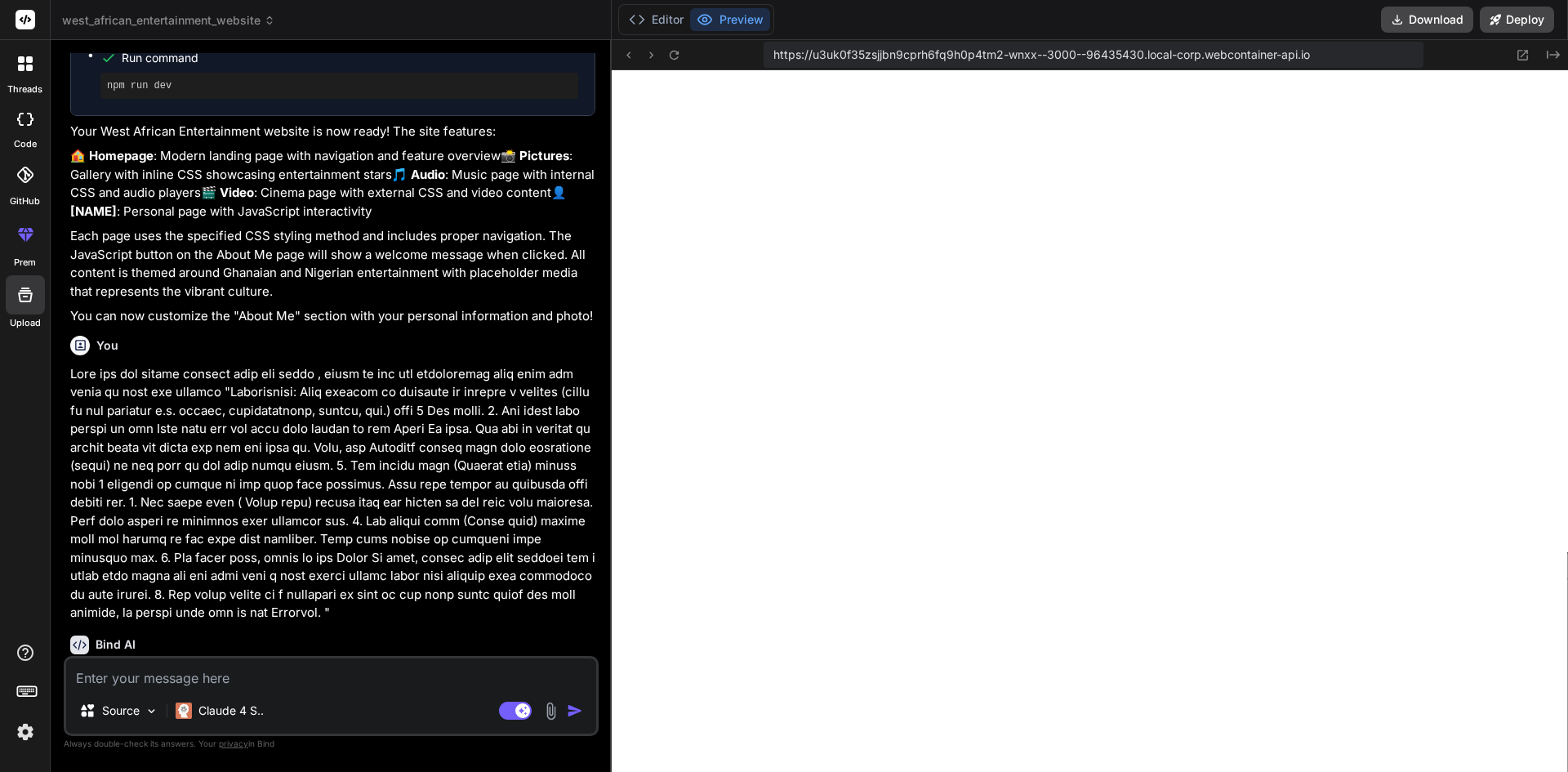 scroll, scrollTop: 1356, scrollLeft: 0, axis: vertical 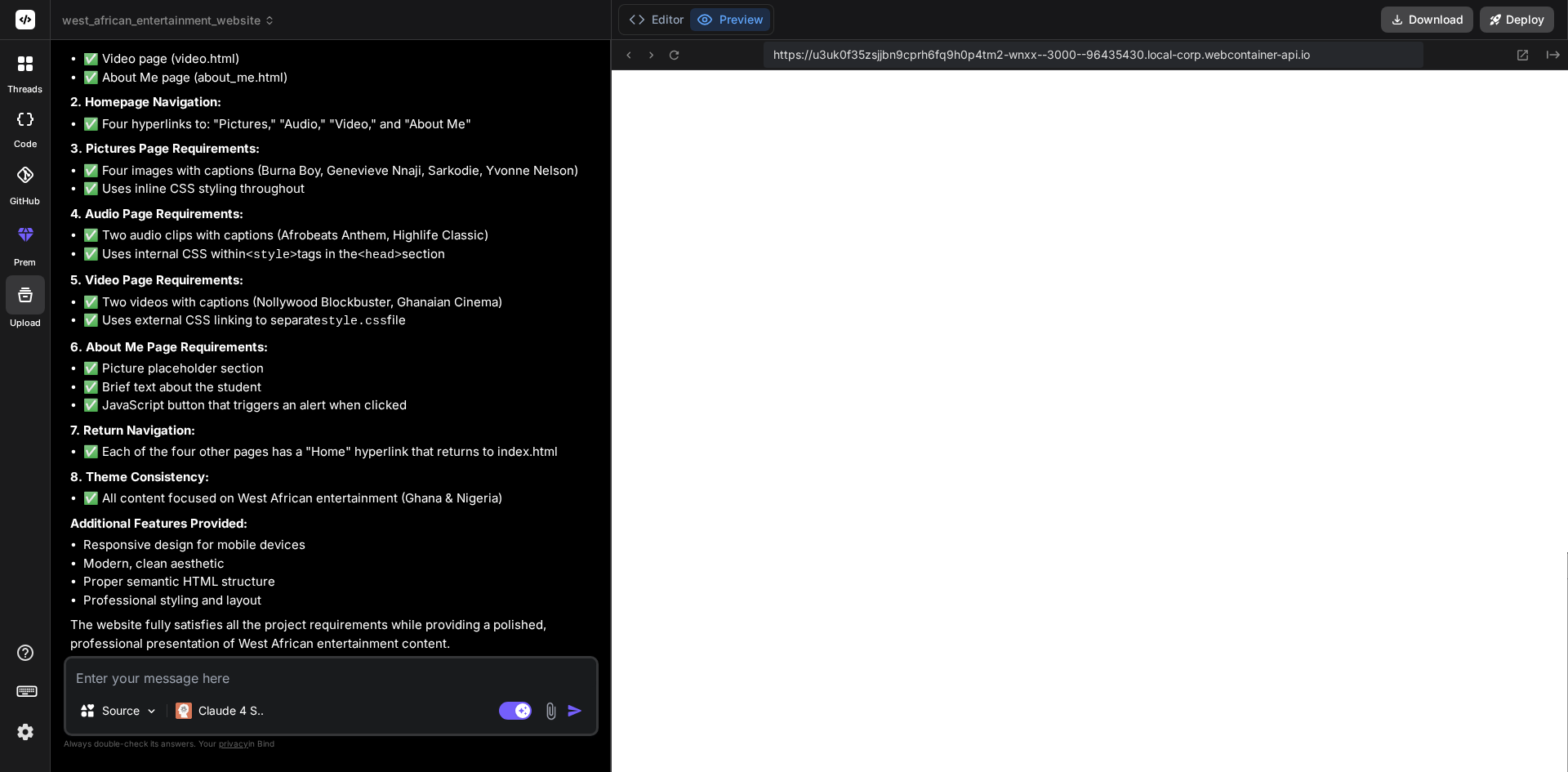 click at bounding box center [331, 673] 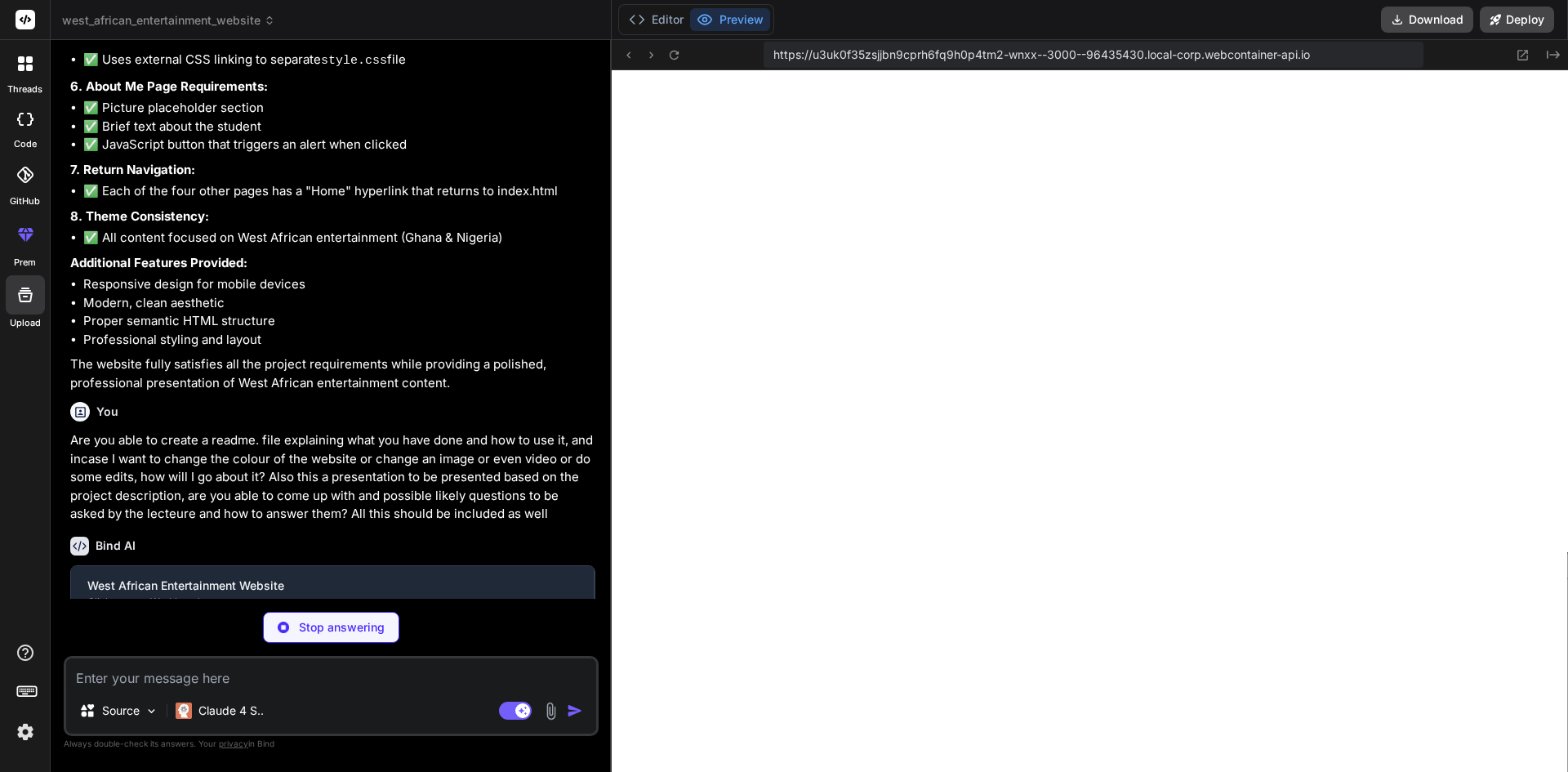 scroll, scrollTop: 2300, scrollLeft: 0, axis: vertical 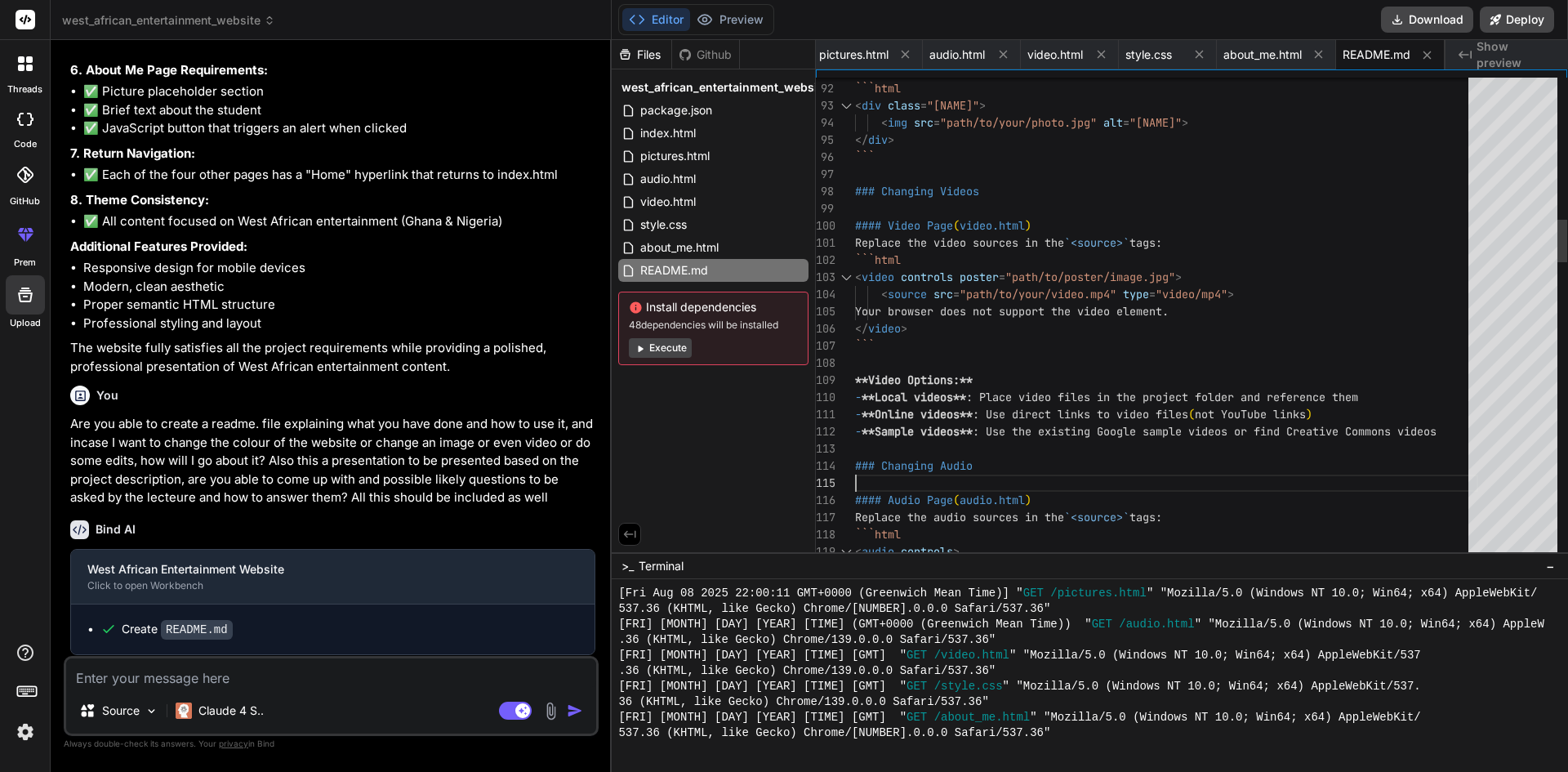 click on ""[CLASS]" "[PATH]" "[NAME]" "[PATH]" "[PATH]" "[TYPE]" Your browser does not support the video elemen t. " " - **Local videos** : Place video files in the project folder and refere nce them - **Online videos** : Use direct links to video files ( not YouTube links ) - **Sample videos** : Use the existing Google sample videos or find Cr eative Commons videos ### Changing Audio #### Audio Page ( audio.html ) Replace the audio sources in the `[TAG]` tags: "[PATH]" Replace the placeholder with your actual photo: "" at bounding box center [1166, 1186] 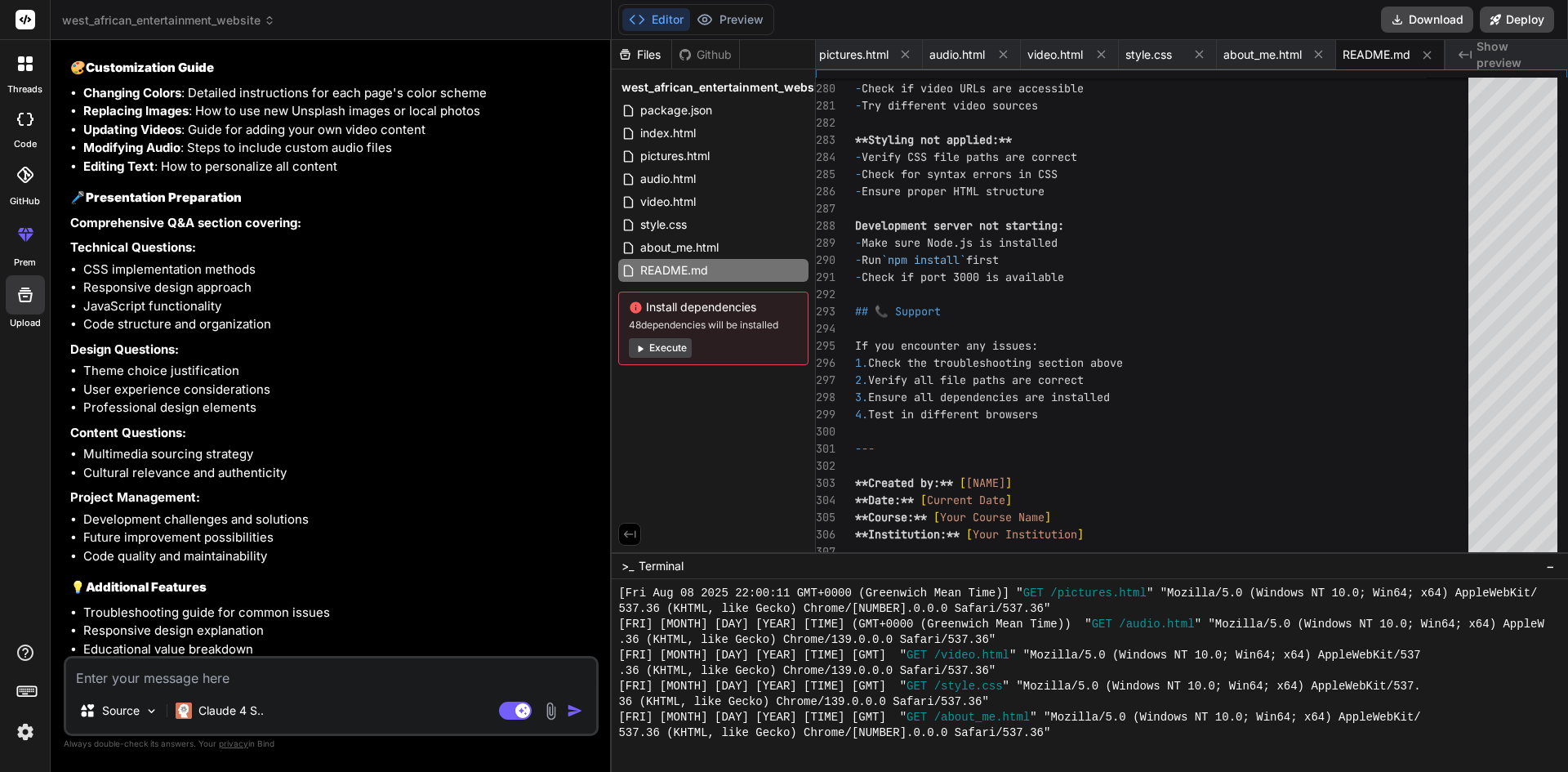 scroll, scrollTop: 3209, scrollLeft: 0, axis: vertical 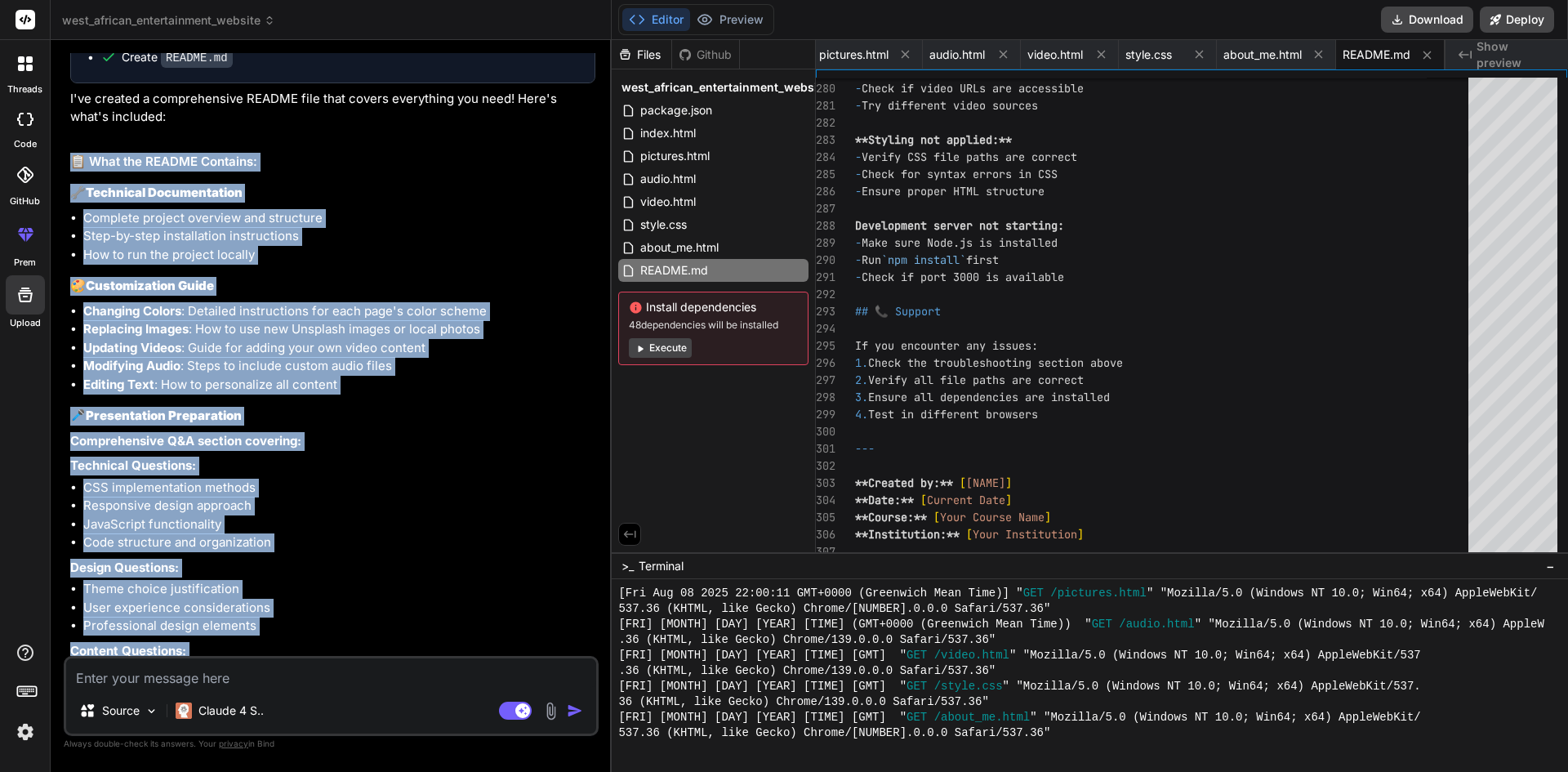 copy on "📋 Lore ips DOLORS Ametcons:
🔧  Adipiscin Elitseddoeius
Temporin utlabor etdolore mag aliquaeni
Admi-ve-quis nostrudexerc ullamcolabor
Nis al exe com consequ duisaut
🎨  Irureinrepreh Volup
Velitess Cillum : Fugiatnu pariaturexce sin occa cupi'n proid suntcu
Quioffici Deseru : Mol an ide lab Perspici undeom is natus errorv
Accusant Dolore : Lauda tot remape eaqu ips quaea illoinv
Veritatis Quasi : Archi be vitaedi explic nemoe ipsam
Quiavol Aspe : Aut od fugitconseq mag dolores
🎤  Eosrationese Nesciuntneq
Porroquisquam D&A numquam eiusmodi:
Temporain Magnamqua:
ETI minussolutanob eligend
Optiocumqu nihili quoplace
FaceReposs assumendarepe
Temp autemquib off debitisrerum
Necess Saepeeven:
Volup repudi recusandaeita
Earu hictenetur sapientedelect
Reiciendisvo maiore aliasper
Dolorib Asperiore:
Repellatmi nostrume ullamcor
Suscipit laboriosa ali commodiconse
Quidmax Mollitiamo:
Harumquidem rerumfacil exp distincti
Namlib temporecums nobiseligendi
Opti cumq..." 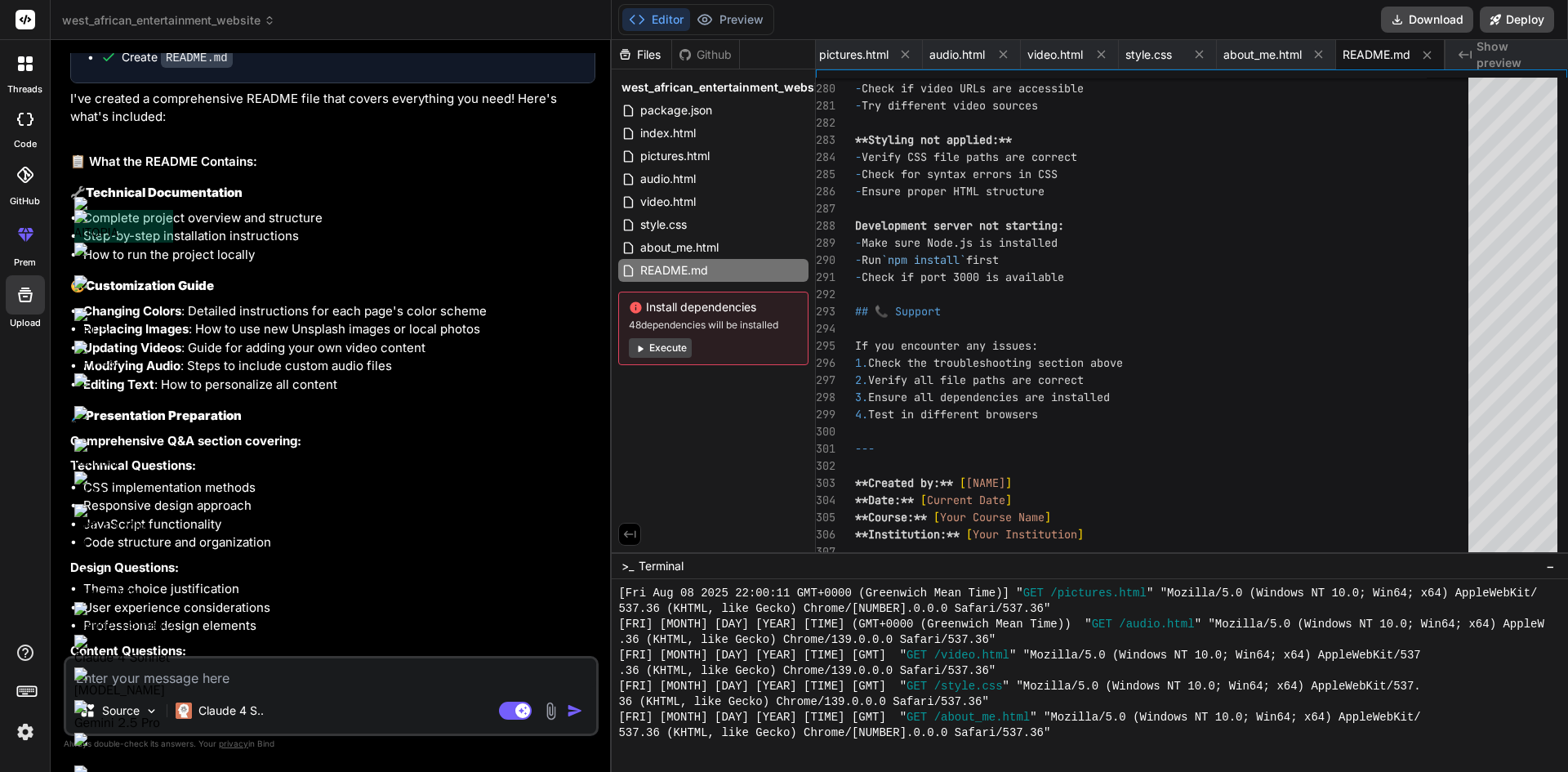 click on "Show preview" at bounding box center (1516, 55) 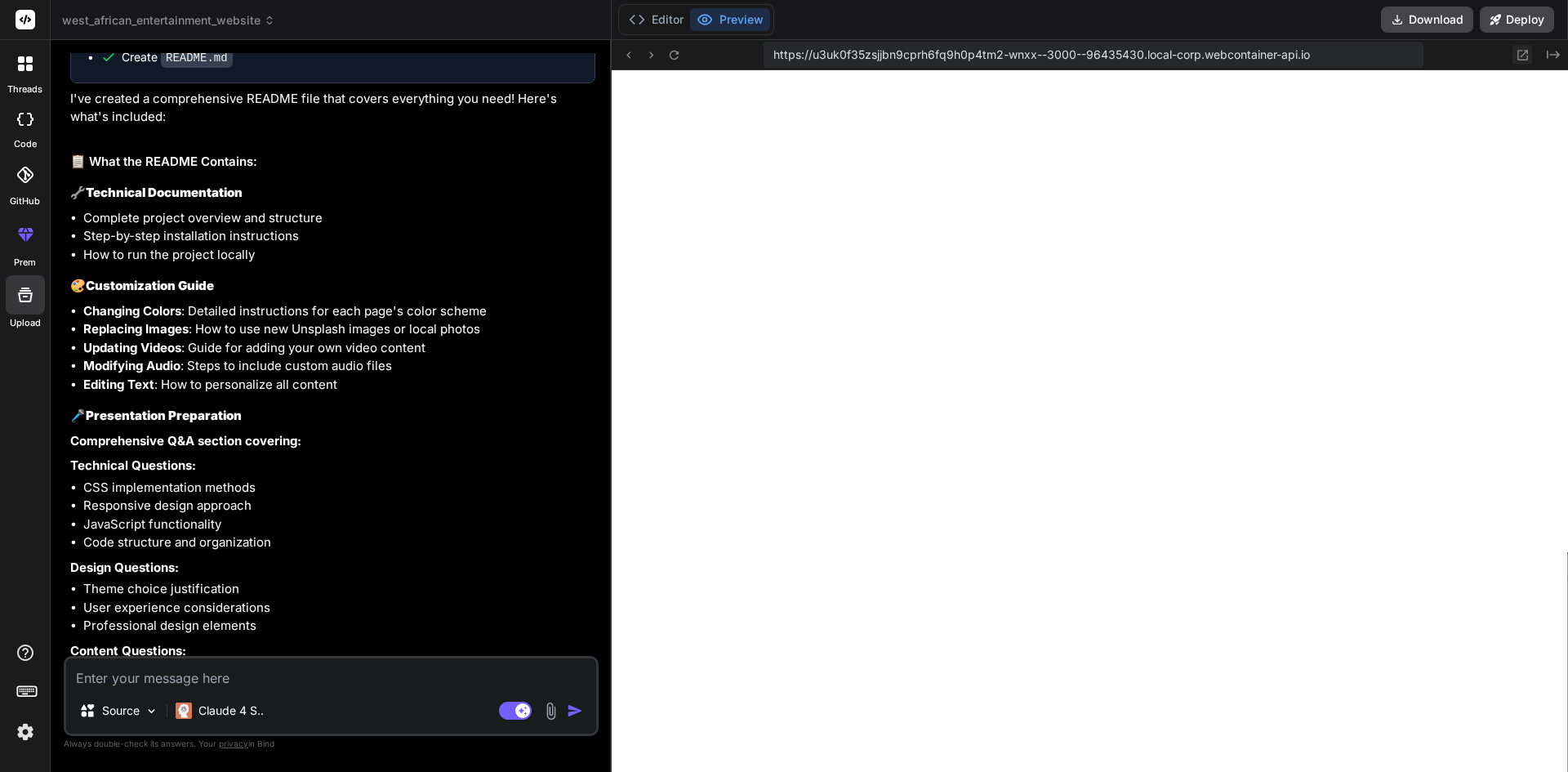 click 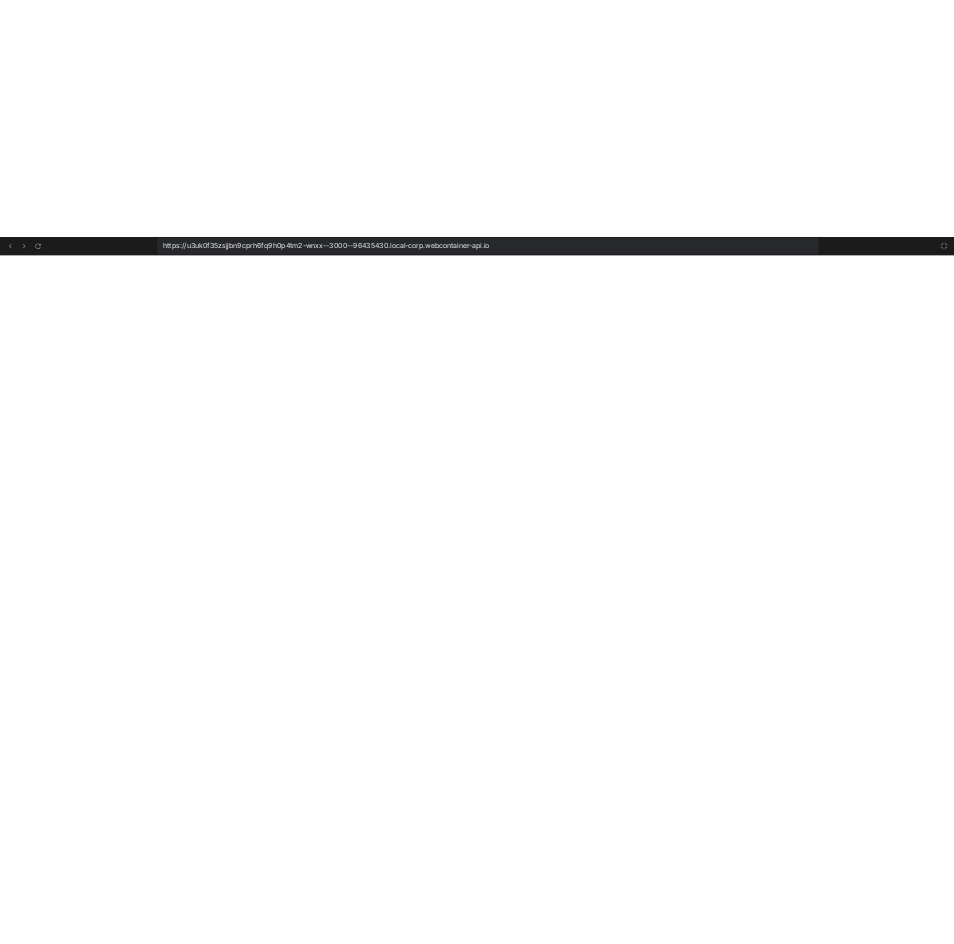 scroll, scrollTop: 3515, scrollLeft: 0, axis: vertical 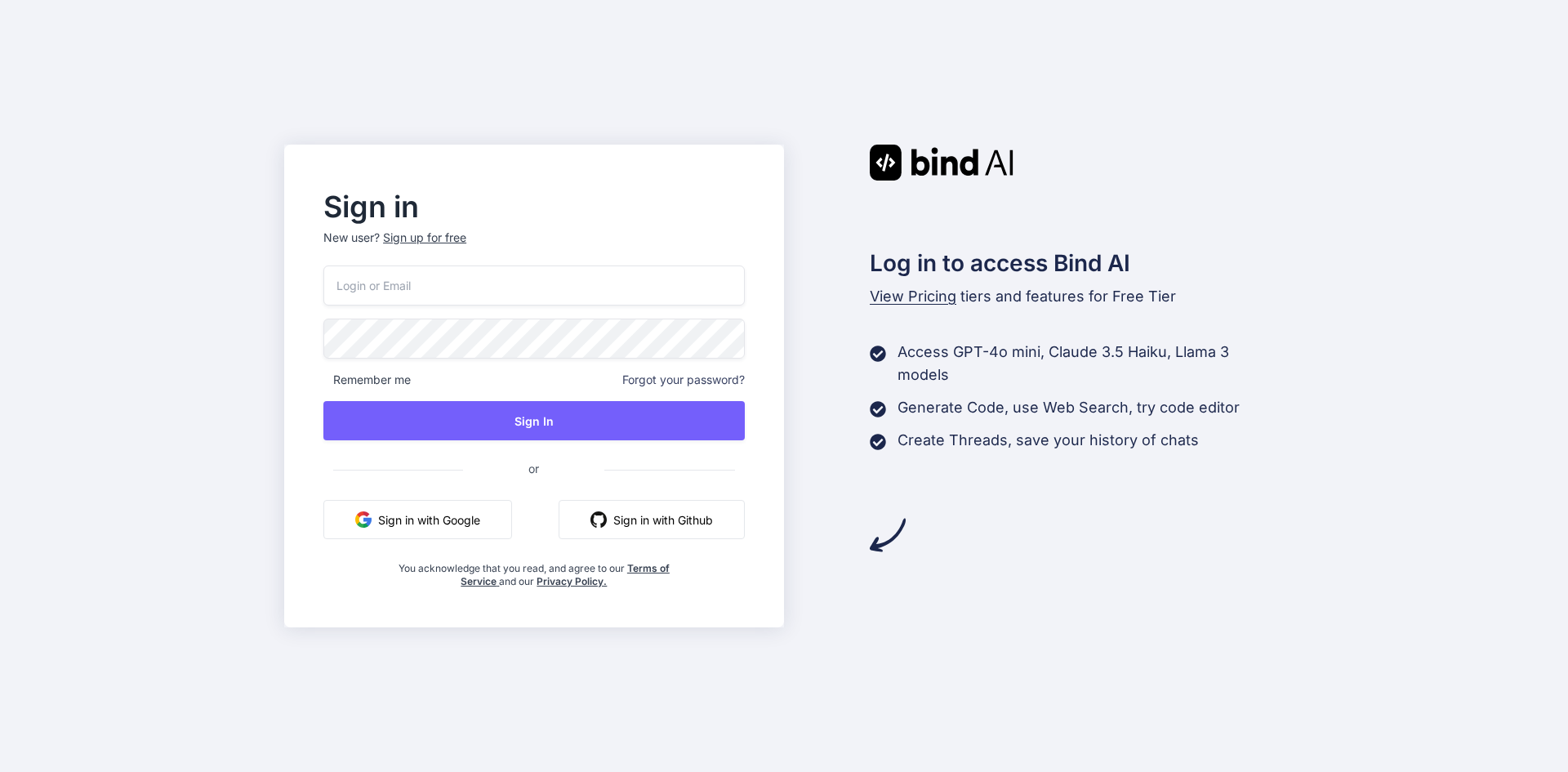 click on "Sign in with Google" at bounding box center (417, 520) 